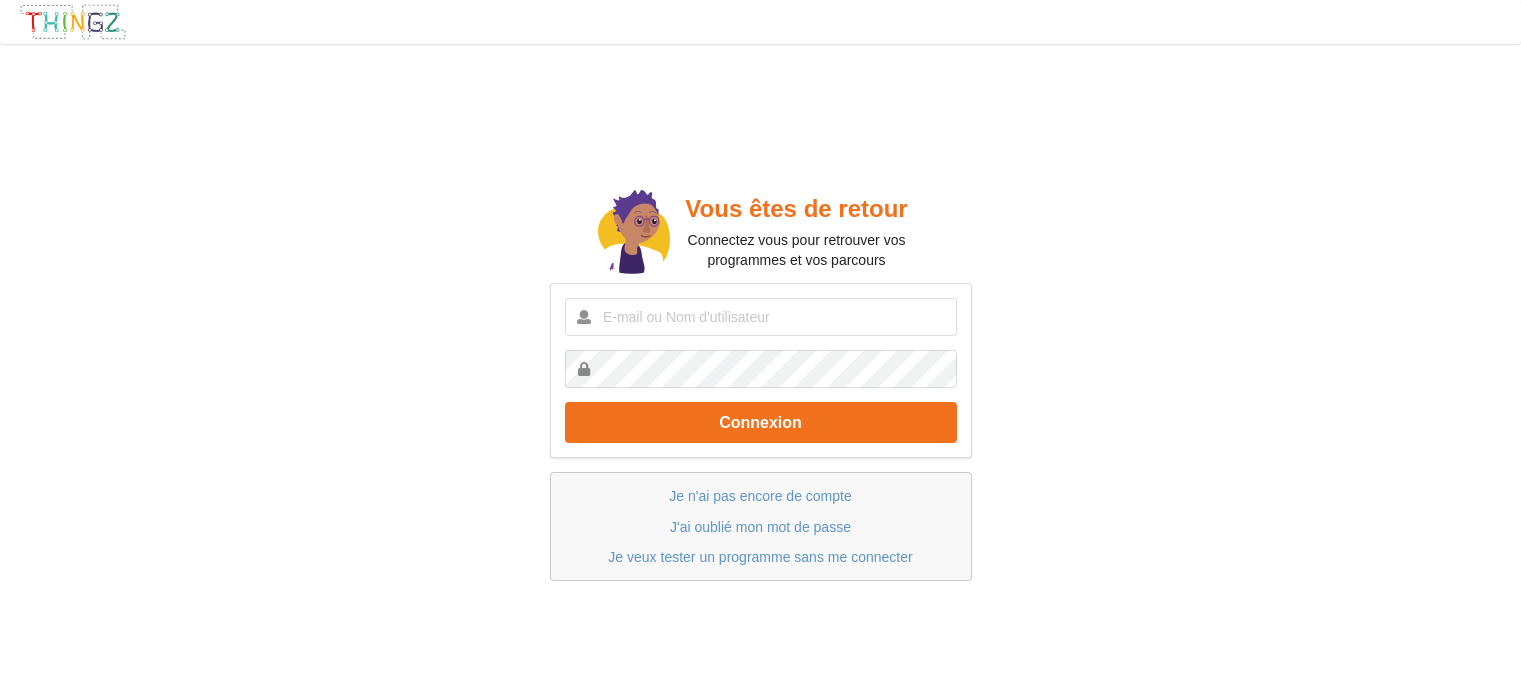 scroll, scrollTop: 0, scrollLeft: 0, axis: both 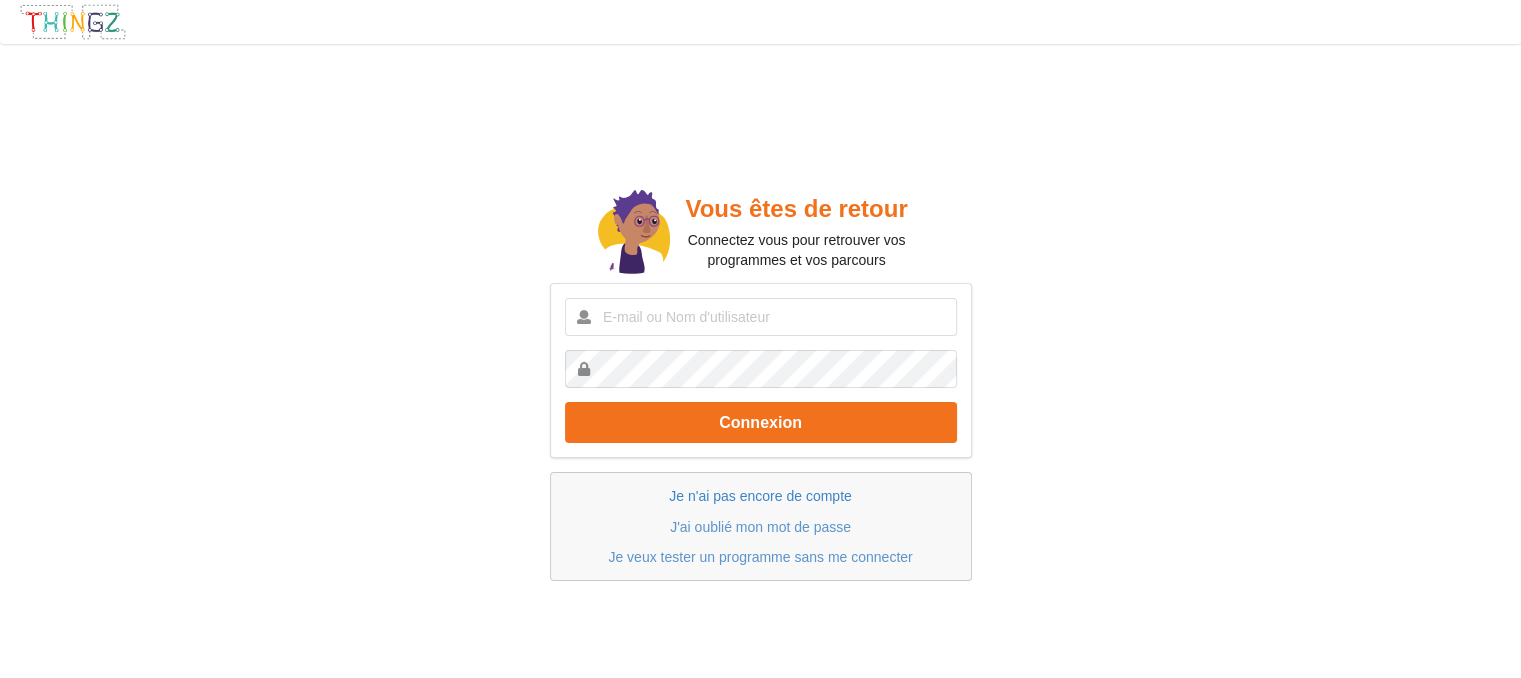 click on "Je n'ai pas encore de compte" at bounding box center (760, 496) 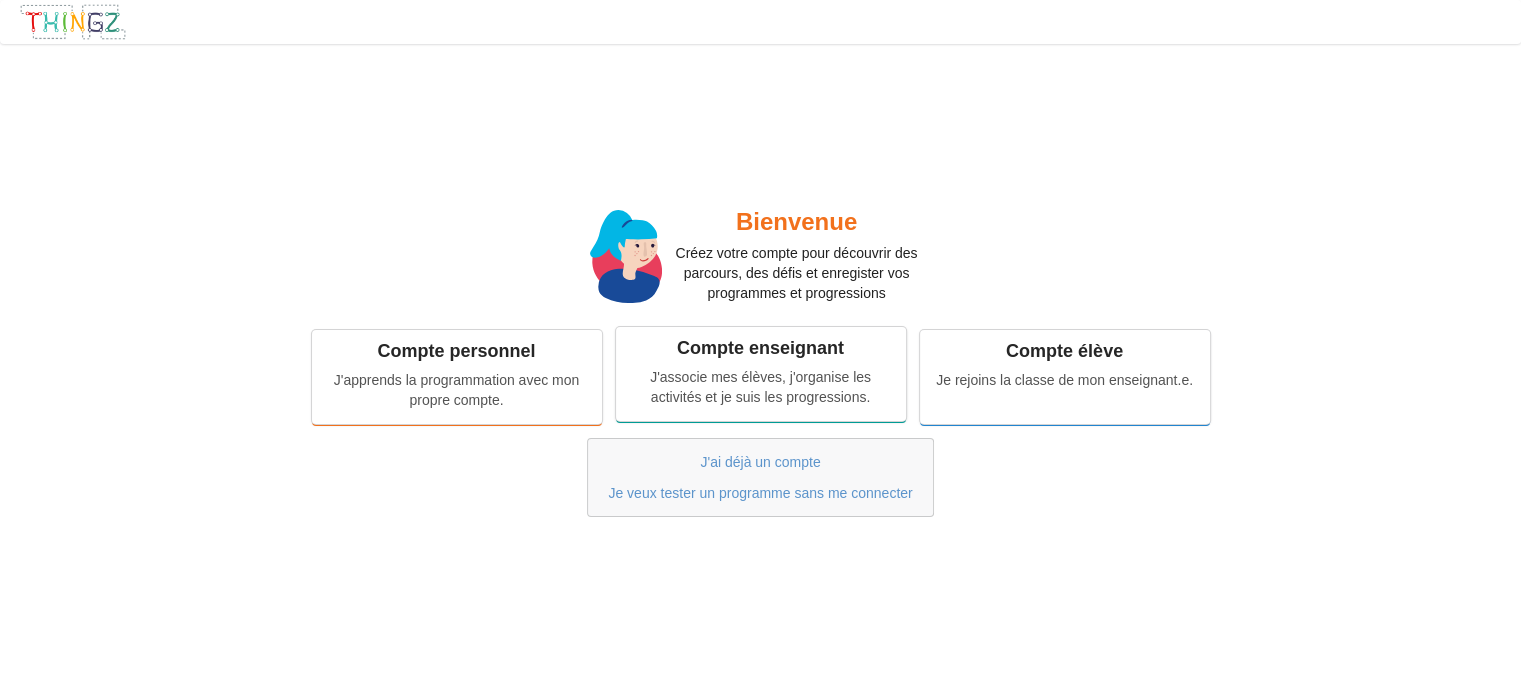 click on "J'associe mes élèves, j'organise les activités et je suis les progressions." at bounding box center [761, 387] 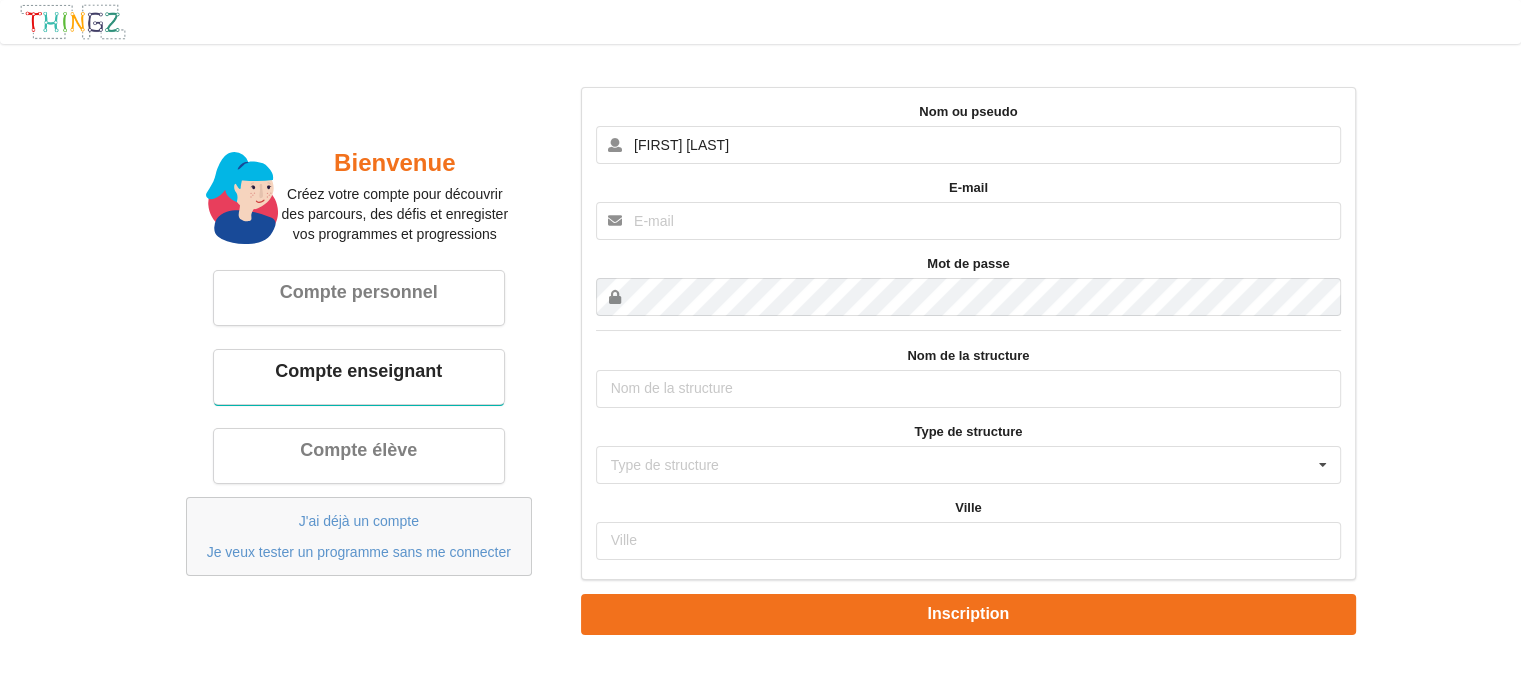 type on "[FIRST] [LAST]" 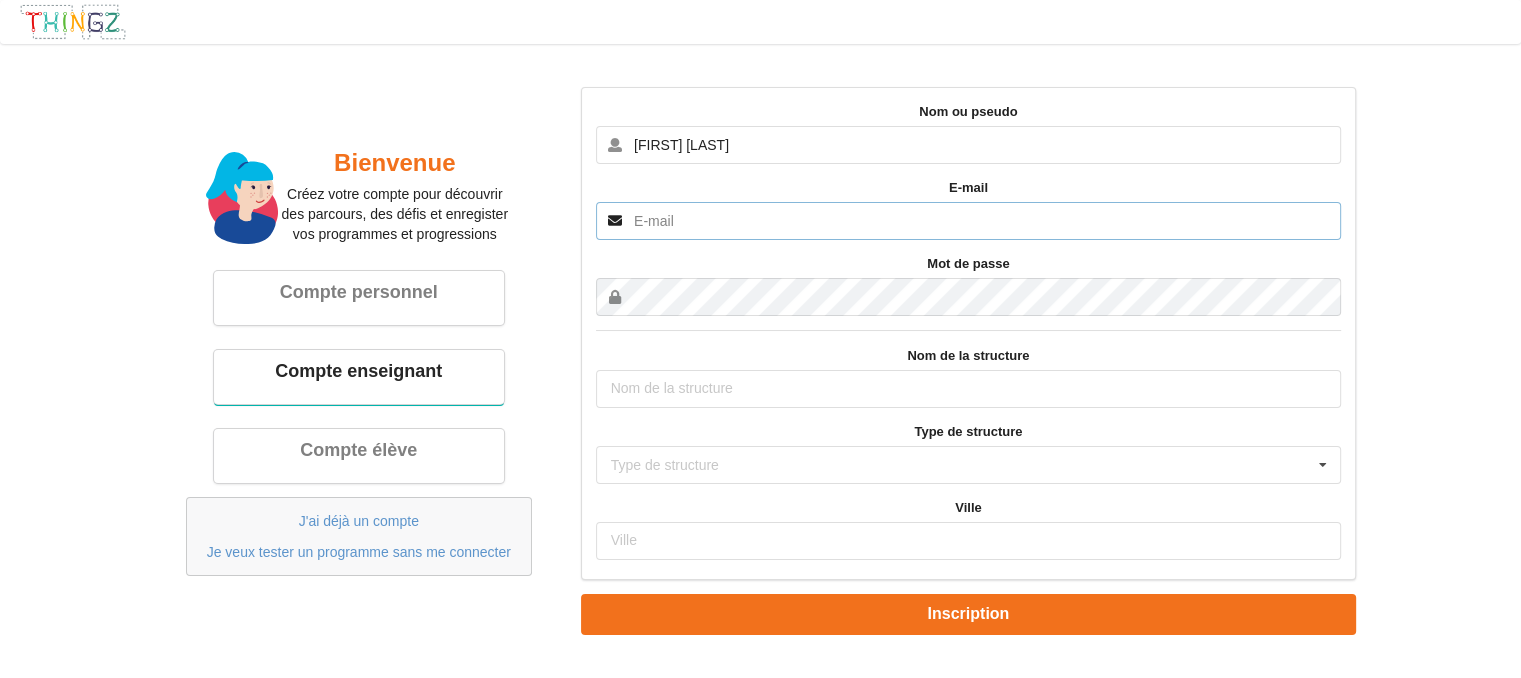 click at bounding box center [968, 221] 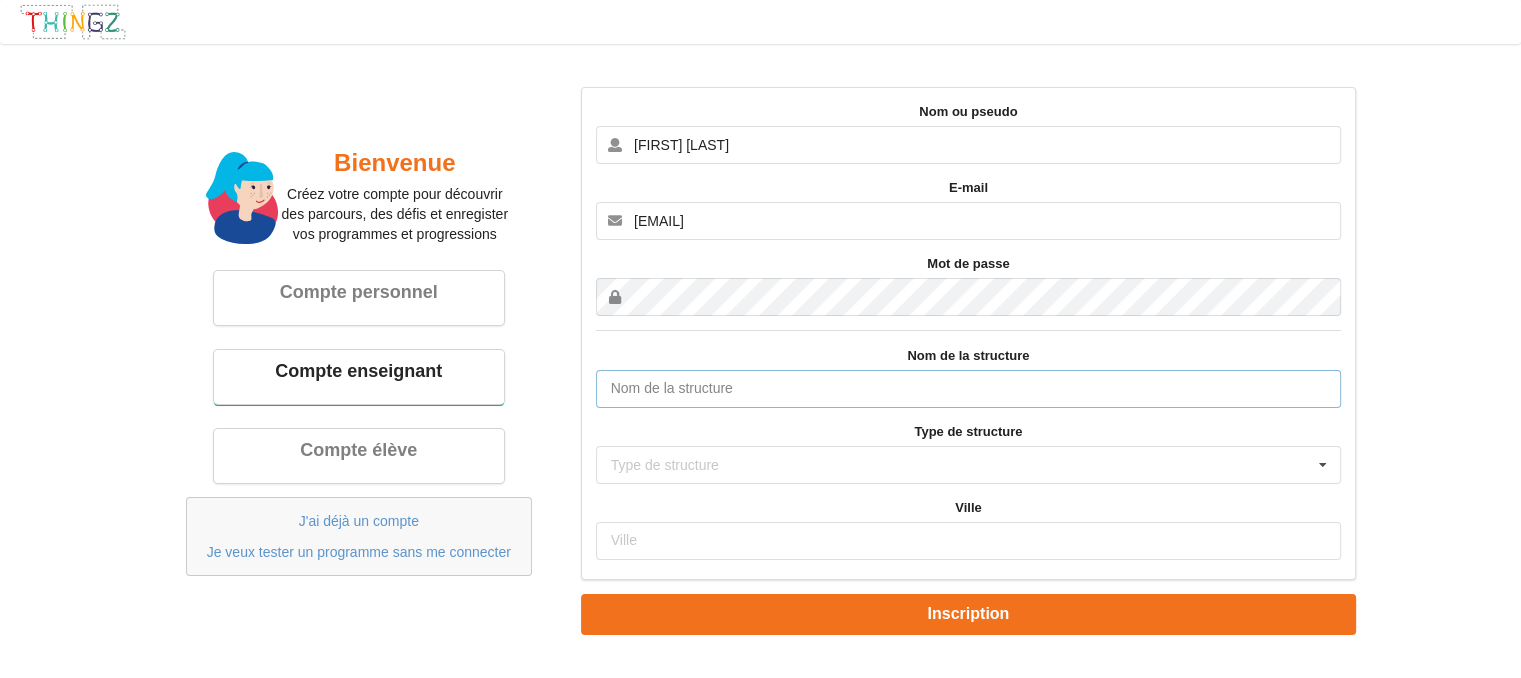 click at bounding box center [968, 389] 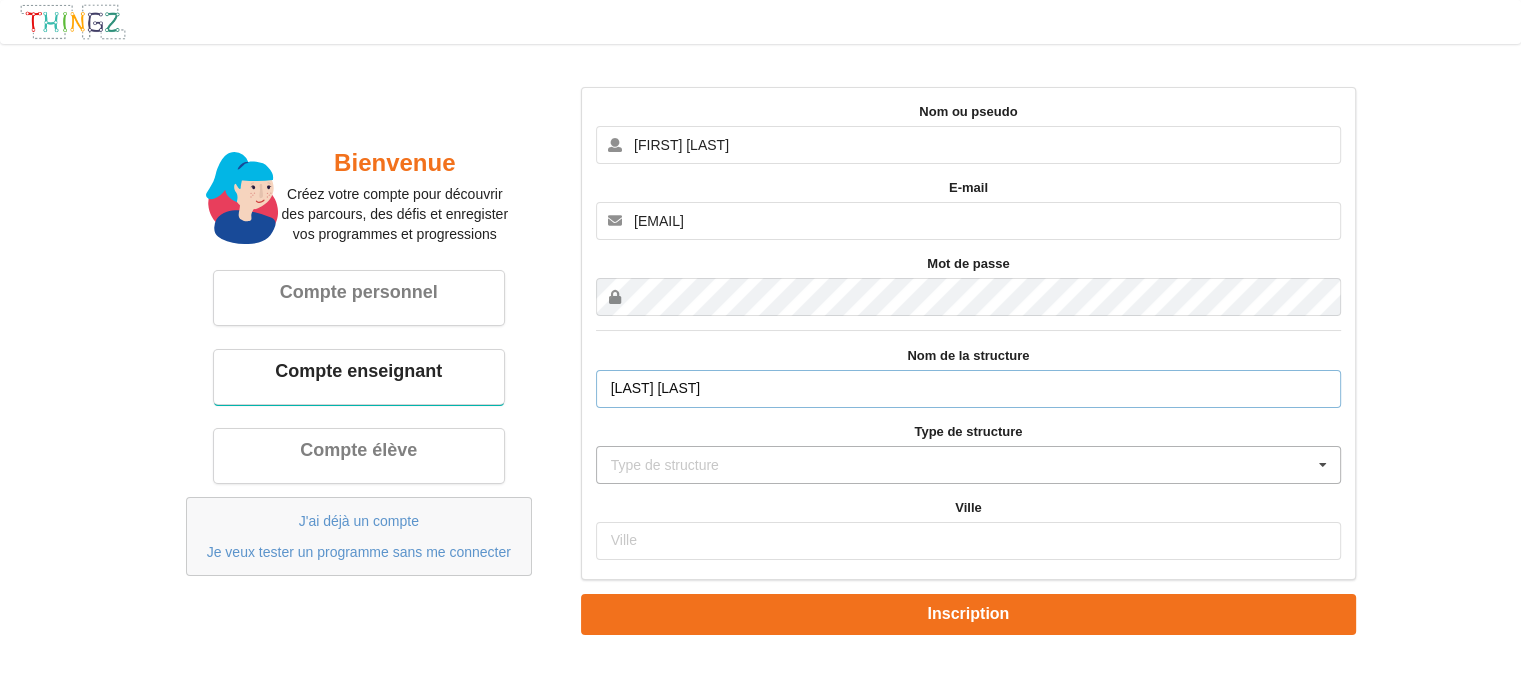 type on "Etablissement champagnat" 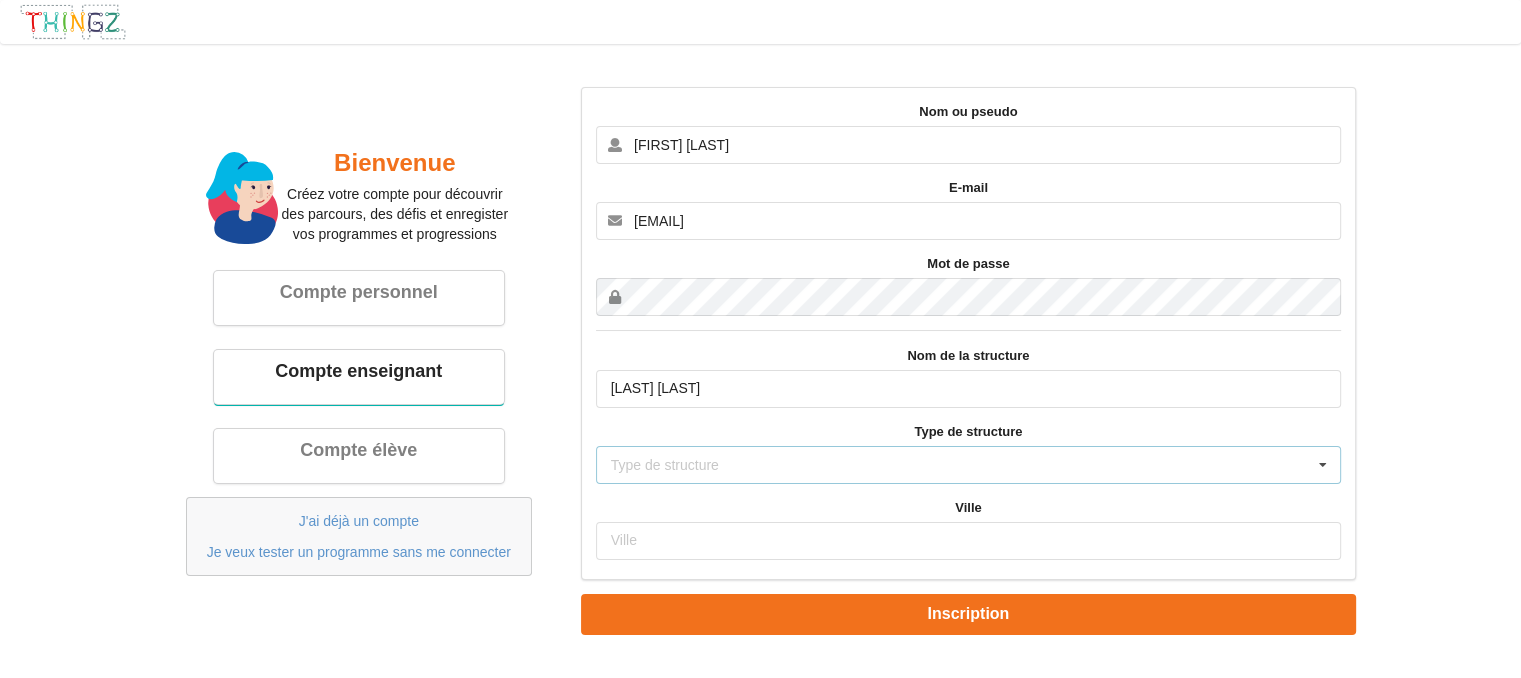 click on "Type de structure Ecole primaire Collège Lycée Association Autre" at bounding box center [968, 465] 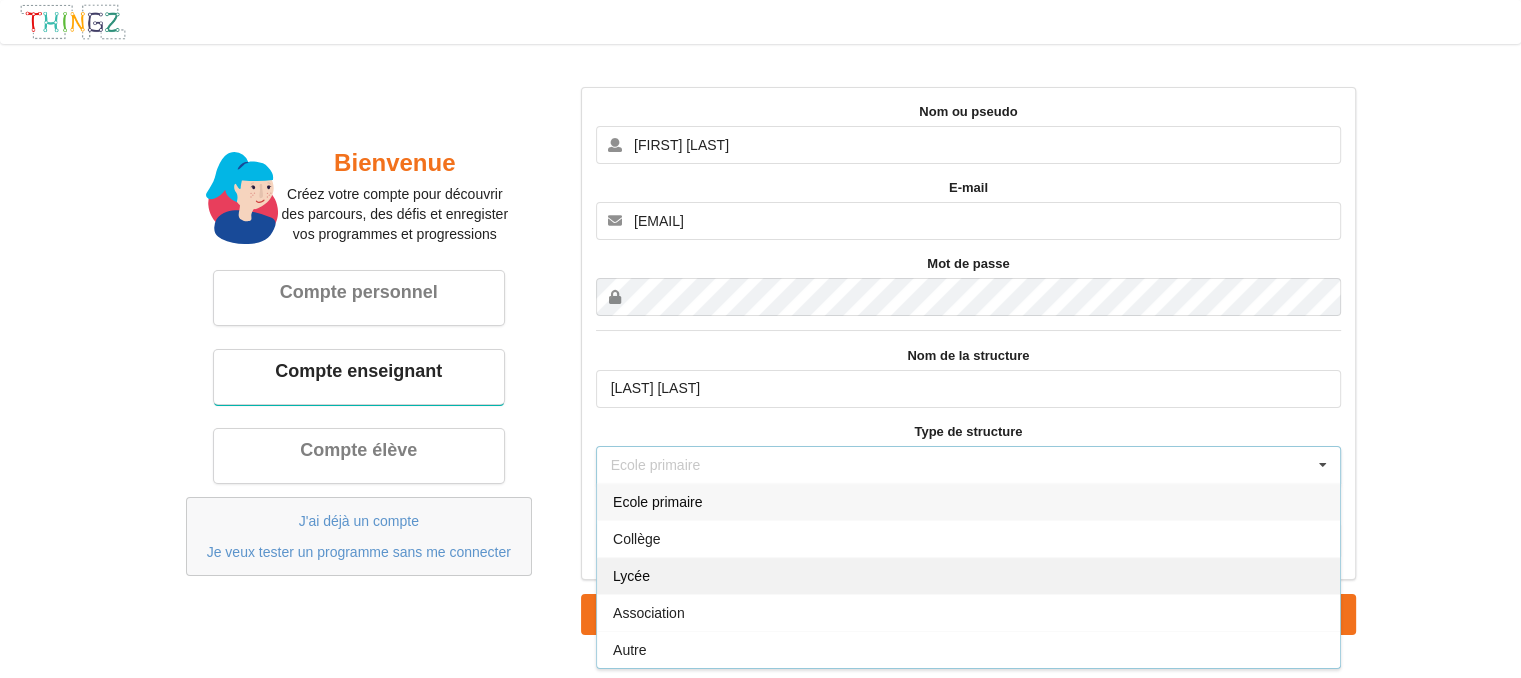 click on "Lycée" at bounding box center (968, 575) 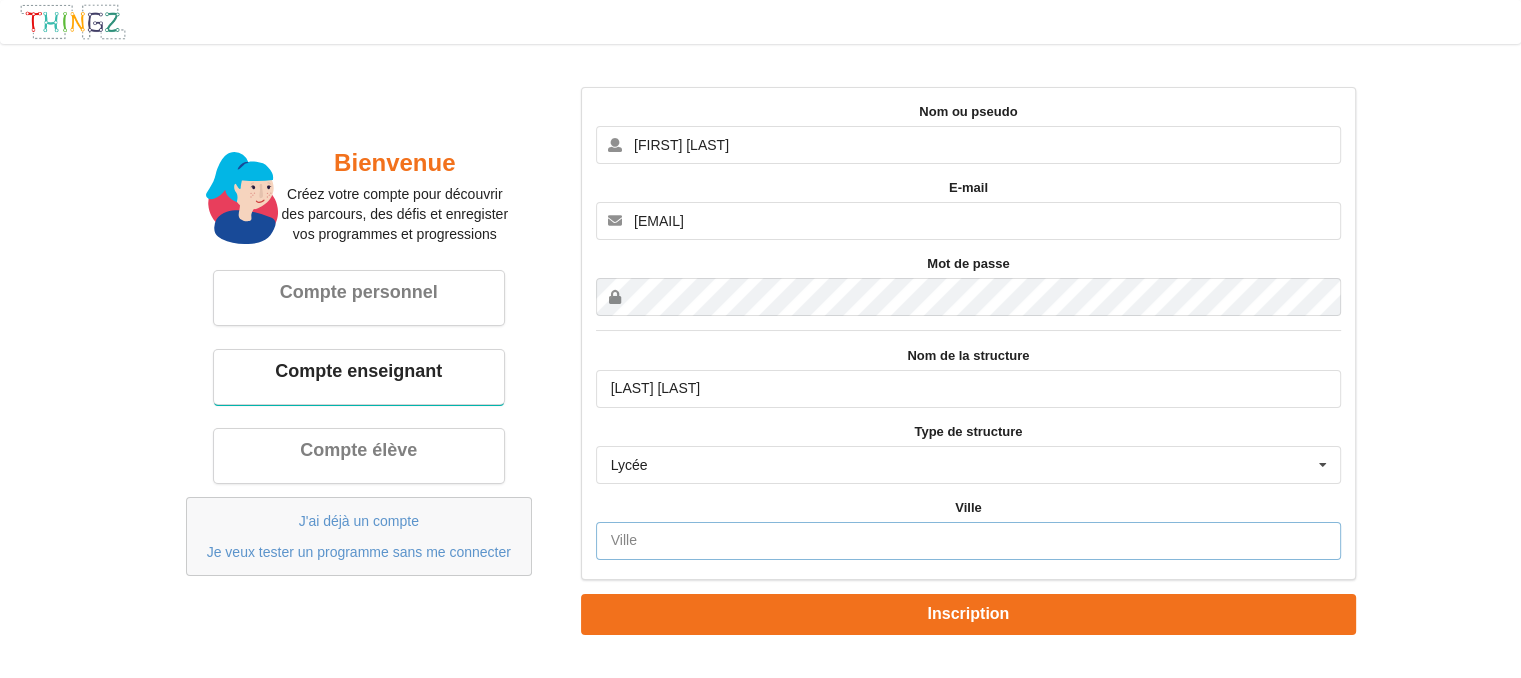 click at bounding box center (968, 541) 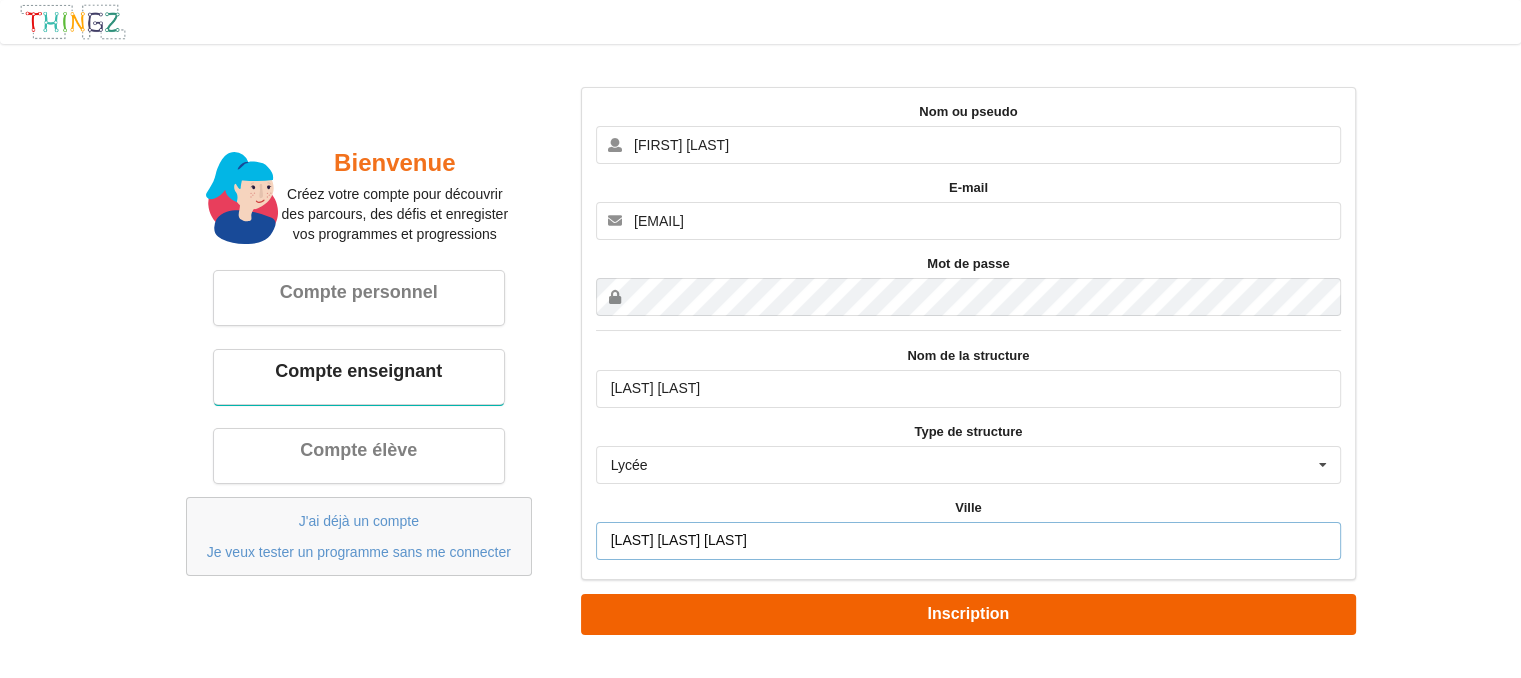 type on "Saint Symphorien sur coise" 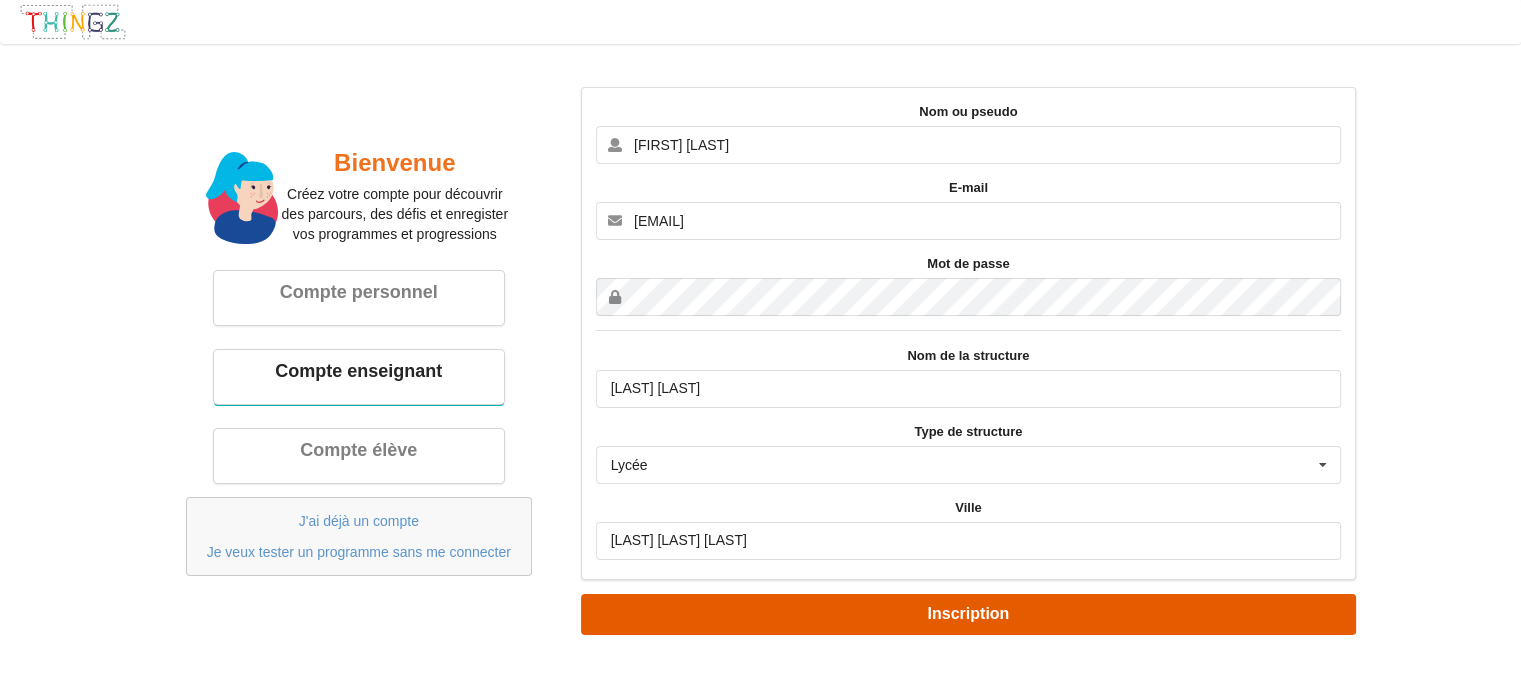 click on "Inscription" at bounding box center (968, 614) 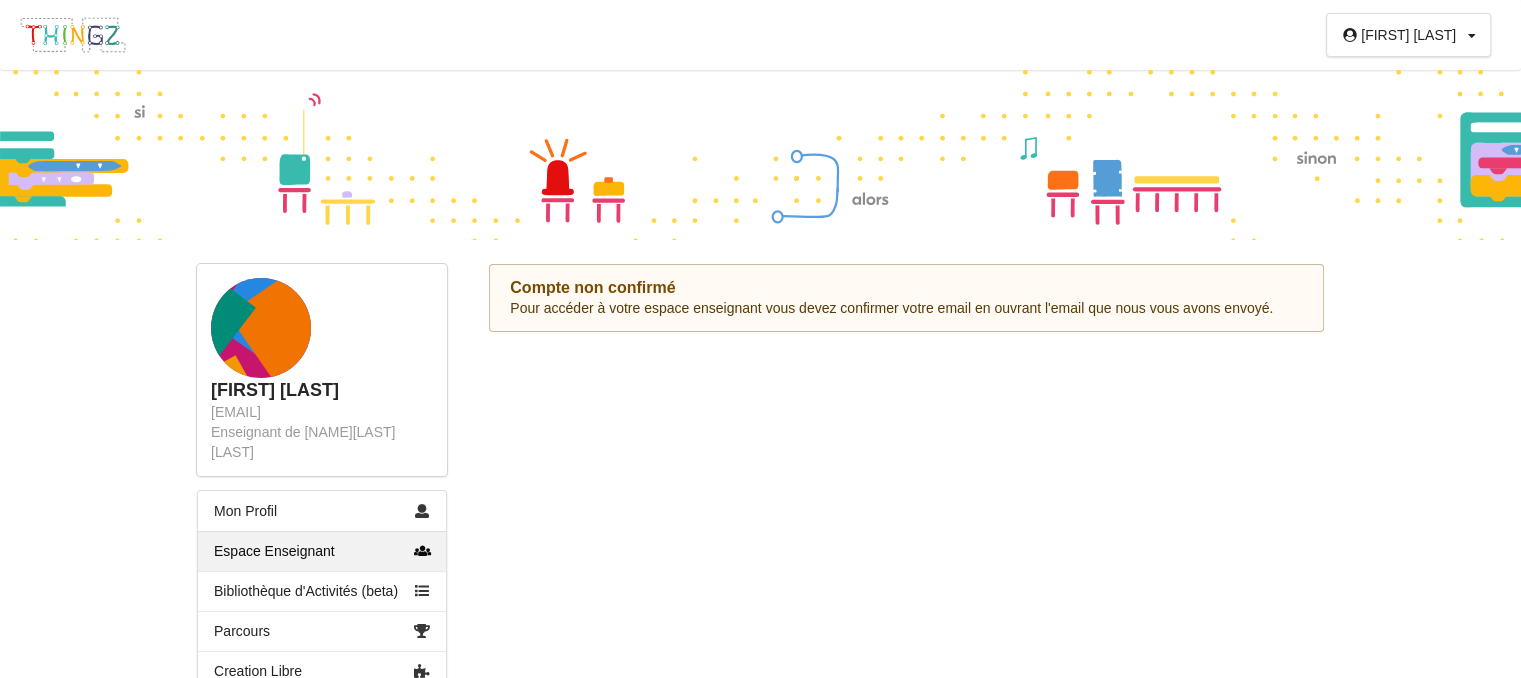 click on "[LAST]" at bounding box center (322, 390) 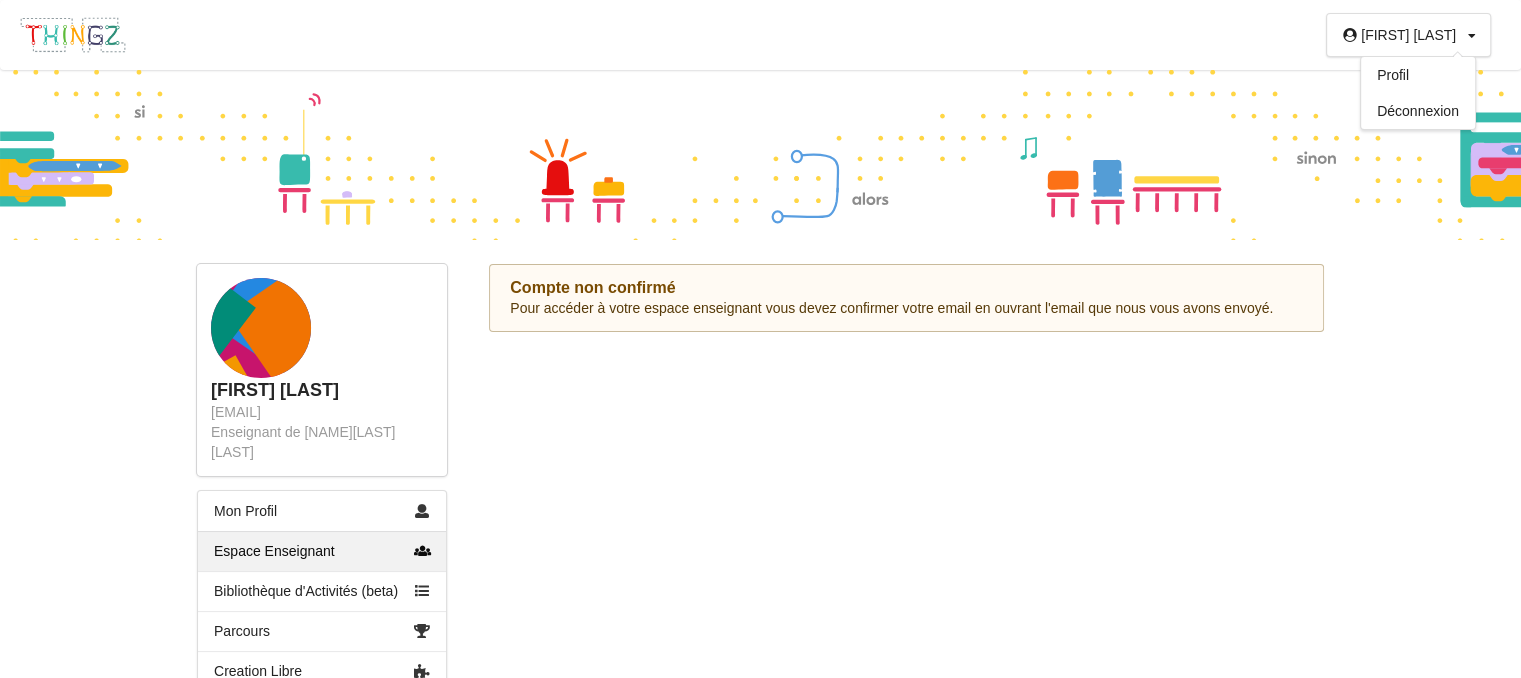 click on "Déconnexion" at bounding box center [1418, 111] 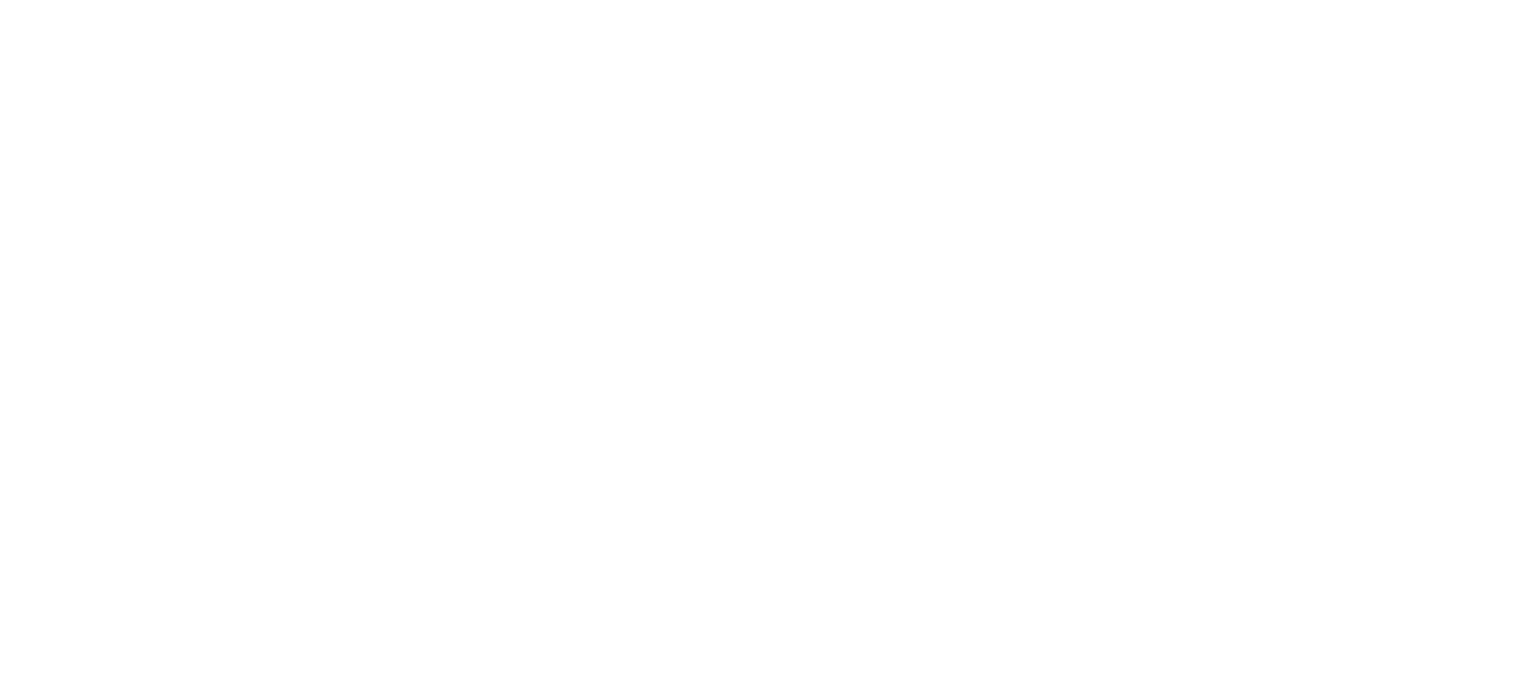 scroll, scrollTop: 0, scrollLeft: 0, axis: both 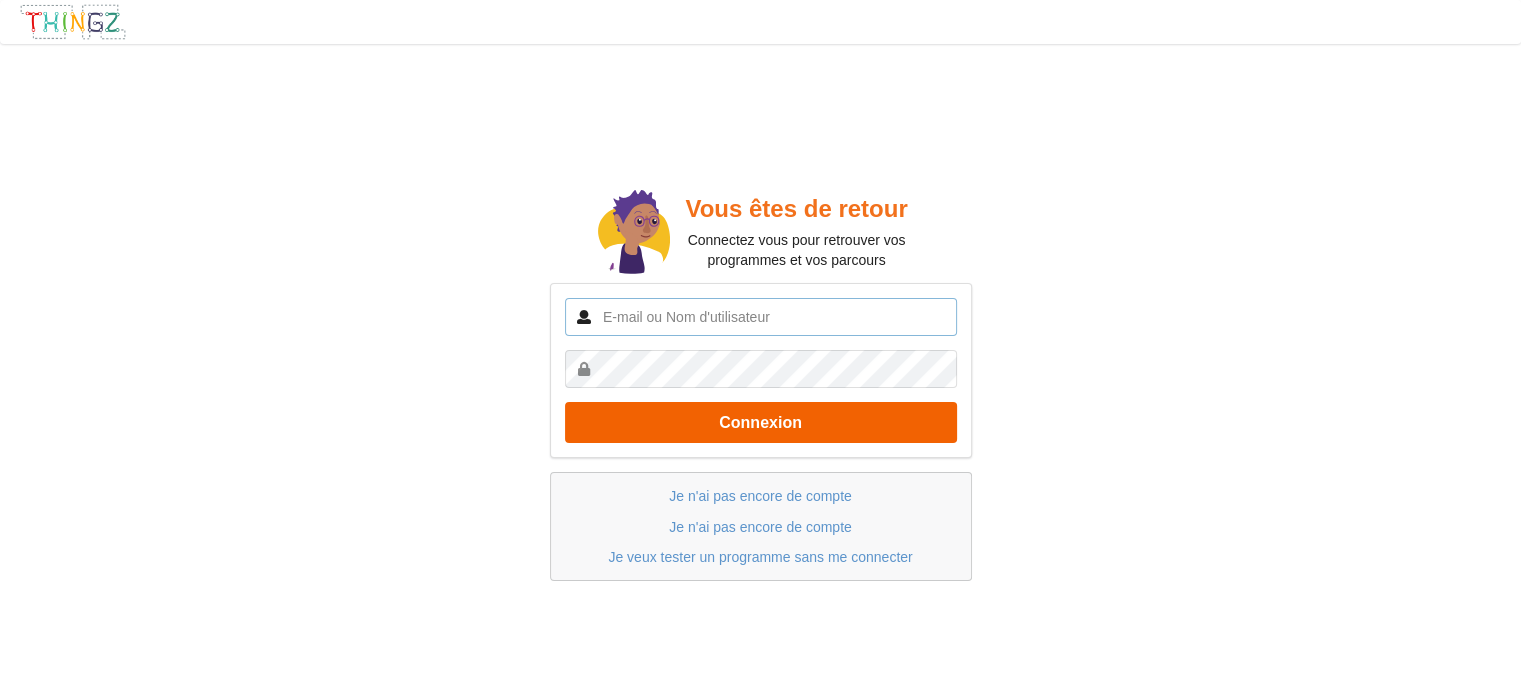 type on "[FIRST_NAME] [LAST_NAME]" 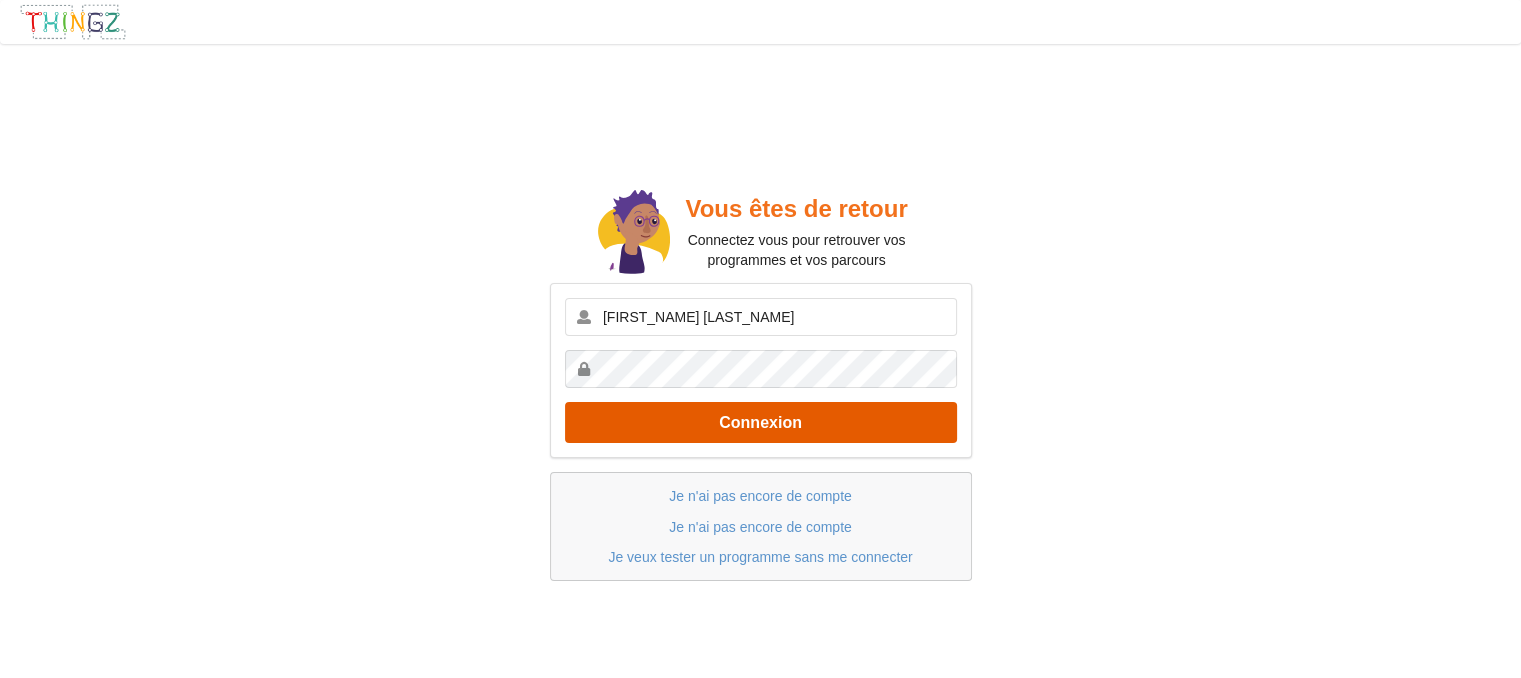 click on "Connexion" at bounding box center [761, 422] 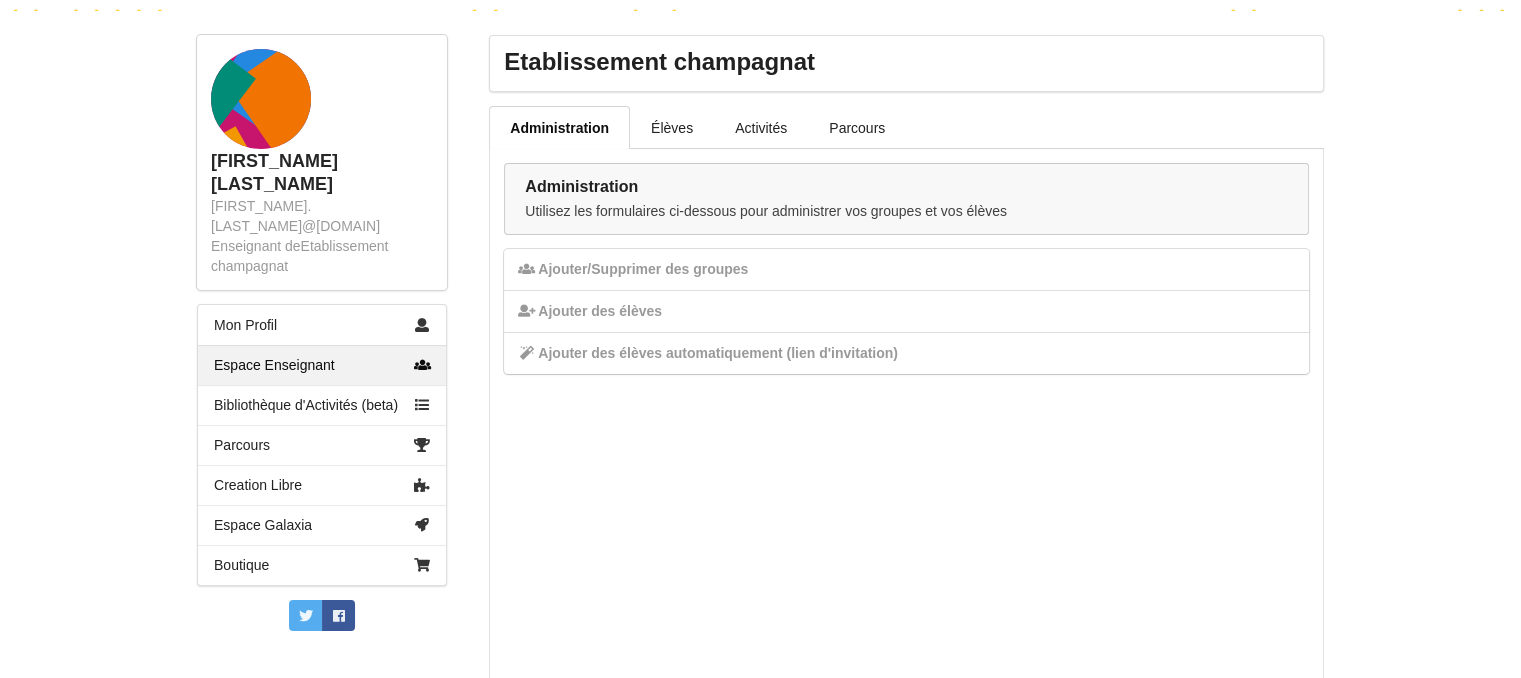 scroll, scrollTop: 266, scrollLeft: 0, axis: vertical 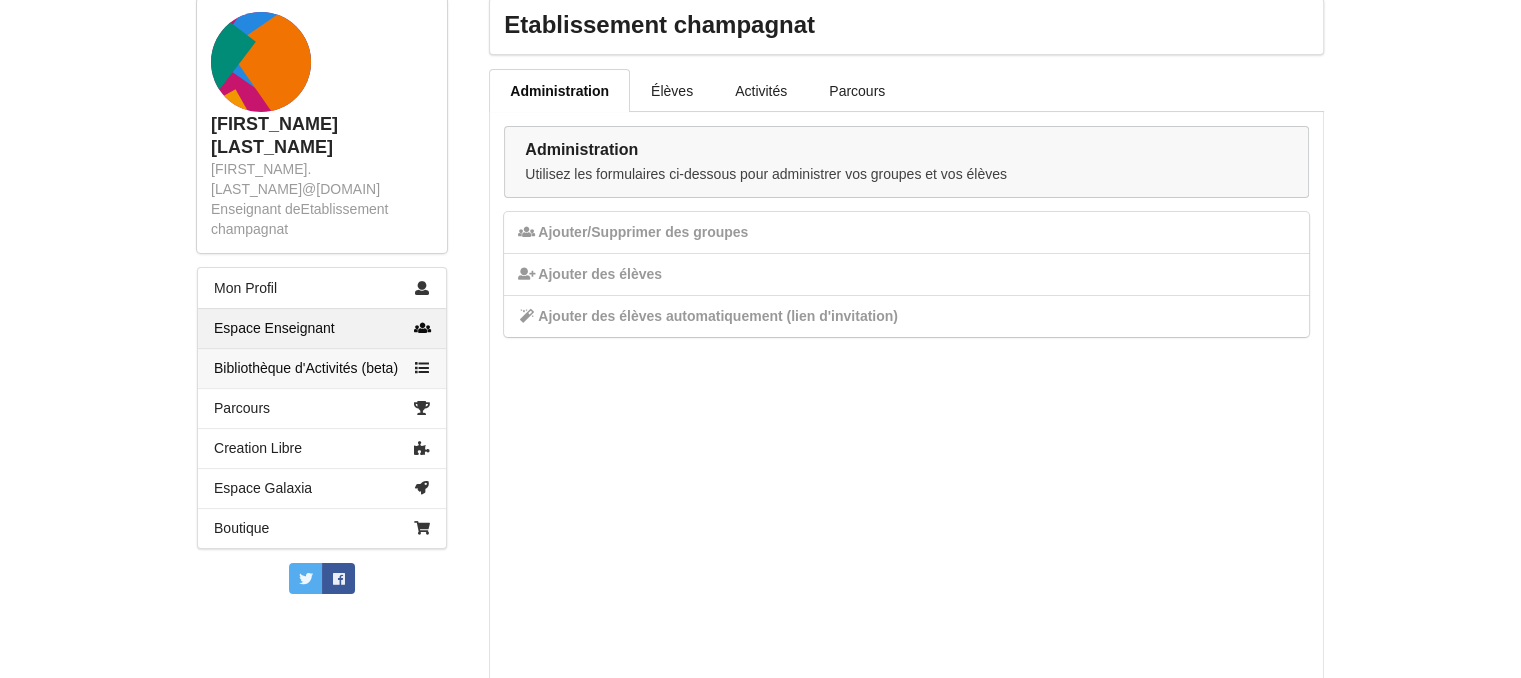 click on "Bibliothèque d Activités (beta)" at bounding box center (322, 368) 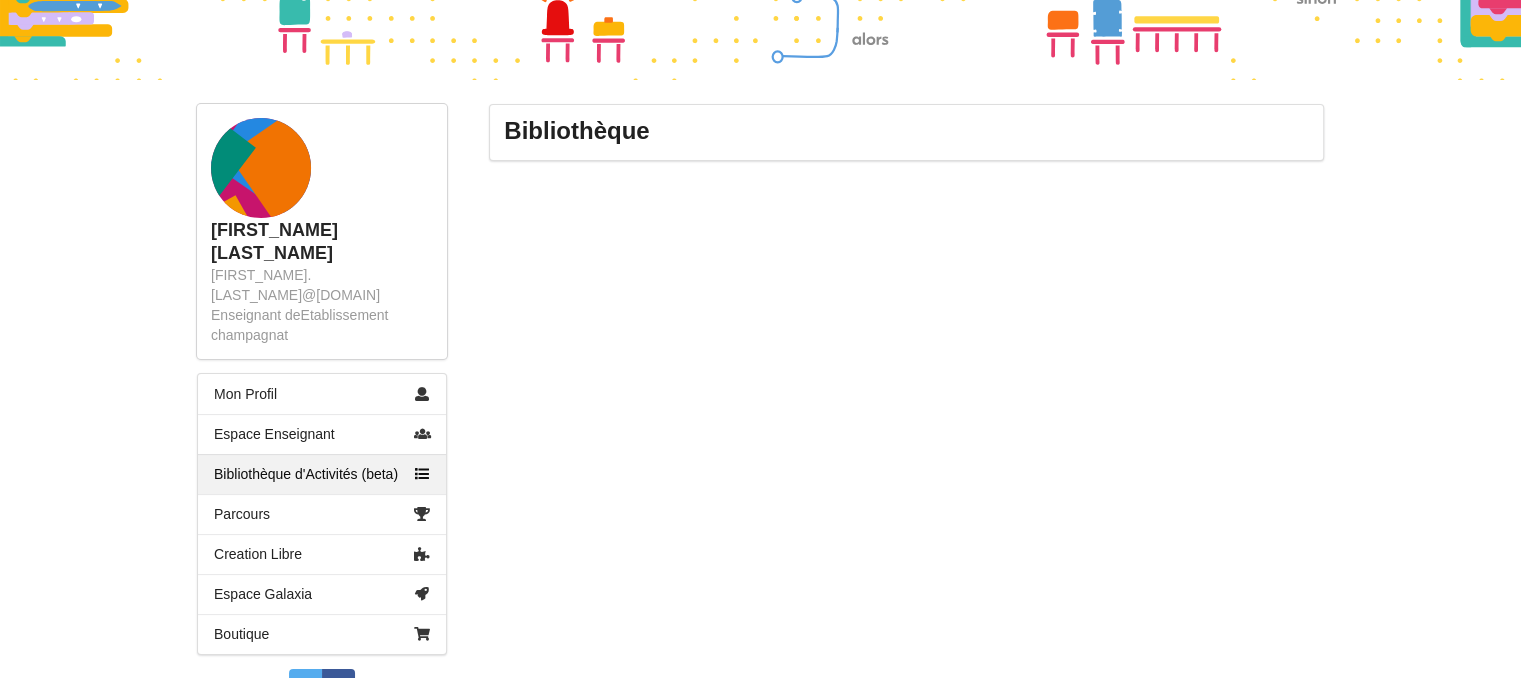 scroll, scrollTop: 168, scrollLeft: 0, axis: vertical 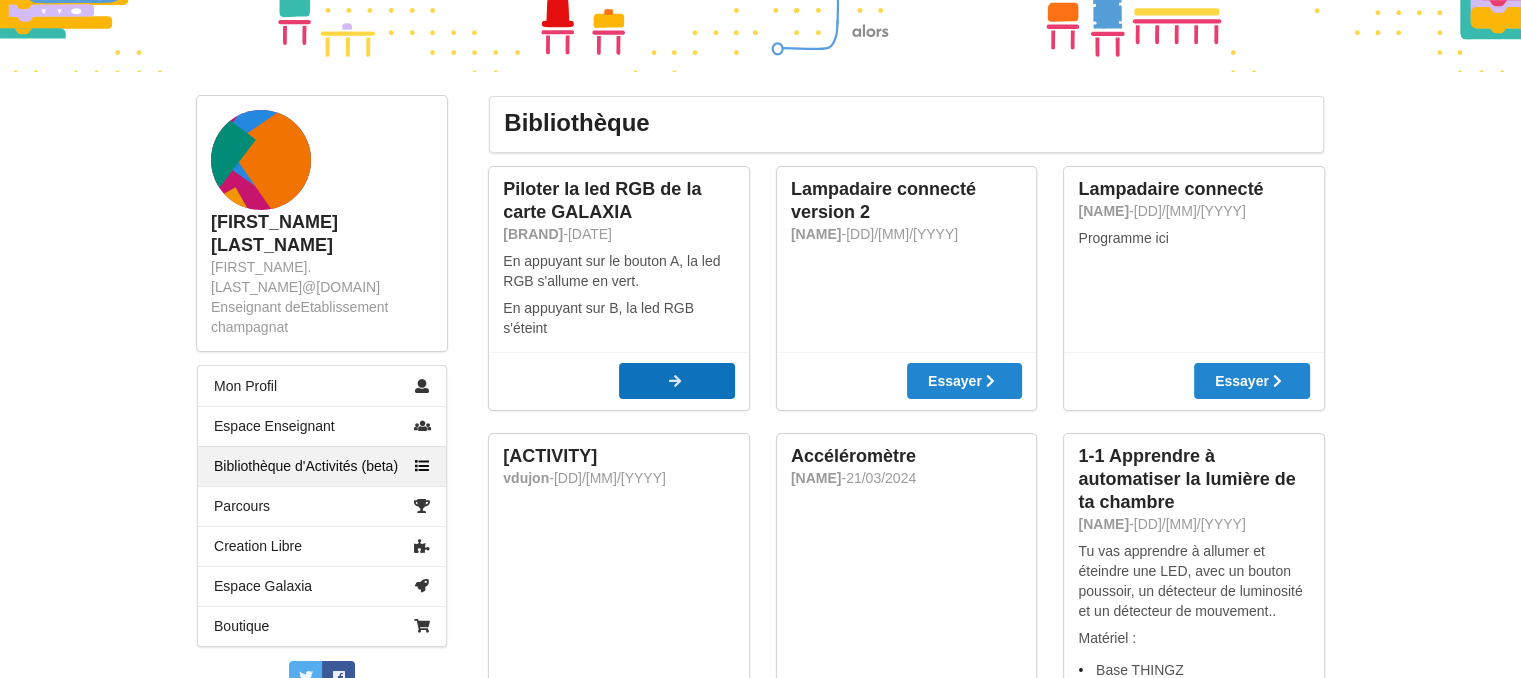 click at bounding box center [675, 381] 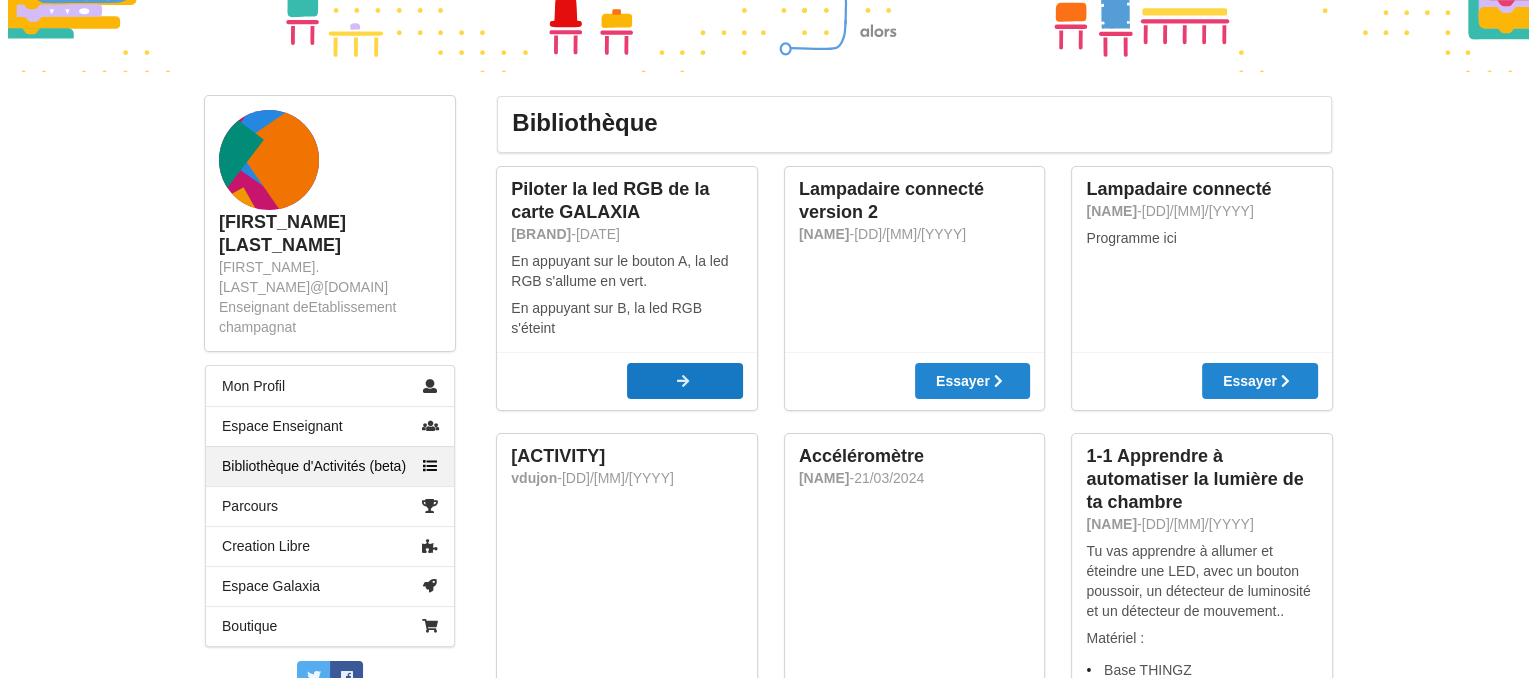 scroll, scrollTop: 0, scrollLeft: 0, axis: both 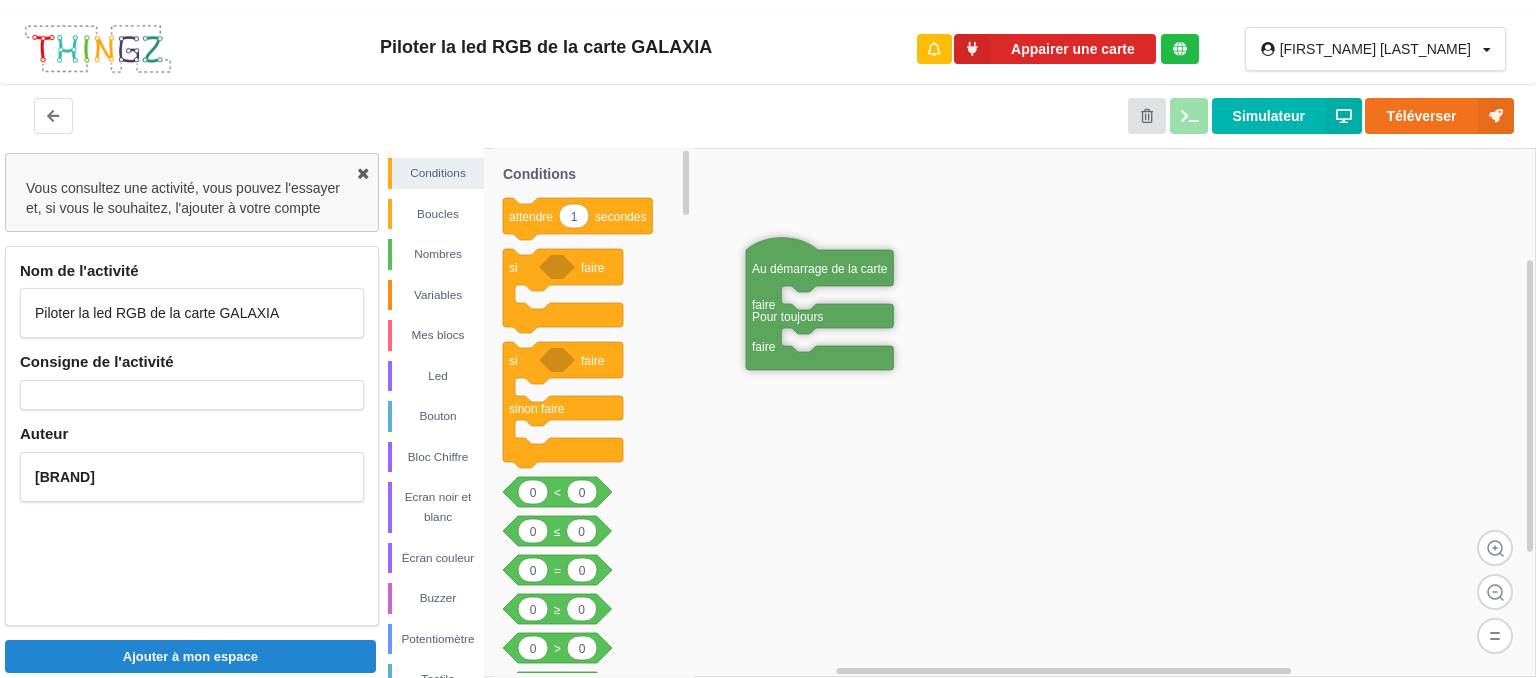 drag, startPoint x: 1184, startPoint y: 369, endPoint x: 804, endPoint y: 265, distance: 393.9746 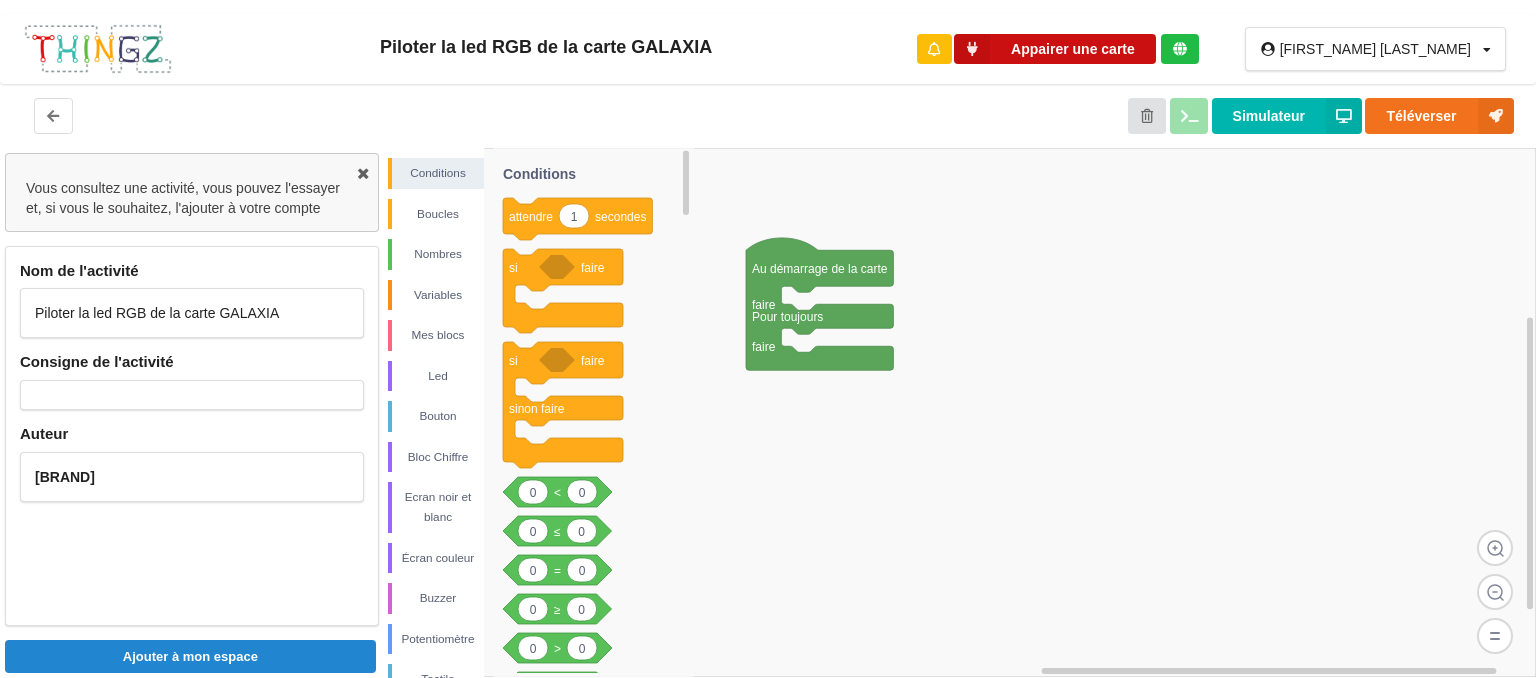 click on "Appairer une carte" at bounding box center (1055, 49) 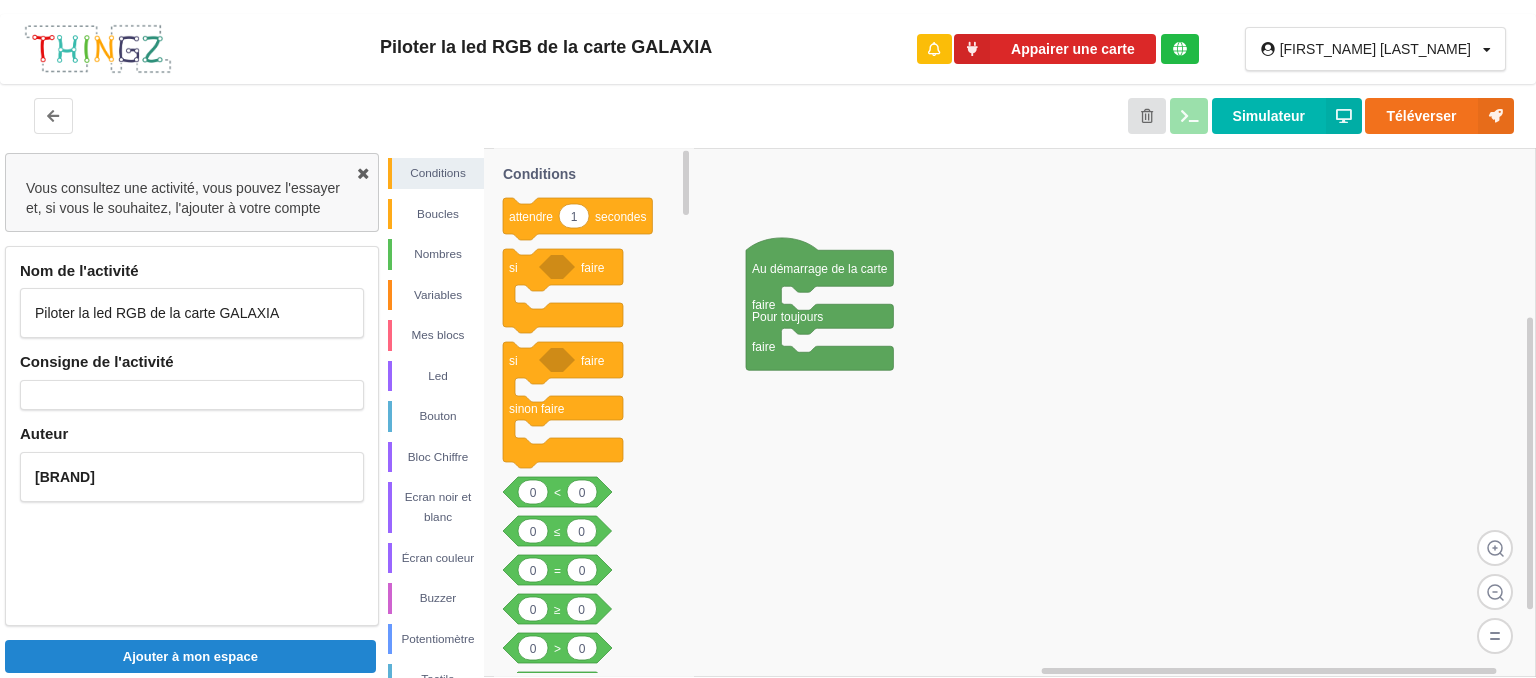 click on "Piloter la led RGB de la carte GALAXIA" at bounding box center (192, 313) 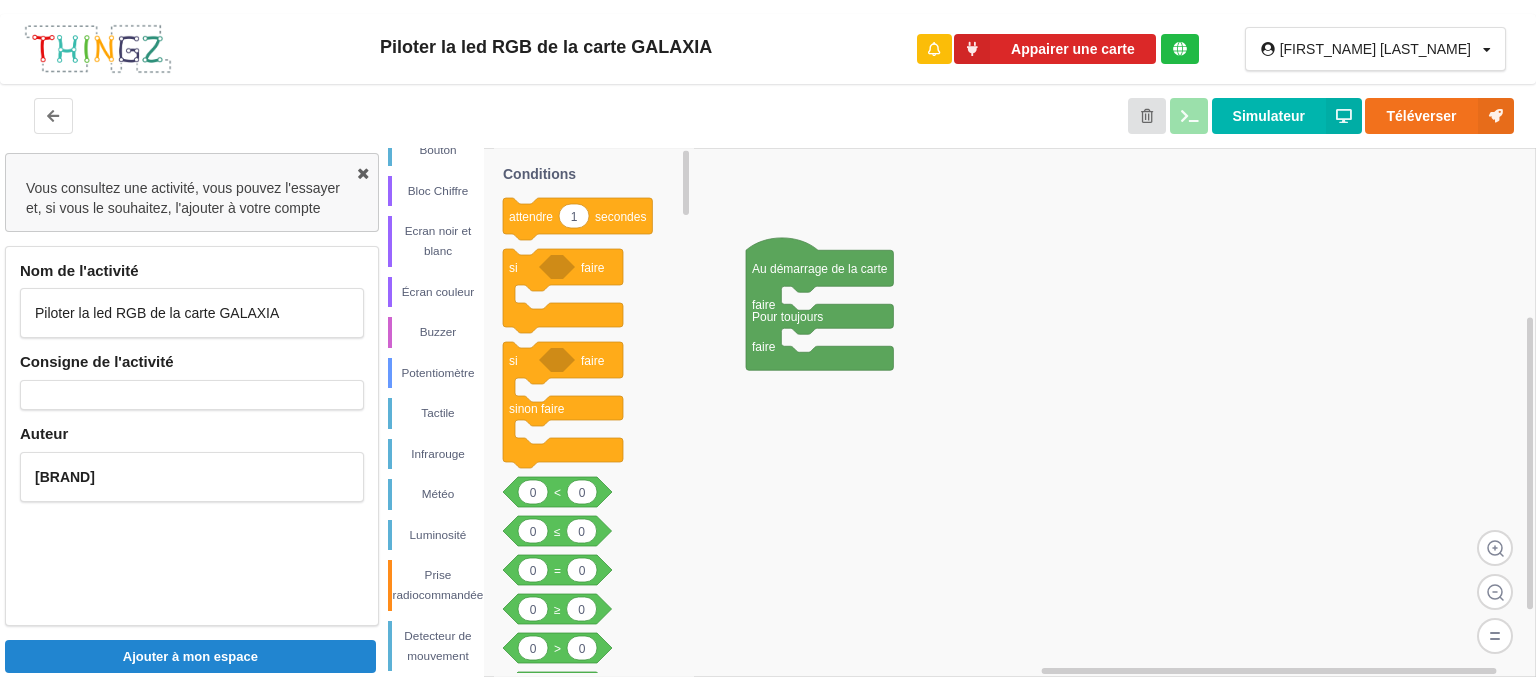 click at bounding box center [192, 395] 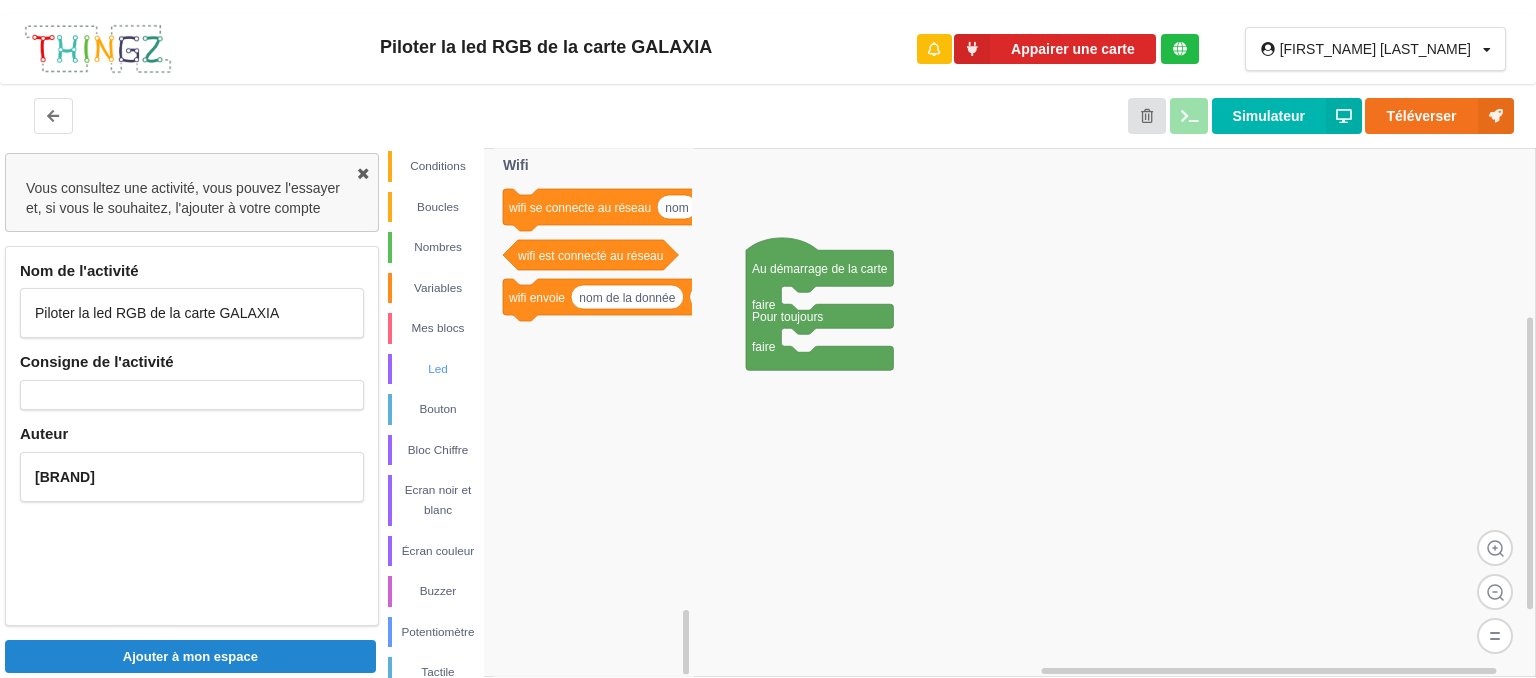 scroll, scrollTop: 0, scrollLeft: 0, axis: both 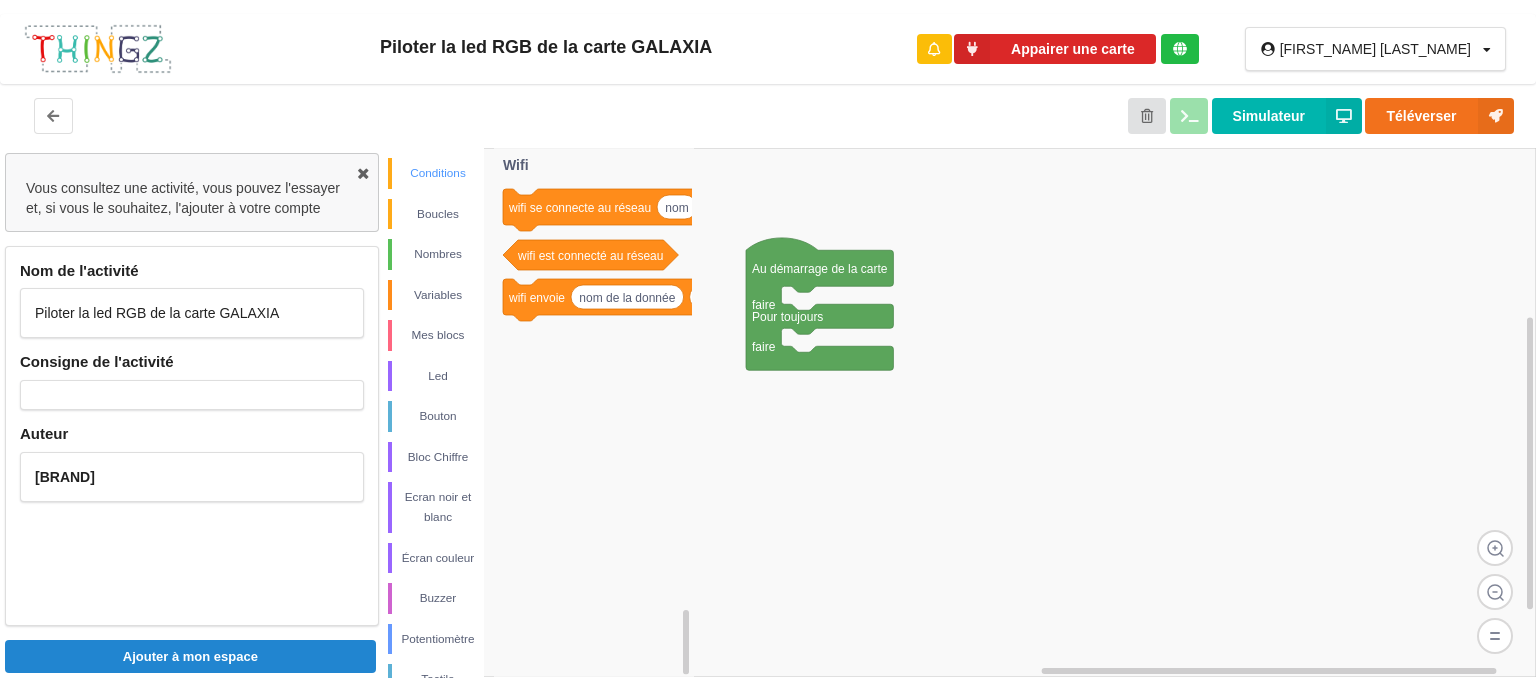 click on "Conditions" at bounding box center [438, 173] 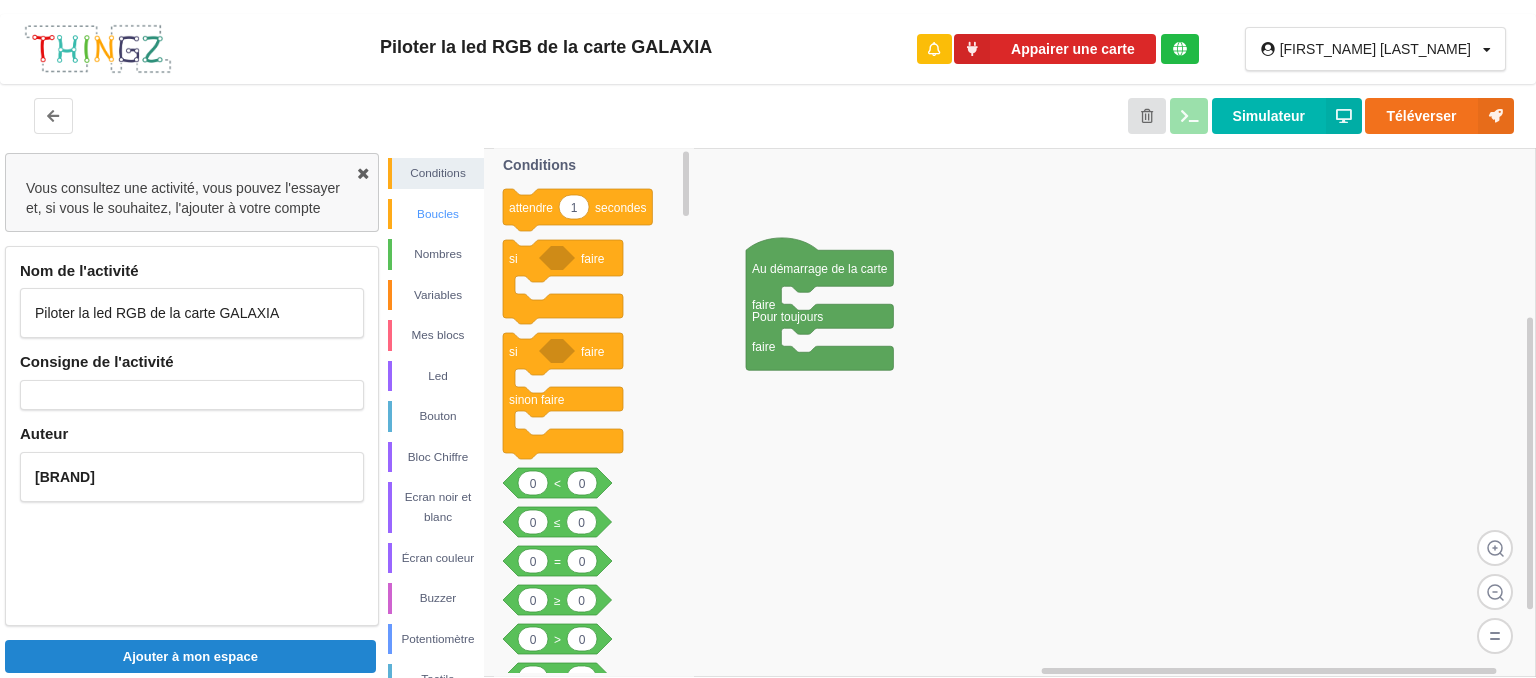 click on "Boucles" at bounding box center [438, 173] 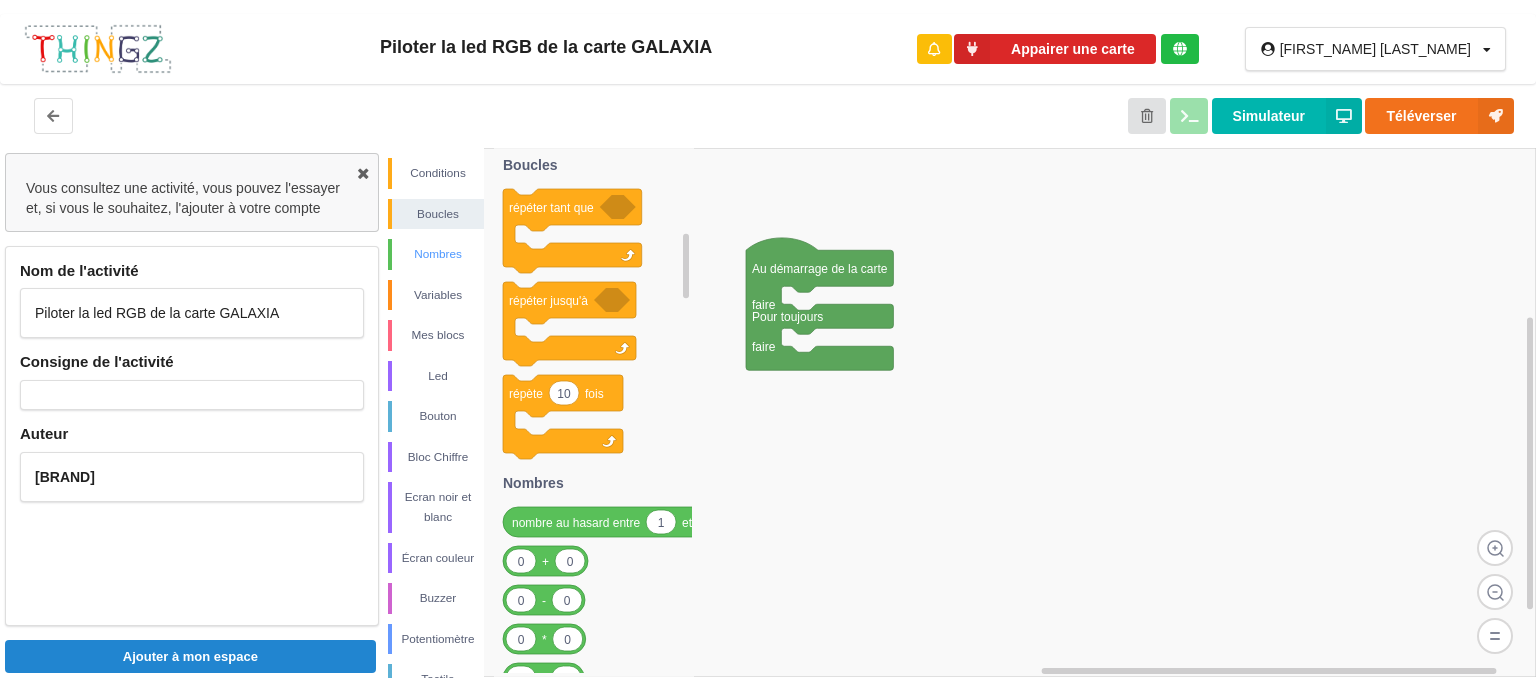 click on "Nombres" at bounding box center [436, 173] 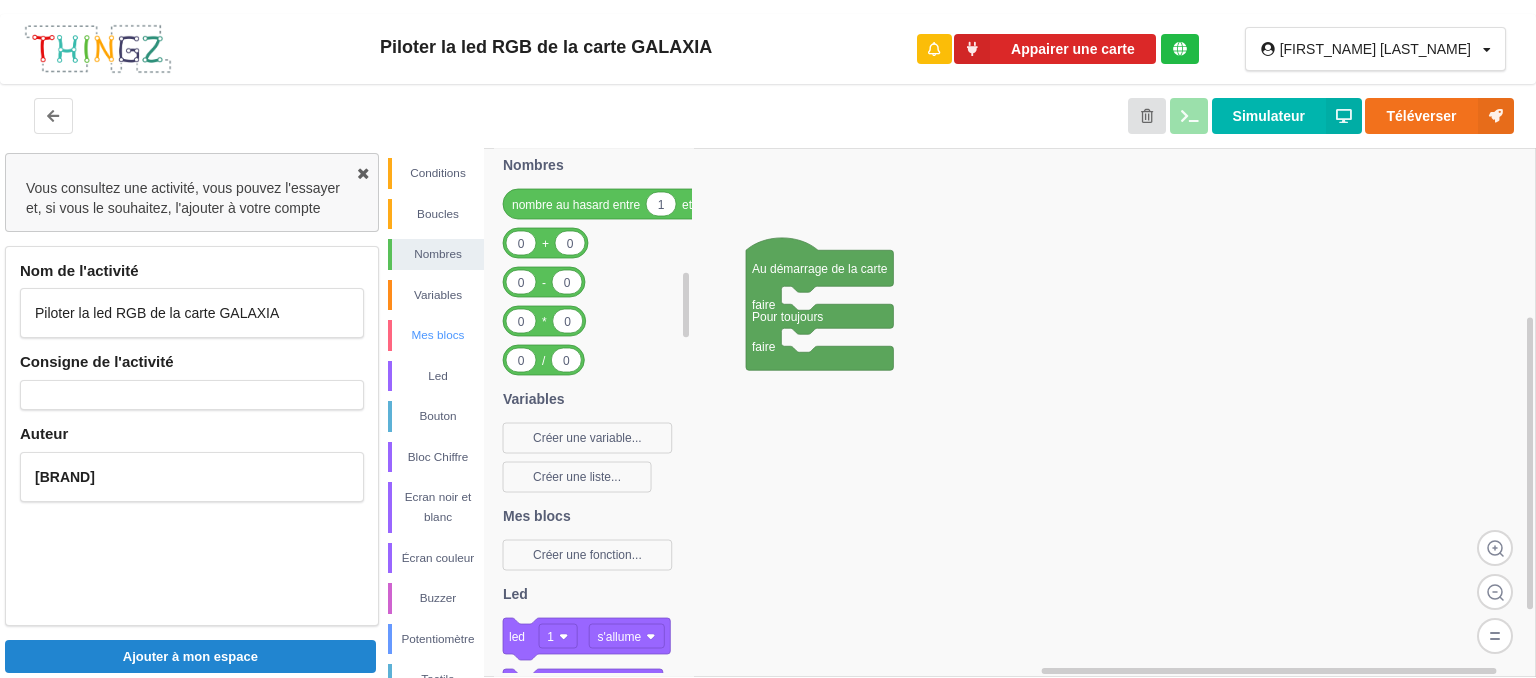click on "Mes blocs" at bounding box center [438, 173] 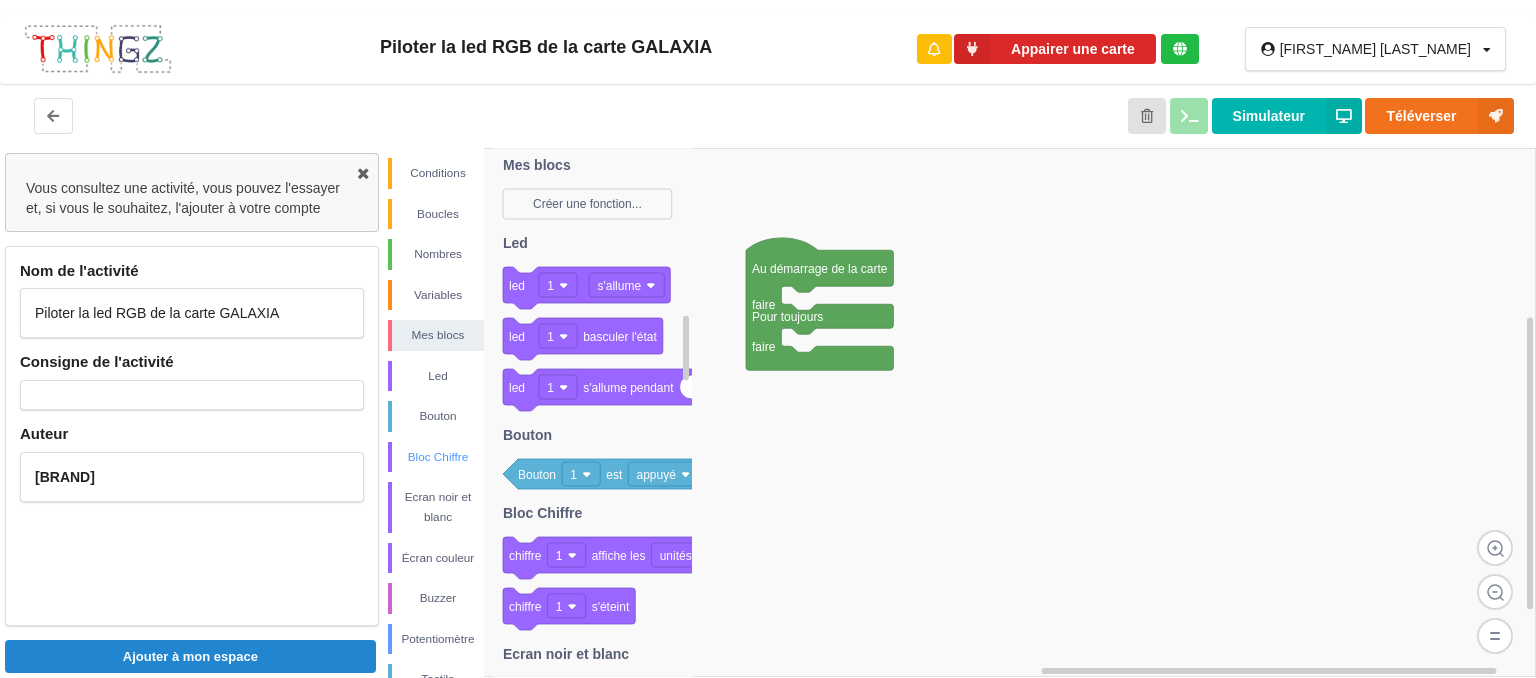 click on "Bloc Chiffre" at bounding box center (438, 173) 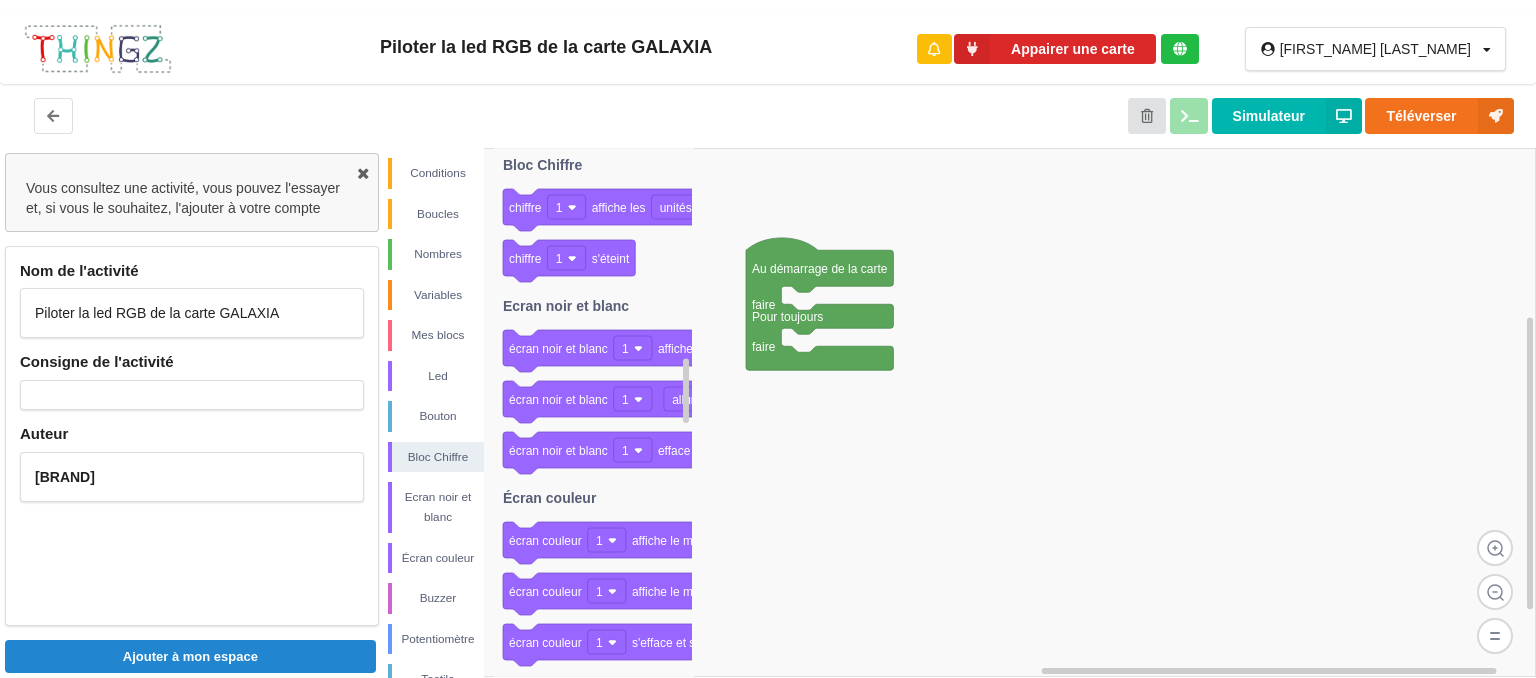 click on "Piloter la led RGB de la carte GALAXIA" at bounding box center [192, 313] 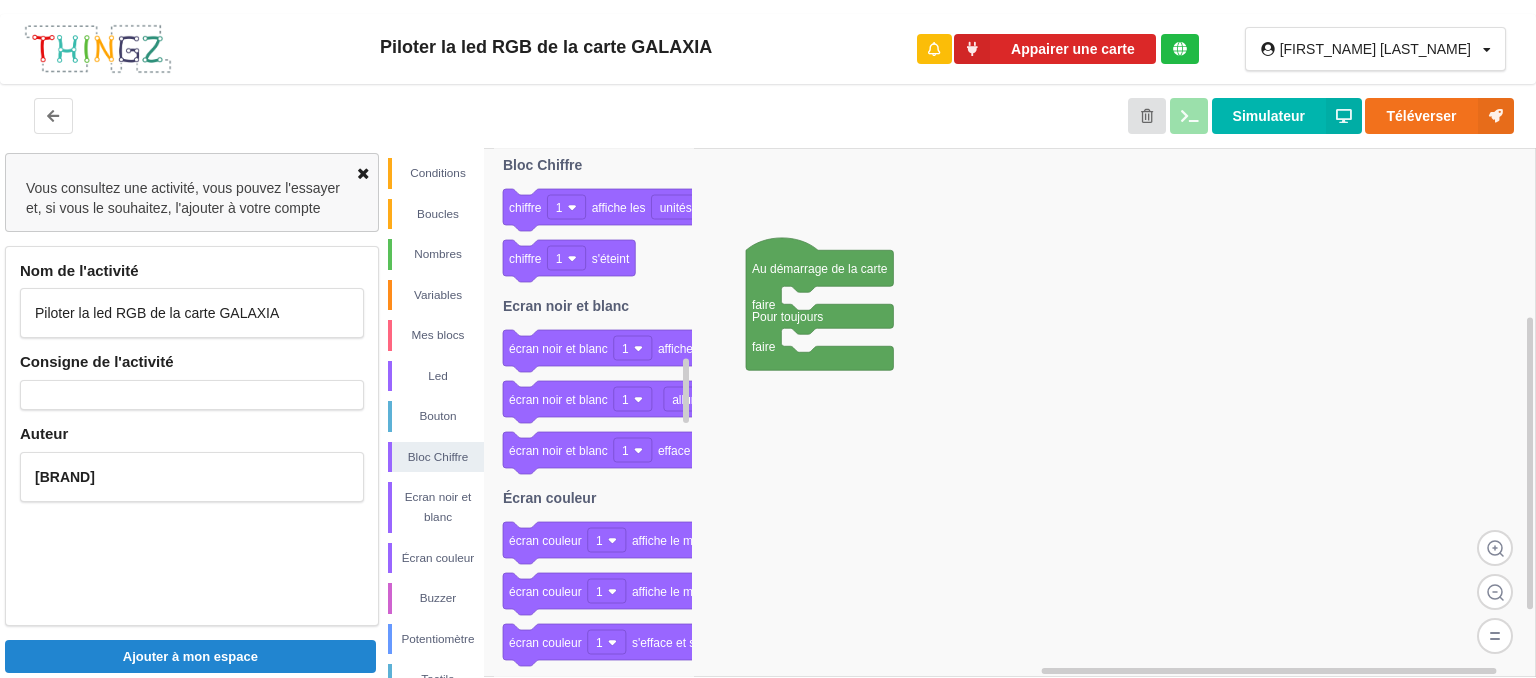 click at bounding box center (363, 171) 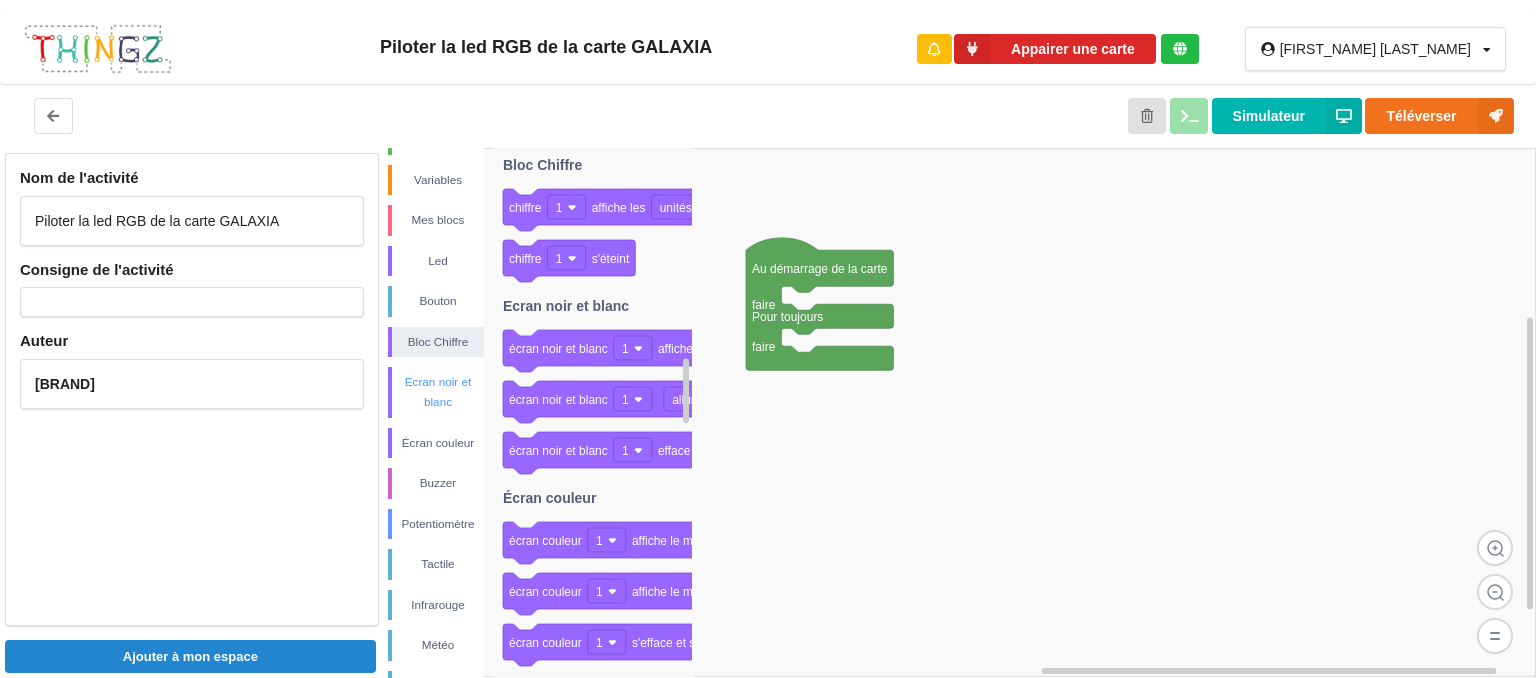 scroll, scrollTop: 40, scrollLeft: 0, axis: vertical 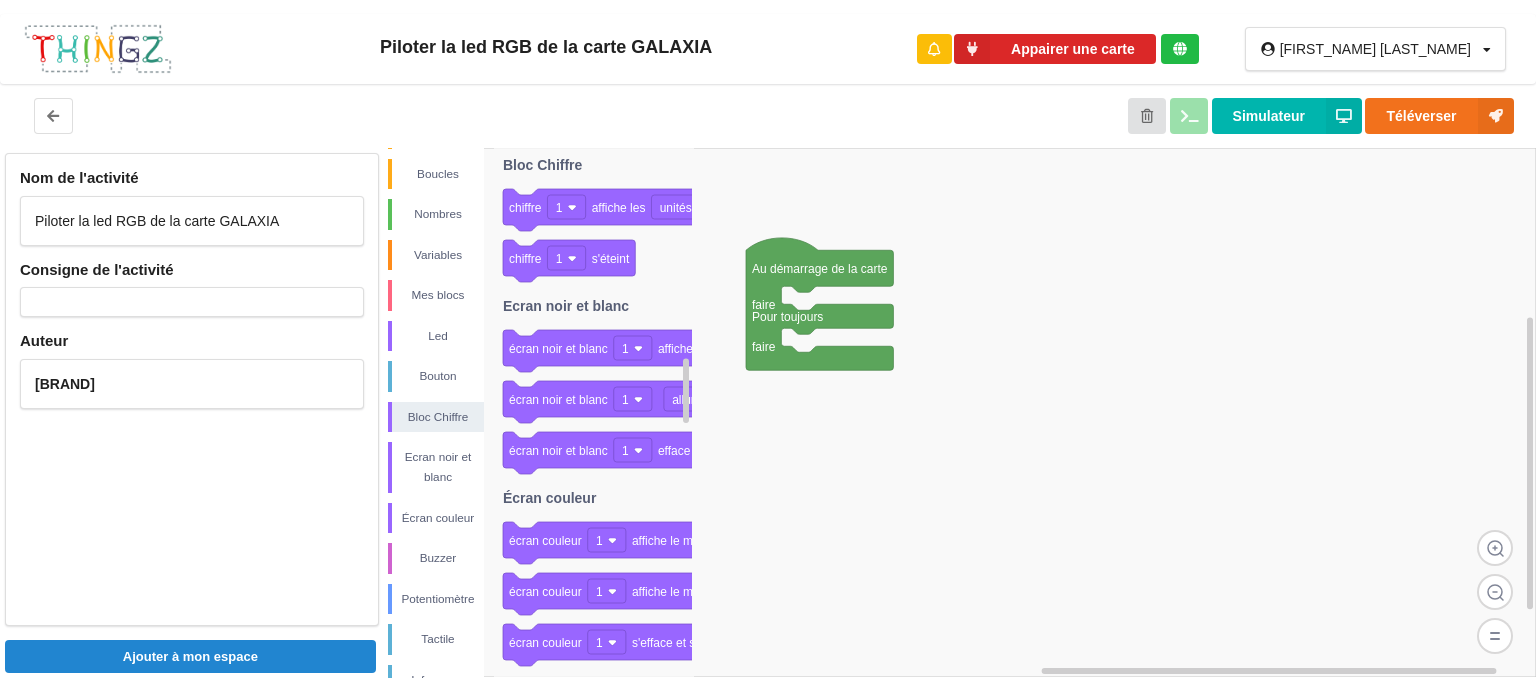 click on "Nom de l'activité Piloter la led RGB de la carte GALAXIA Consigne de l'activité Auteur TechnomerMX" at bounding box center (192, 389) 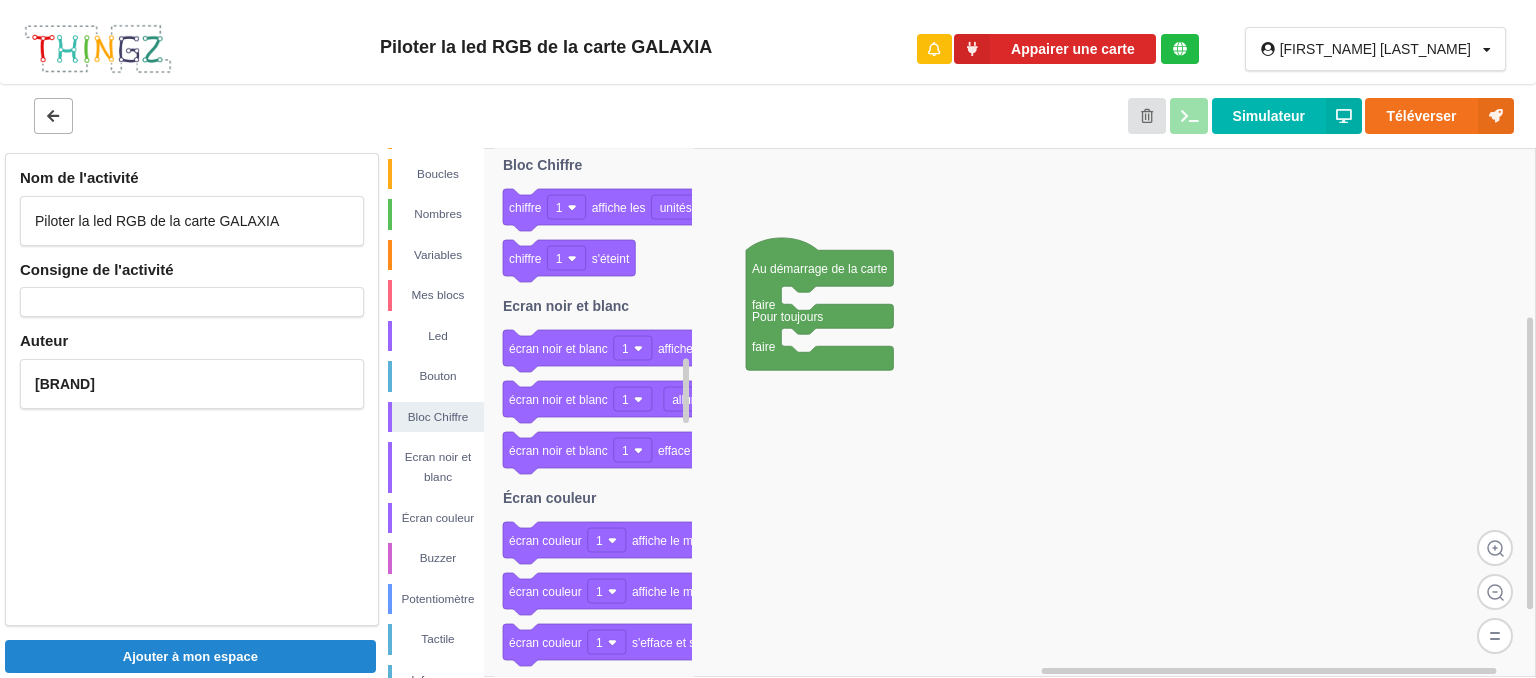 click at bounding box center [53, 116] 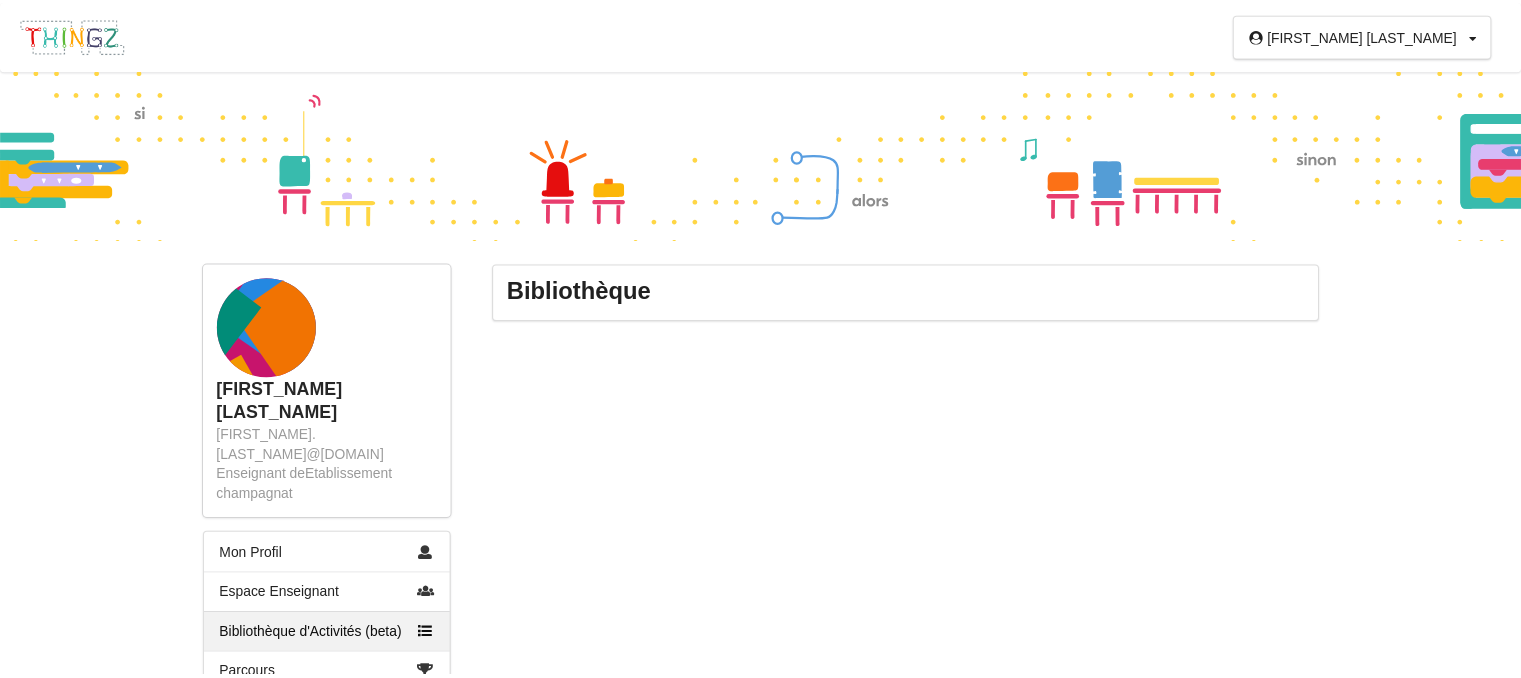 scroll, scrollTop: 168, scrollLeft: 0, axis: vertical 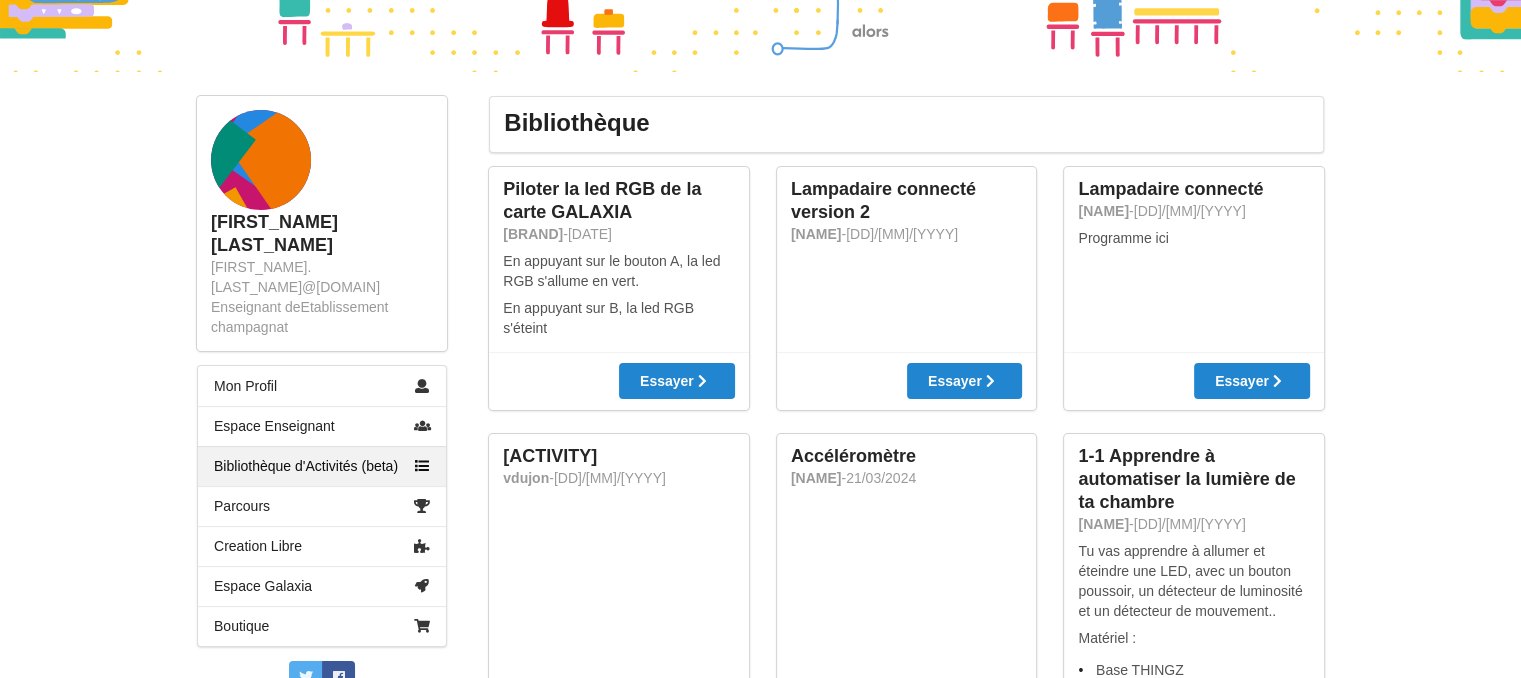 click on "Bibliothèque d Activités (beta)" at bounding box center [322, 466] 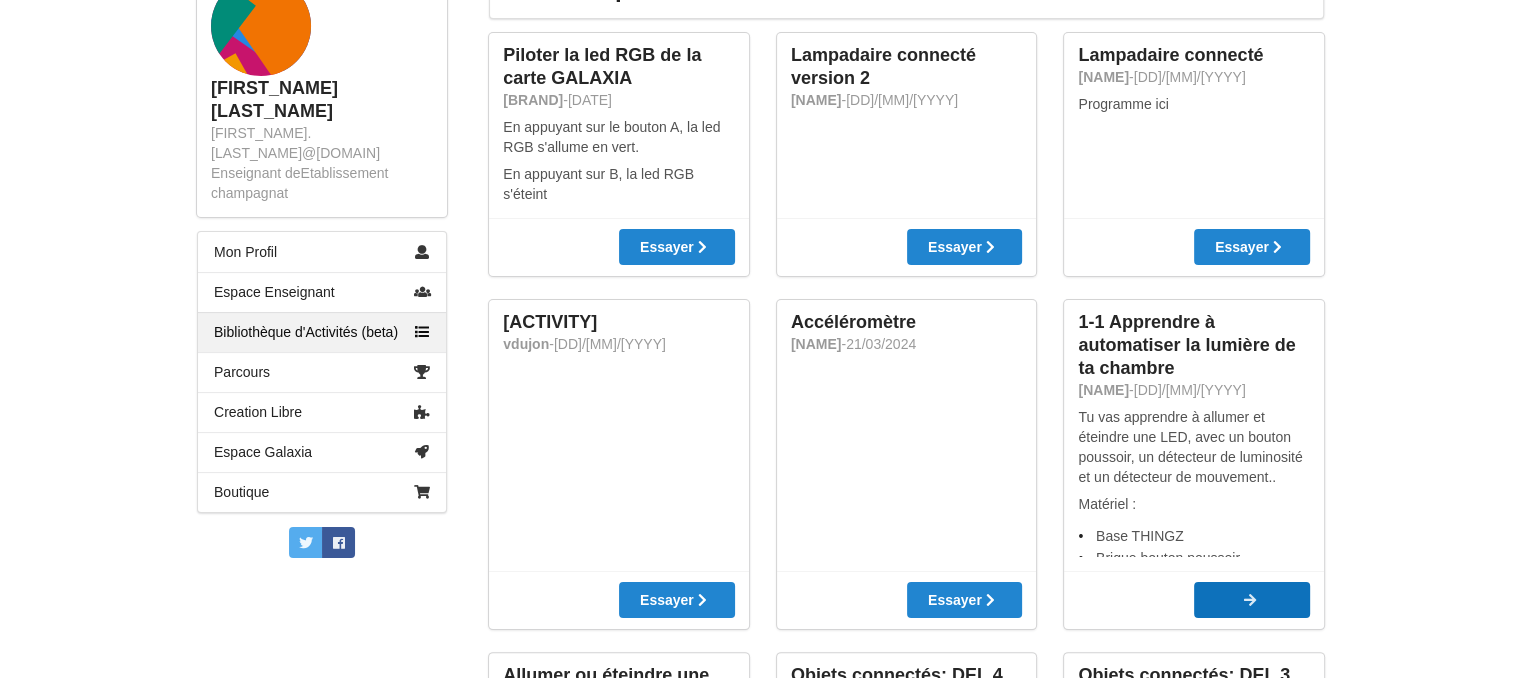 click on "Essayer" at bounding box center [1252, 600] 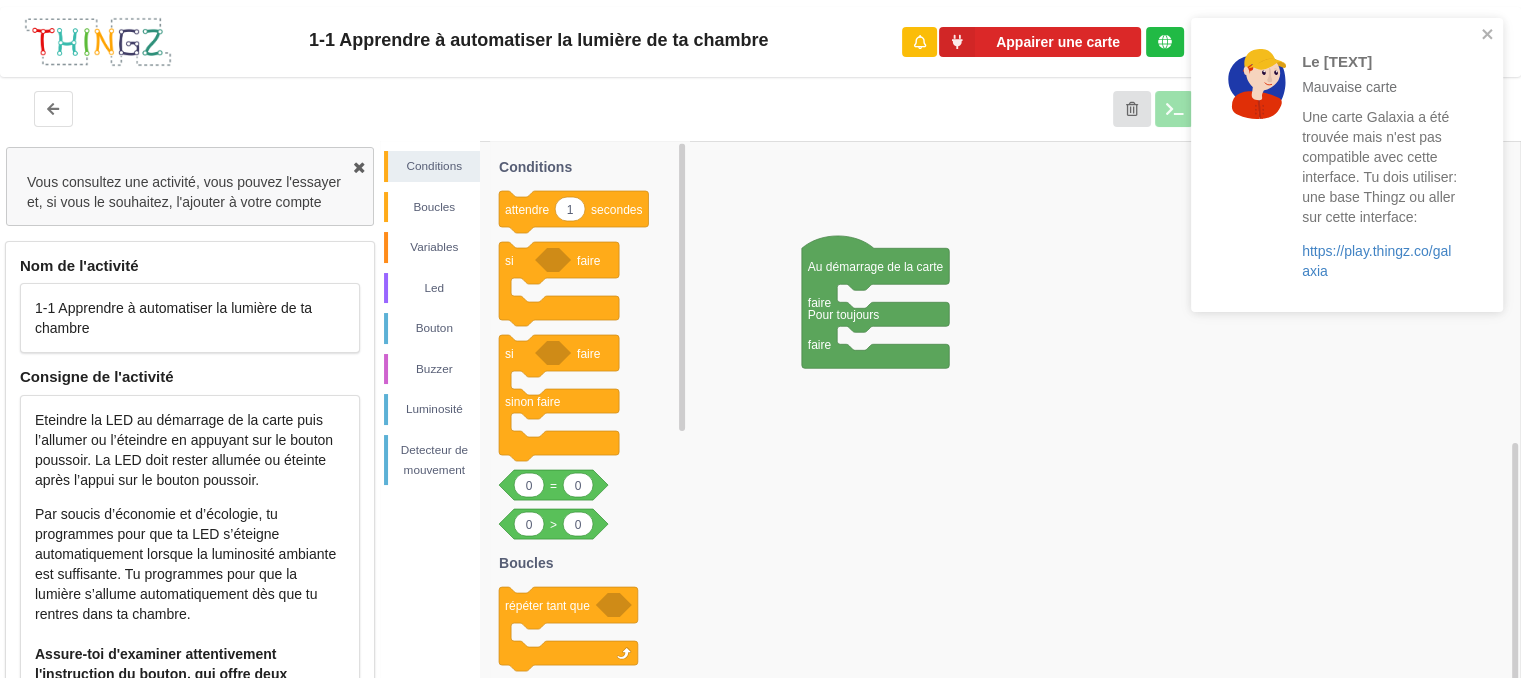 scroll, scrollTop: 0, scrollLeft: 0, axis: both 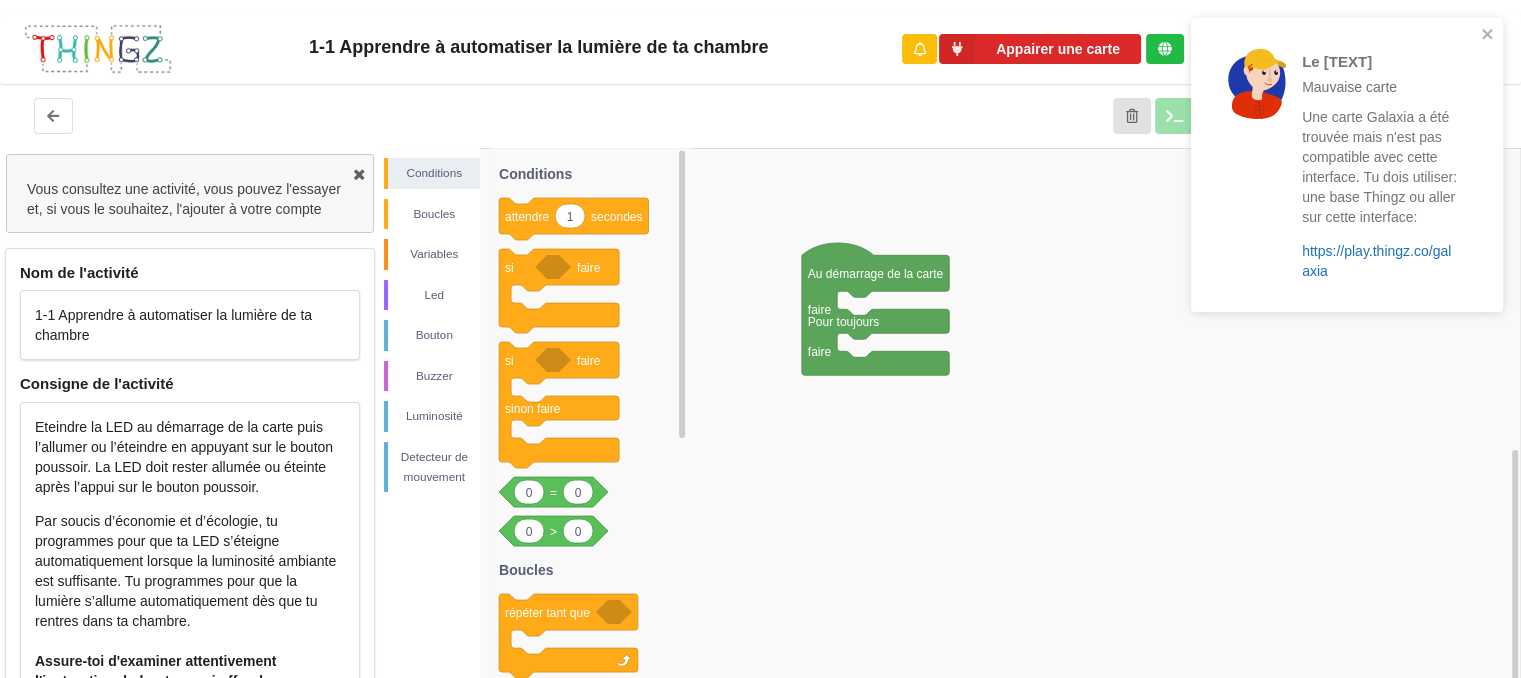 click on "[URL]" at bounding box center [1376, 261] 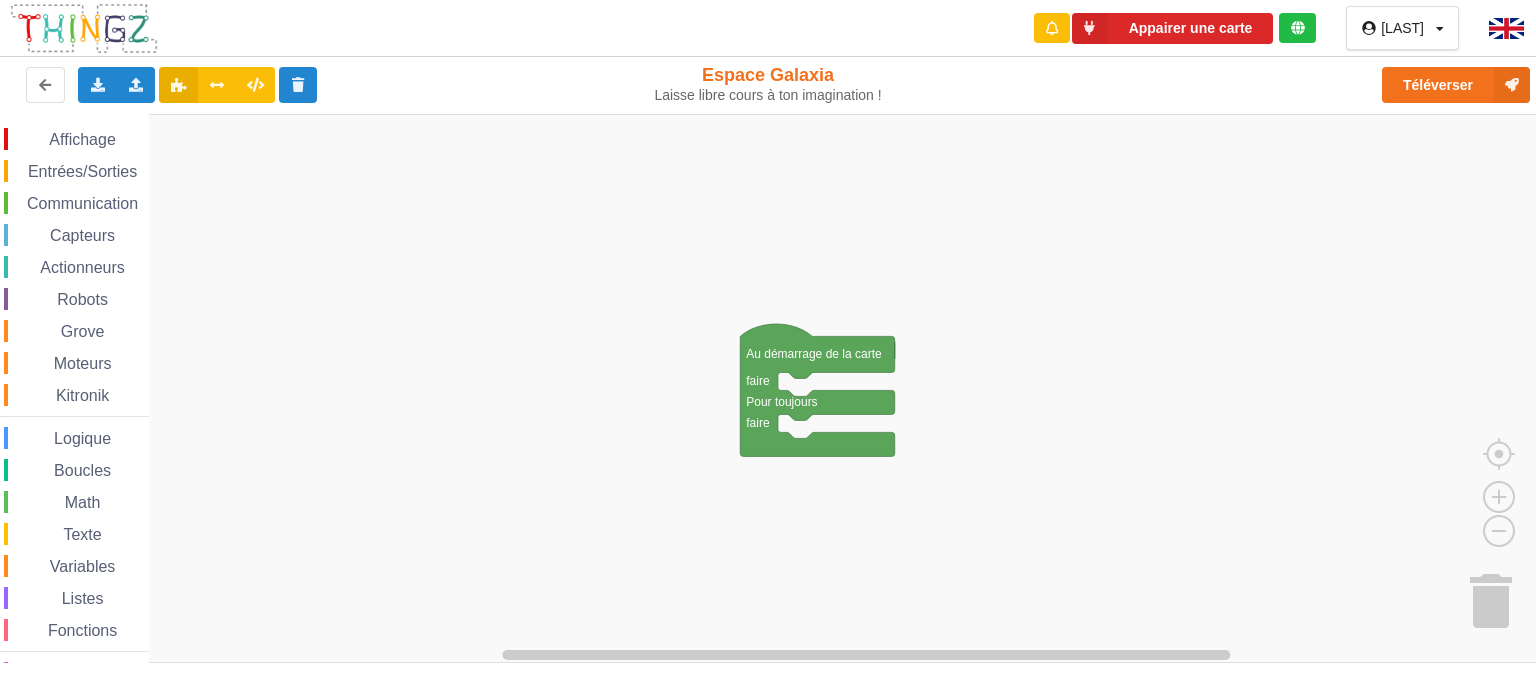 scroll, scrollTop: 0, scrollLeft: 0, axis: both 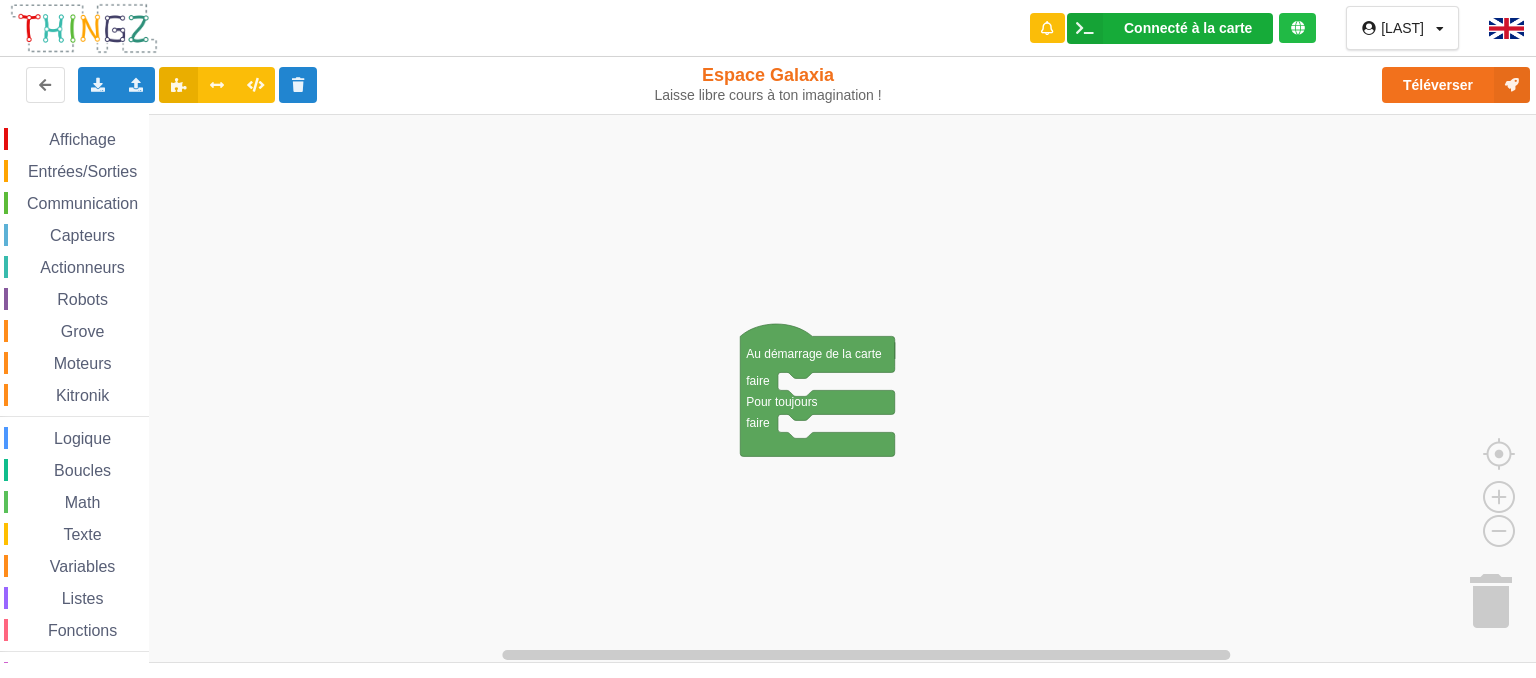 click on "Connecté à la carte" at bounding box center [1188, 28] 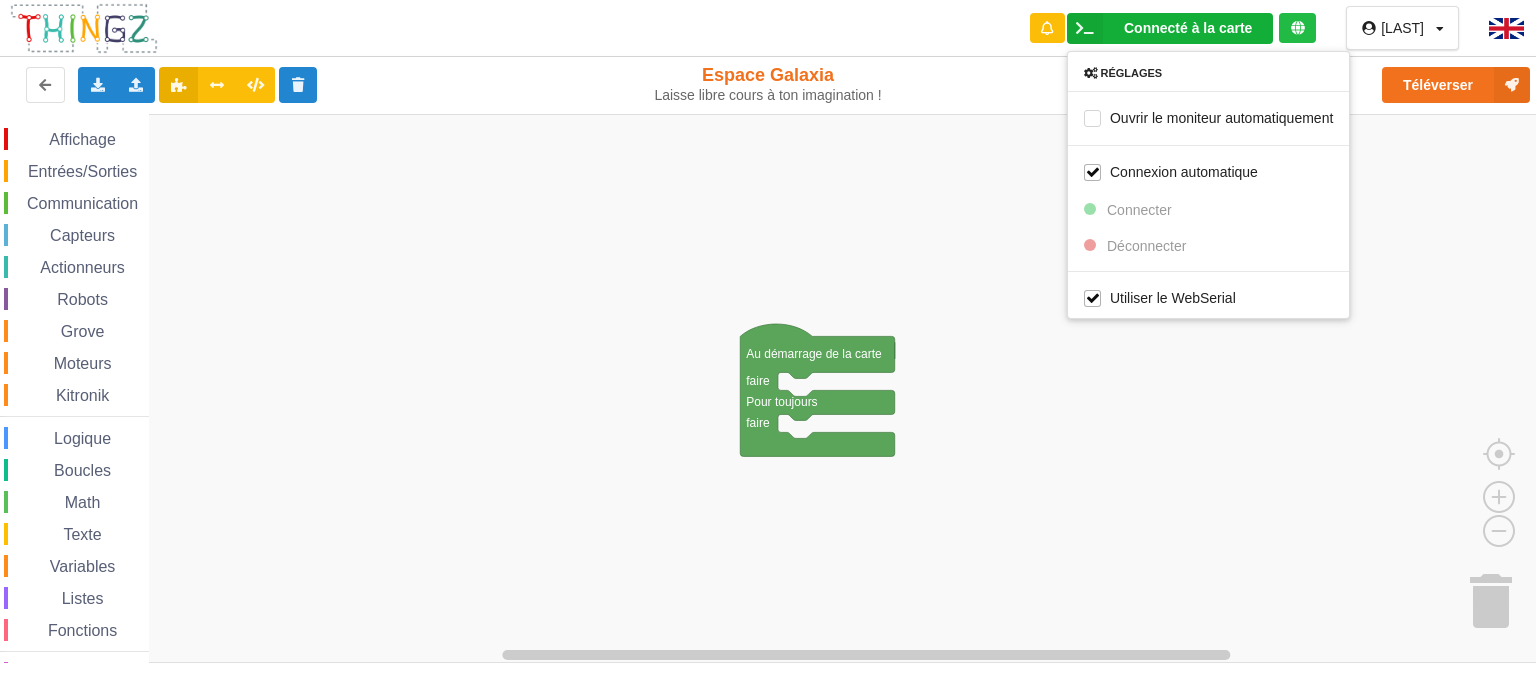 click at bounding box center (775, 388) 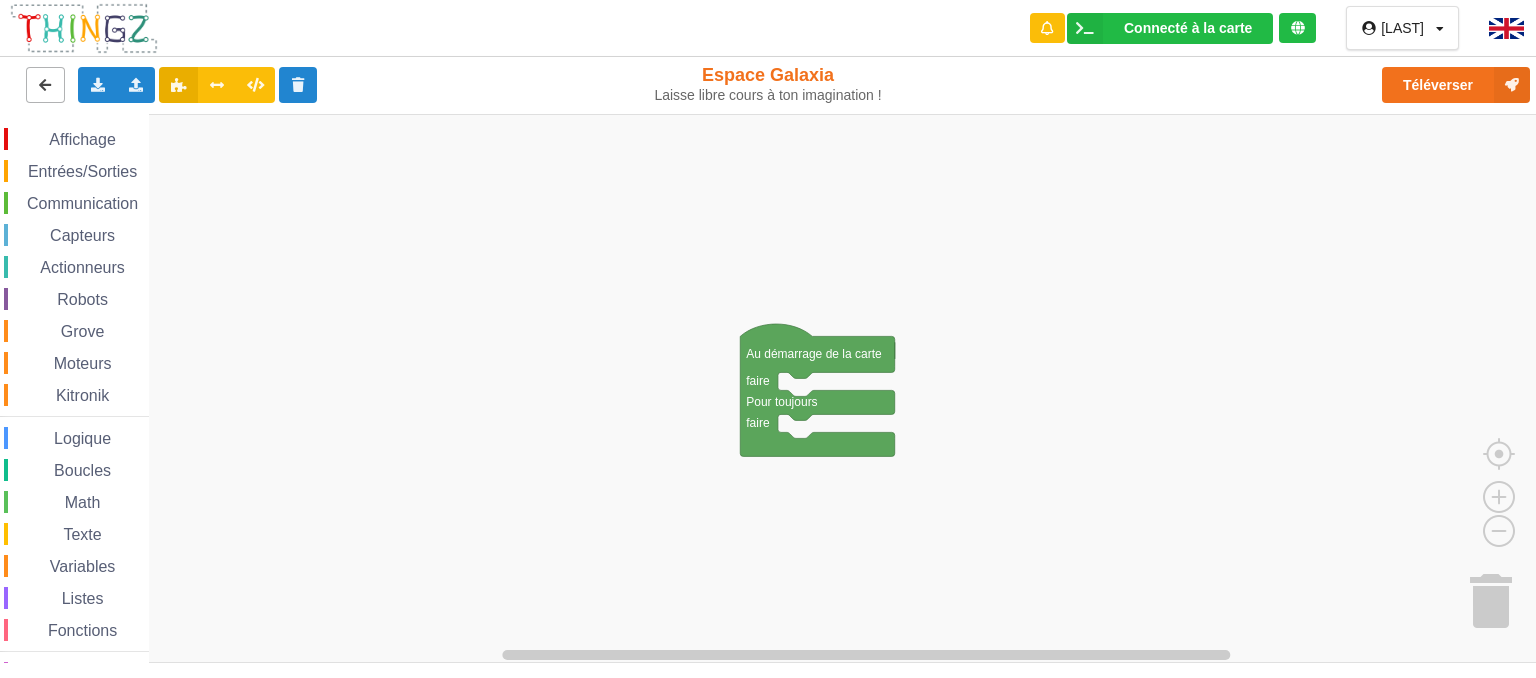 click at bounding box center (45, 85) 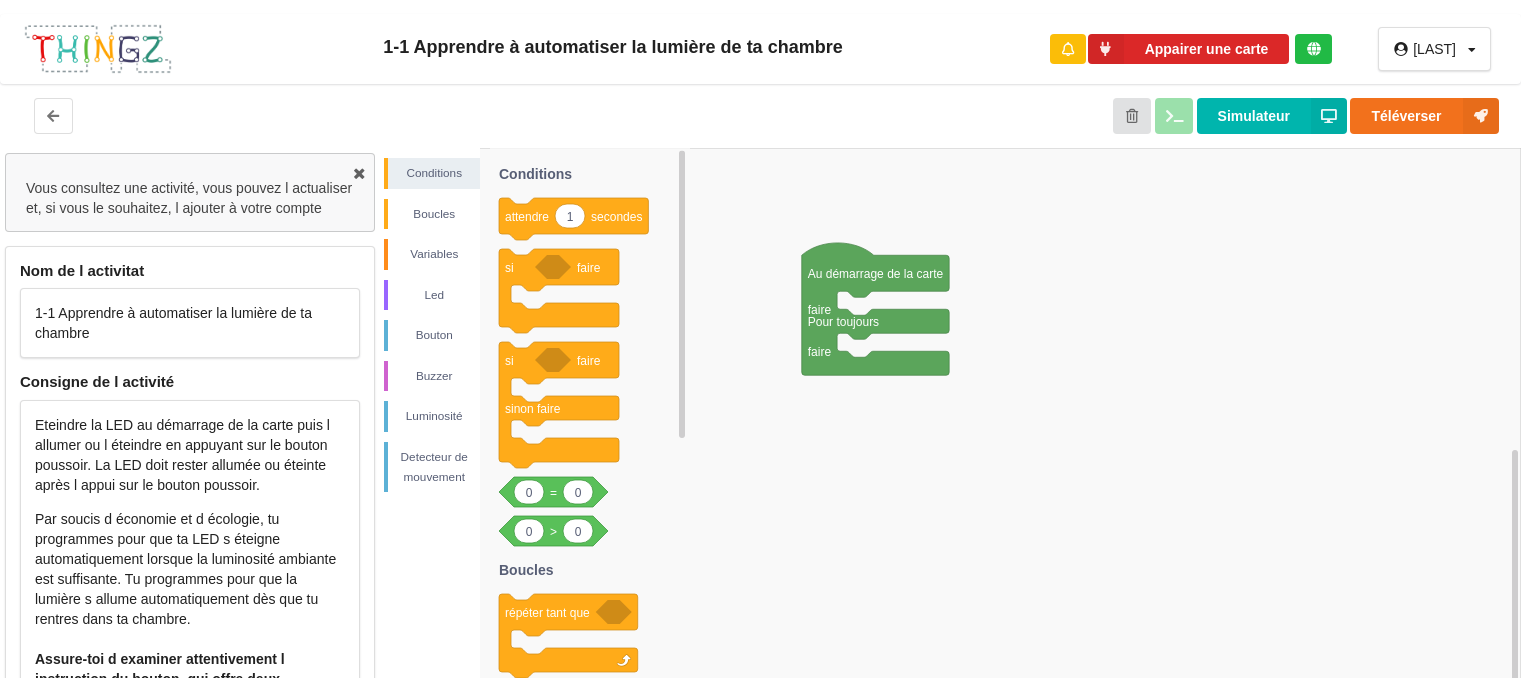 scroll, scrollTop: 0, scrollLeft: 0, axis: both 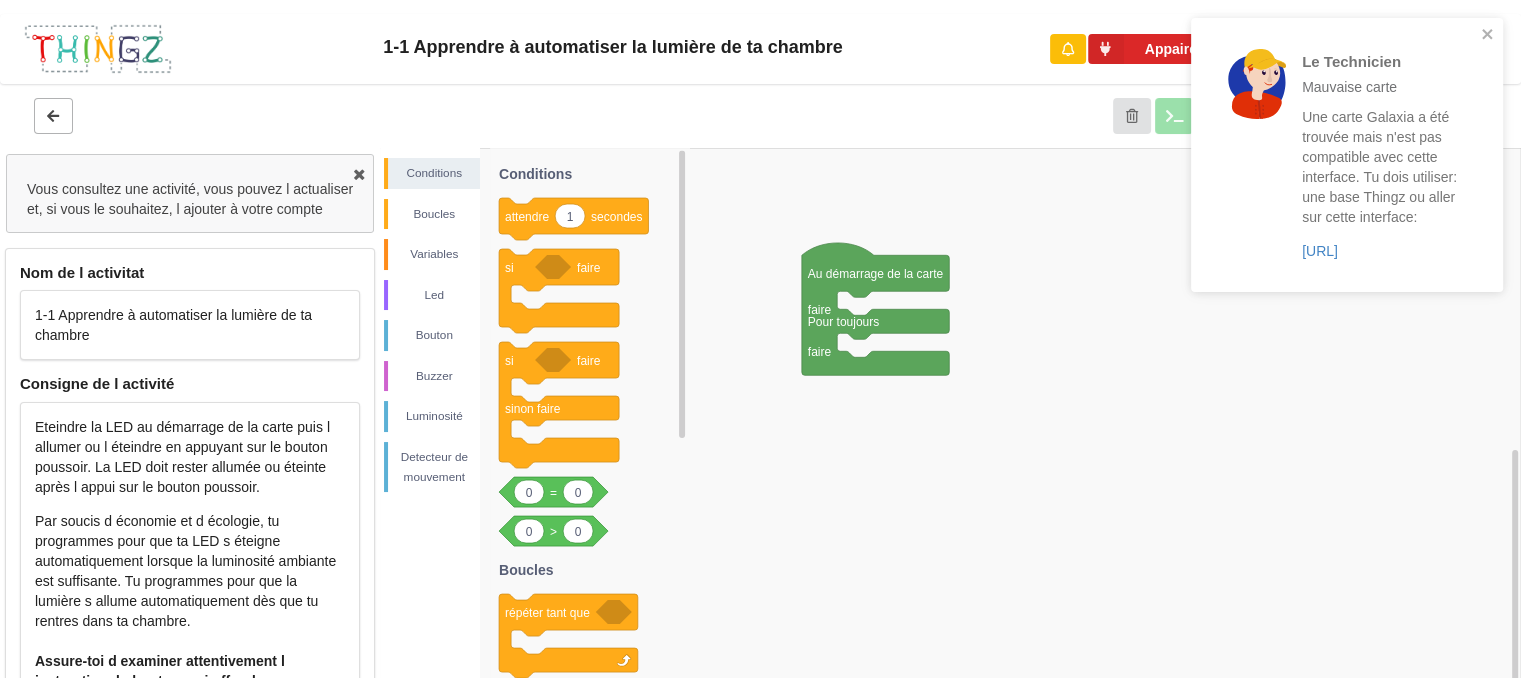 click at bounding box center (53, 116) 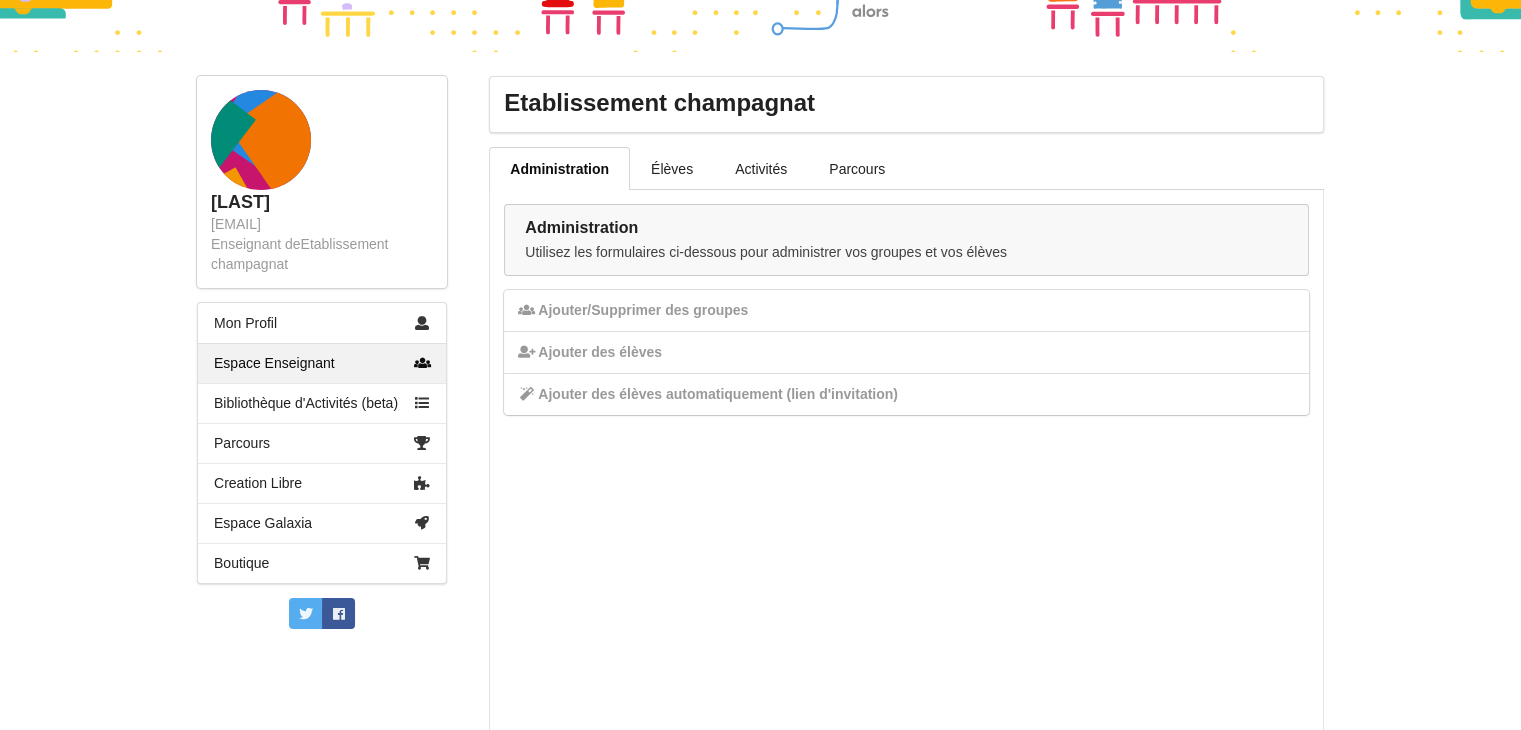 scroll, scrollTop: 216, scrollLeft: 0, axis: vertical 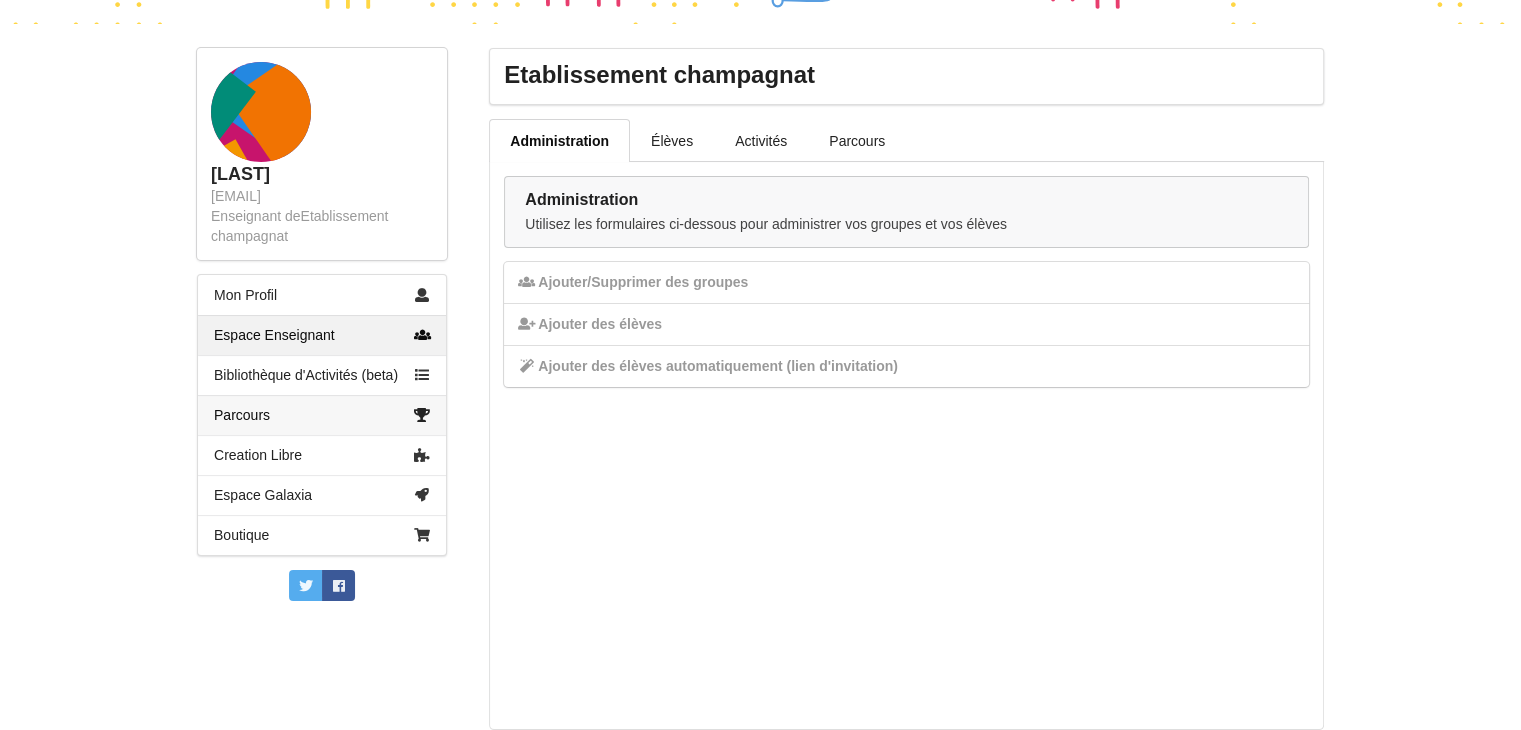 click on "Parcours" at bounding box center (322, 415) 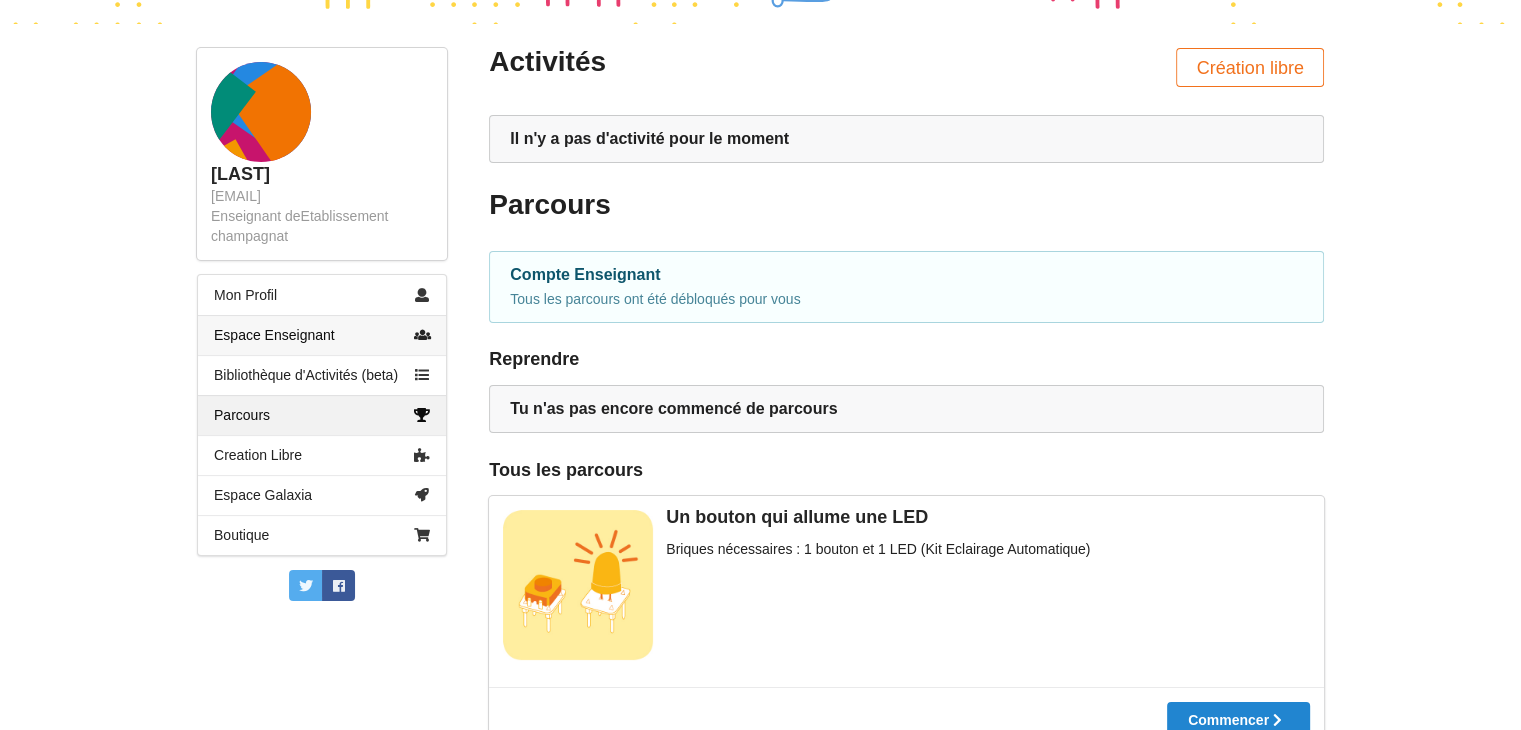 click on "Espace Enseignant" at bounding box center [322, 335] 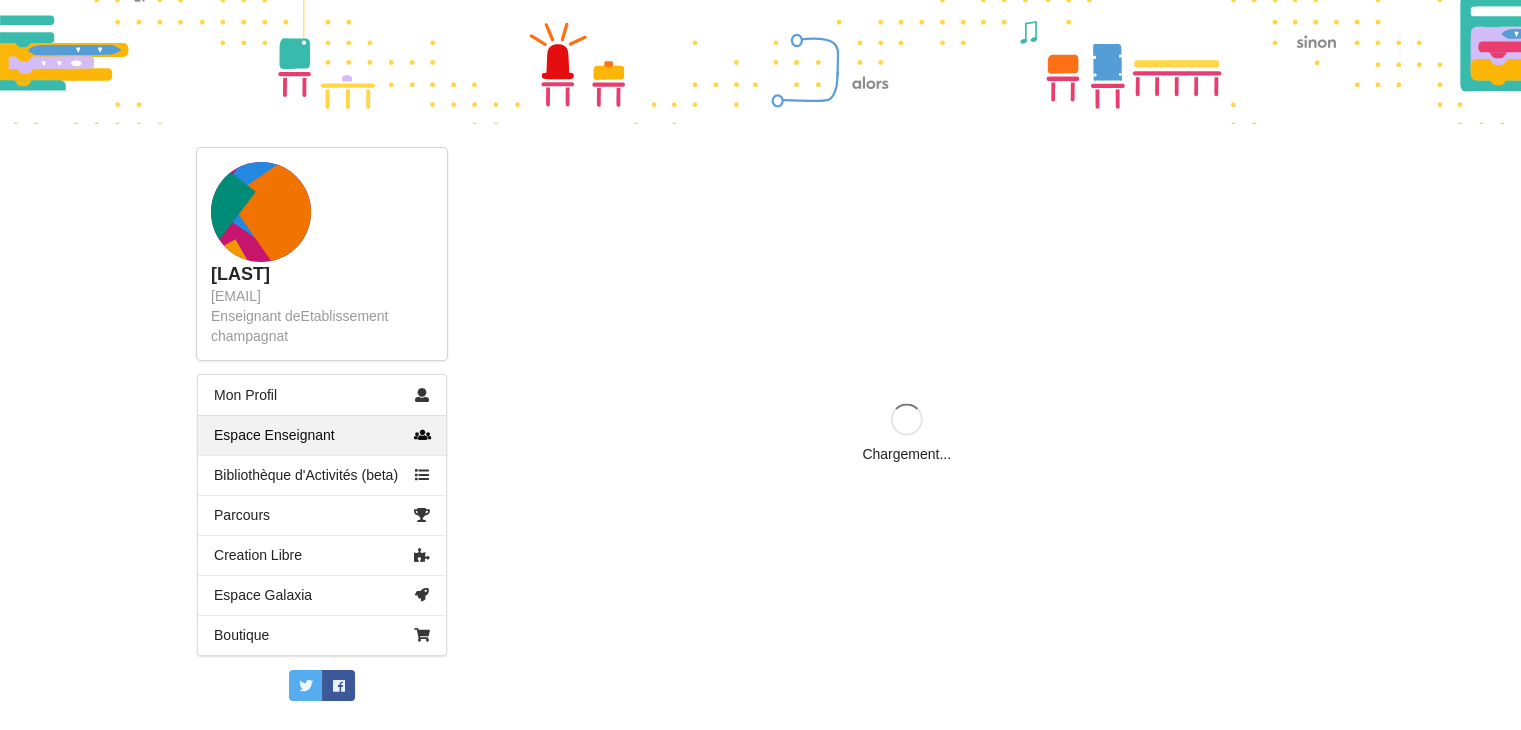 scroll, scrollTop: 216, scrollLeft: 0, axis: vertical 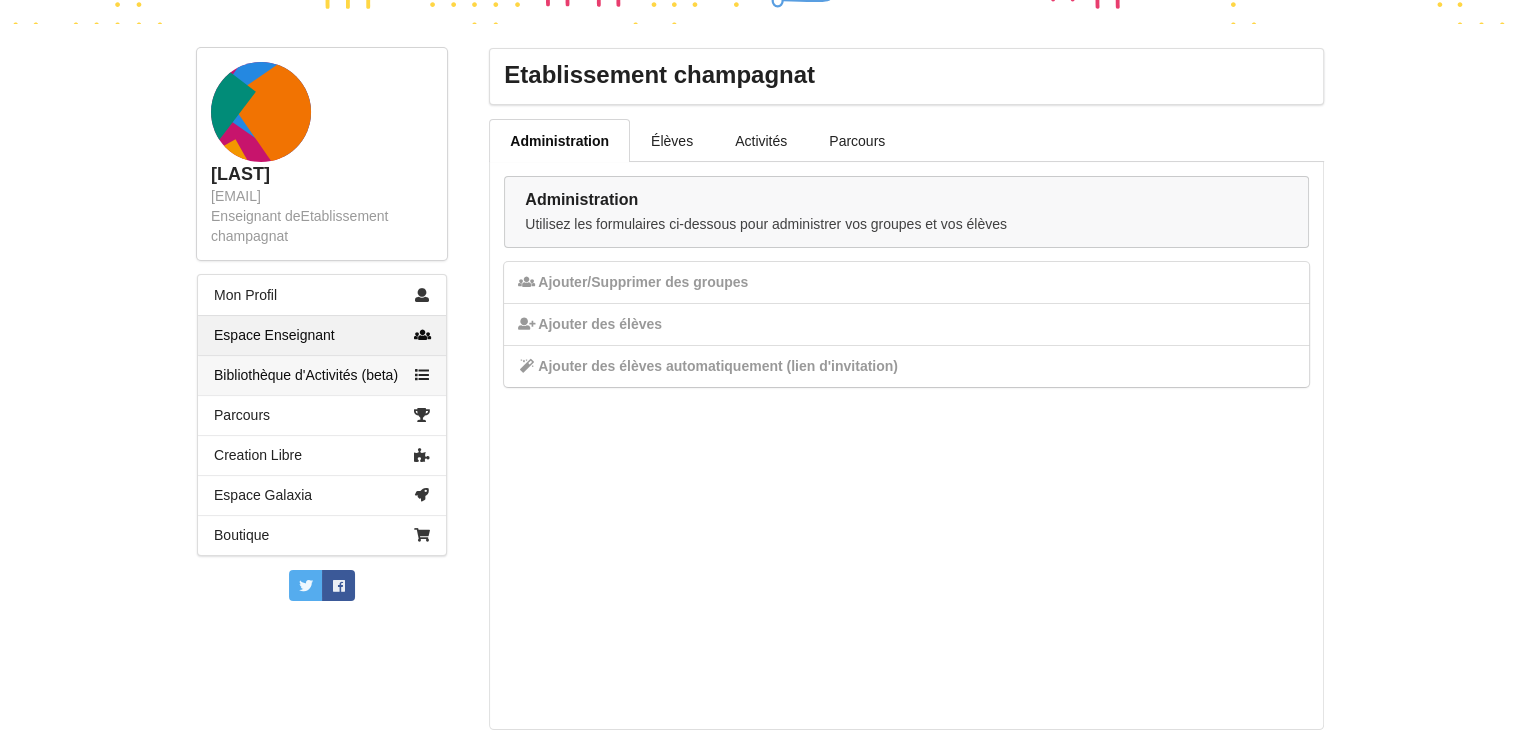 click on "Bibliothèque d'Activités (beta)" at bounding box center (322, 375) 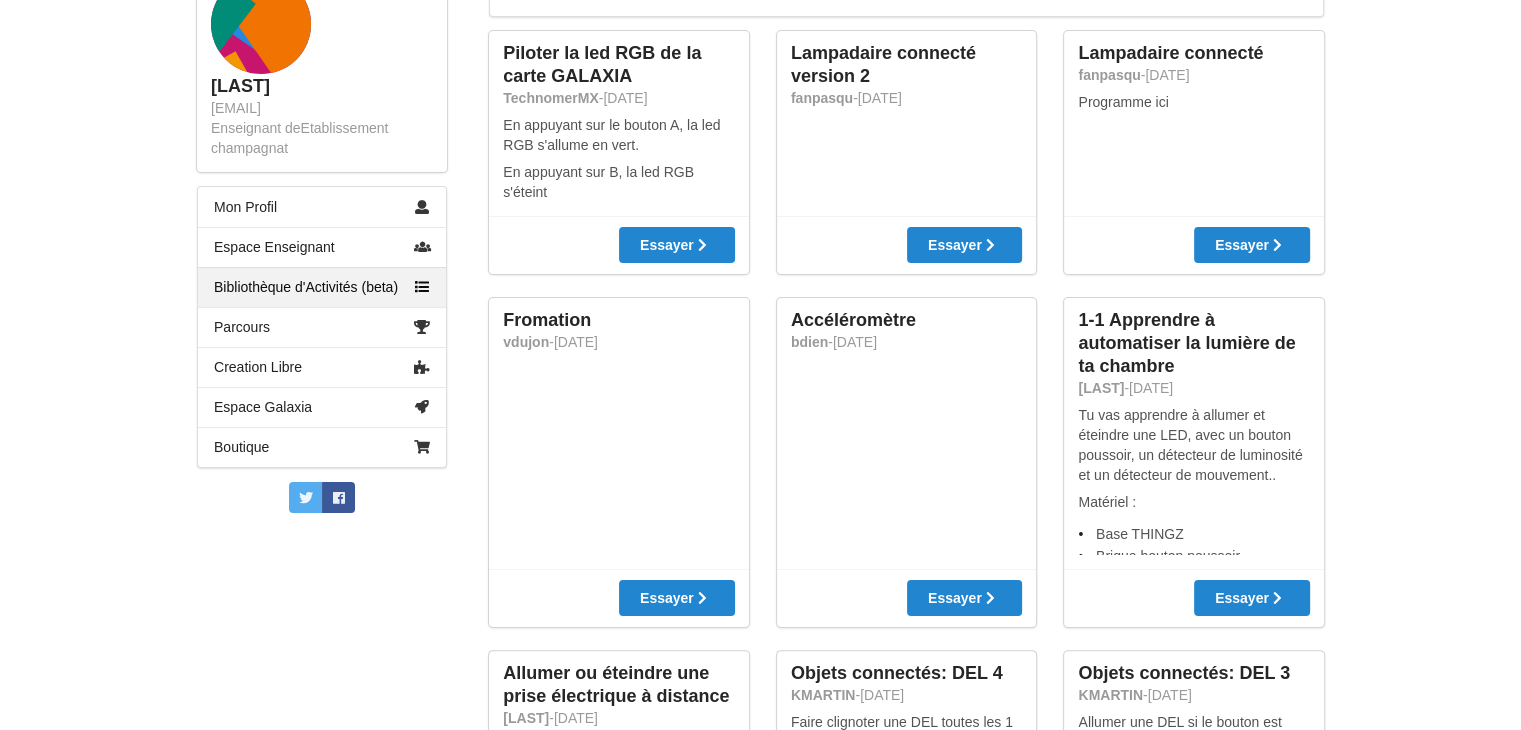 scroll, scrollTop: 266, scrollLeft: 0, axis: vertical 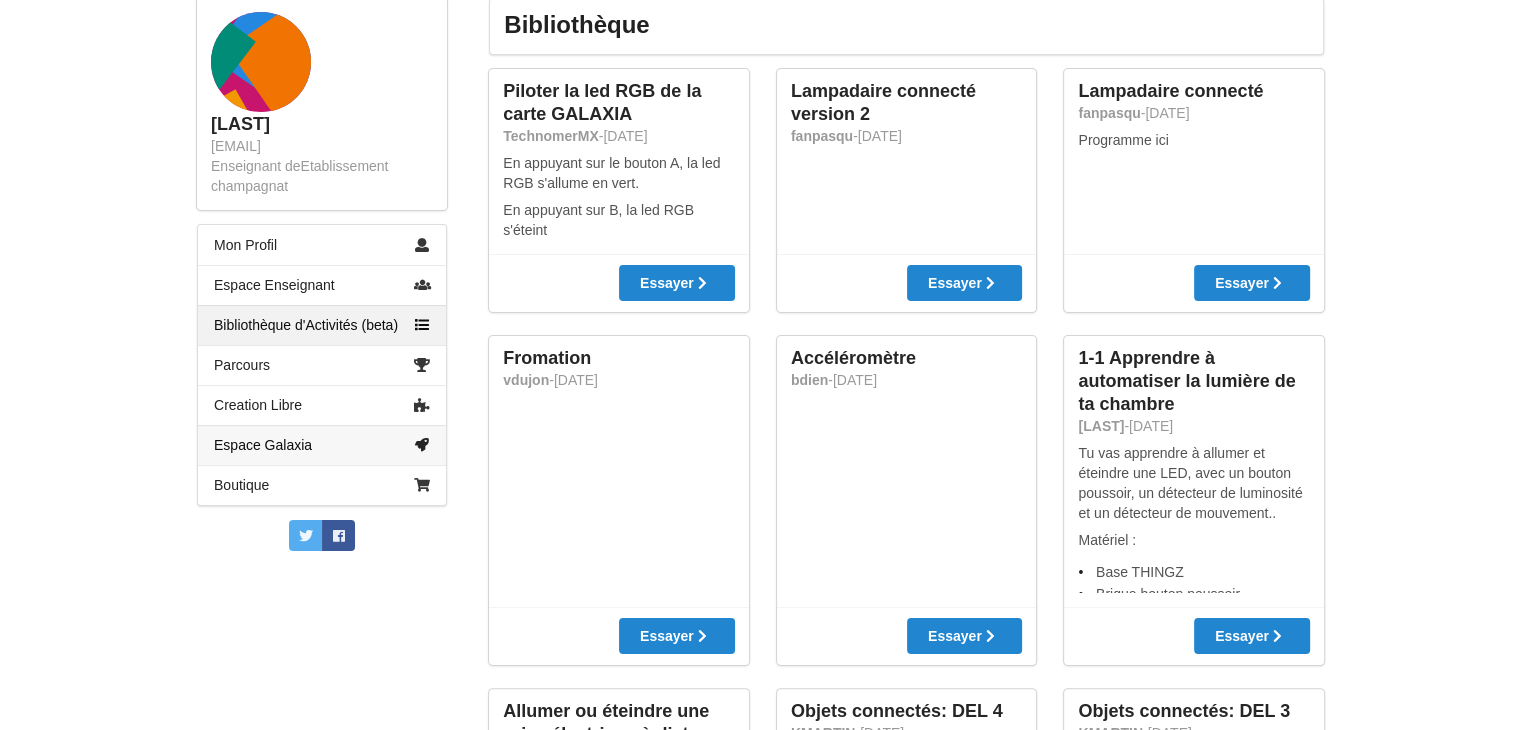 click on "Espace Galaxia" at bounding box center (322, 445) 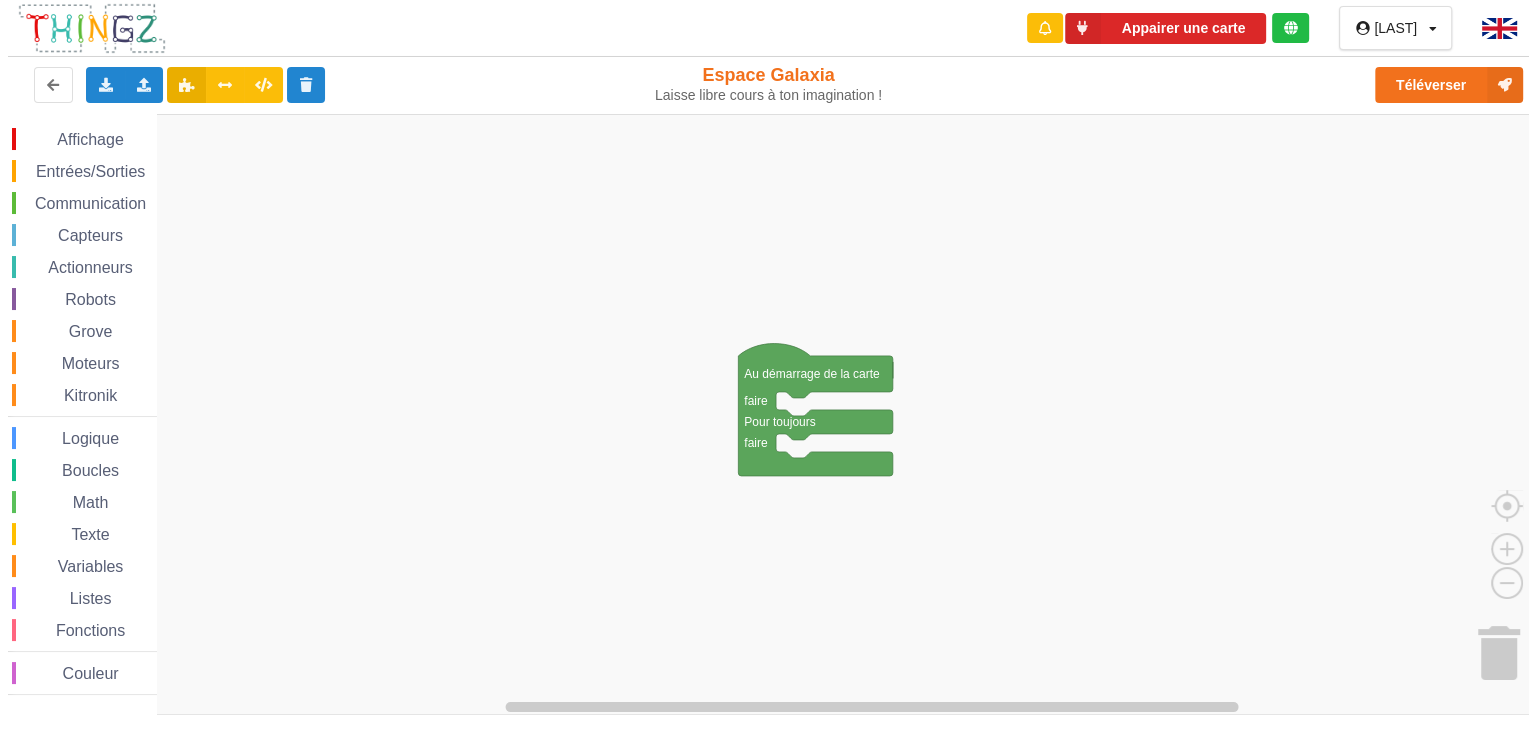 scroll, scrollTop: 0, scrollLeft: 0, axis: both 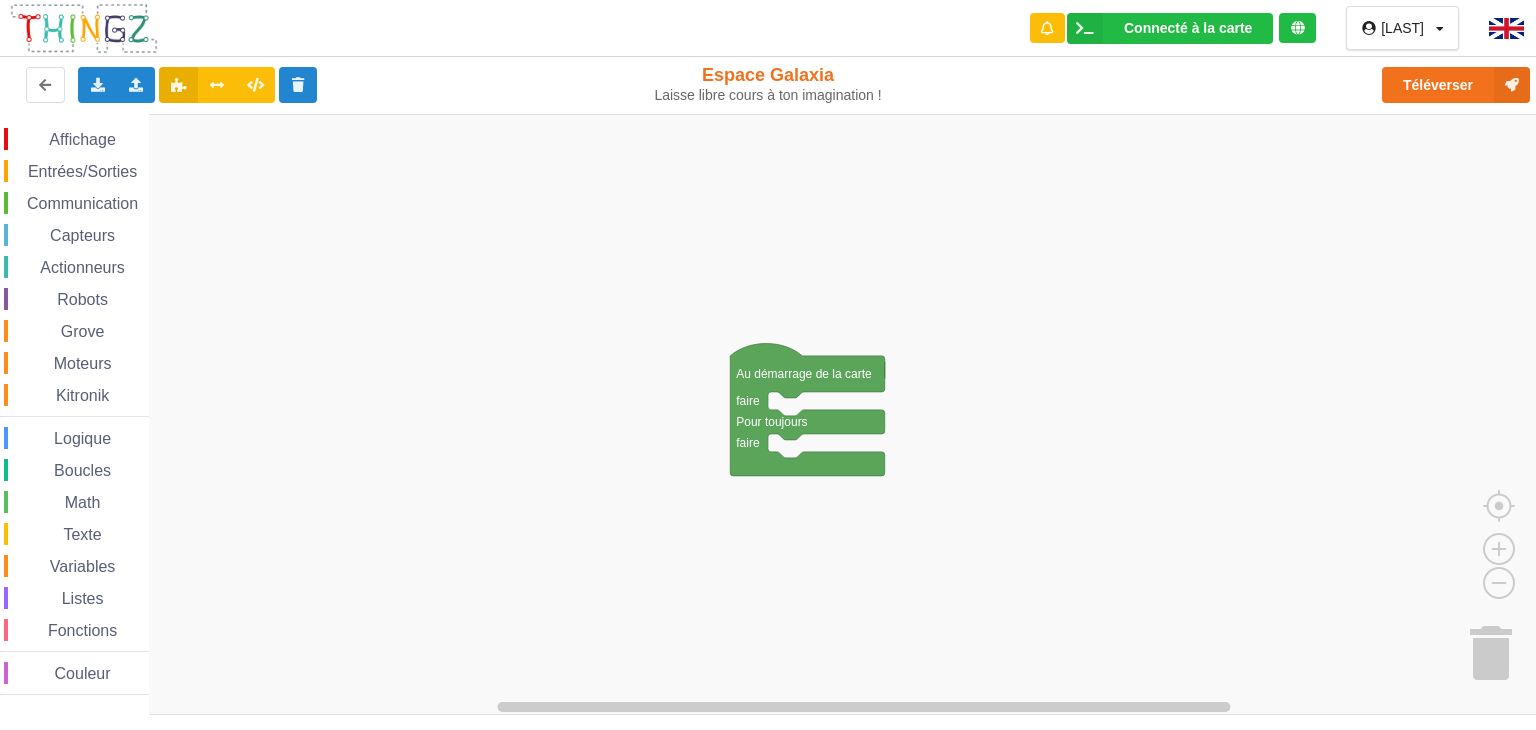 click on "Connecté à la carte Réglages Ouvrir le moniteur automatiquement Connexion automatique Connecter Déconnecter Utiliser le WebSerial" at bounding box center [1172, 28] 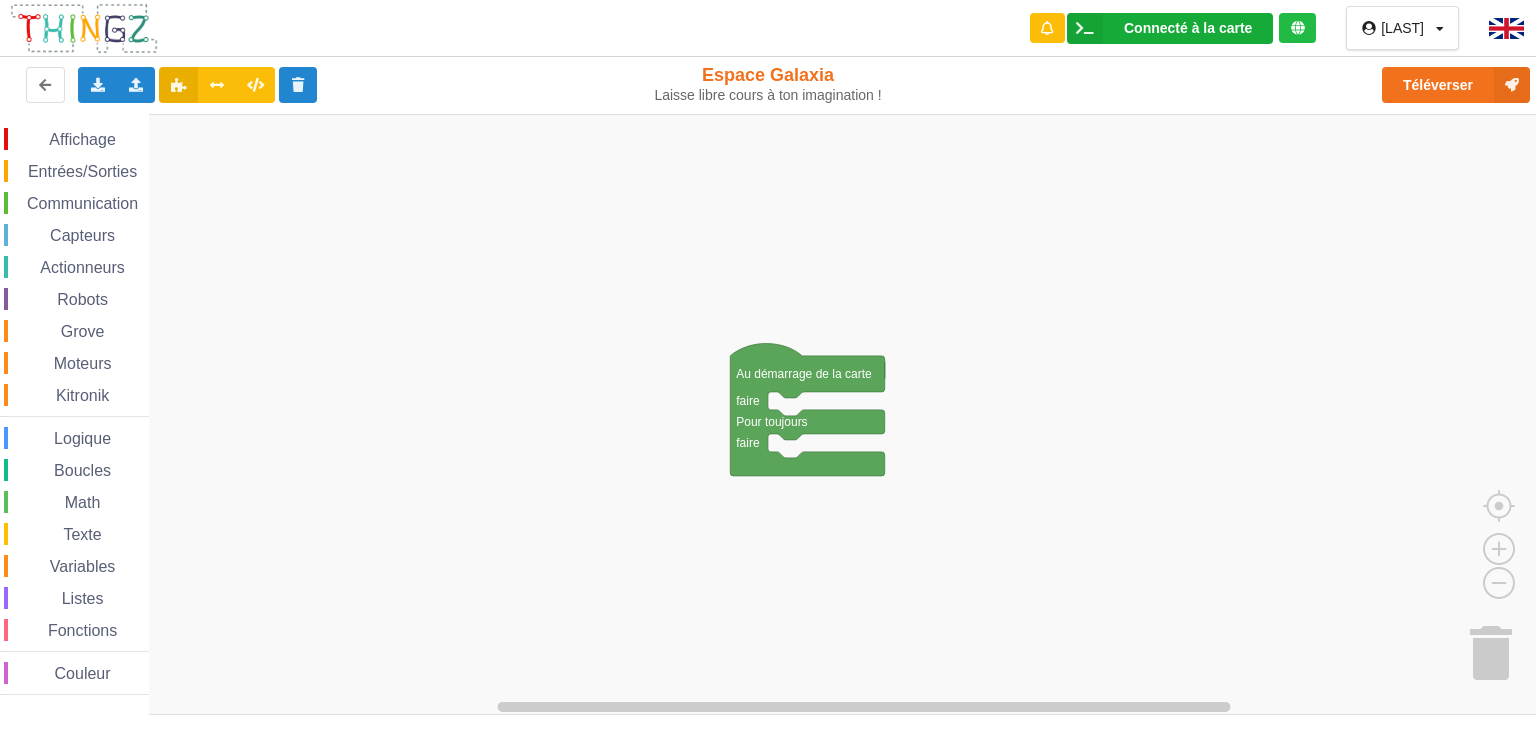 click on "Connecté à la carte" at bounding box center [1188, 28] 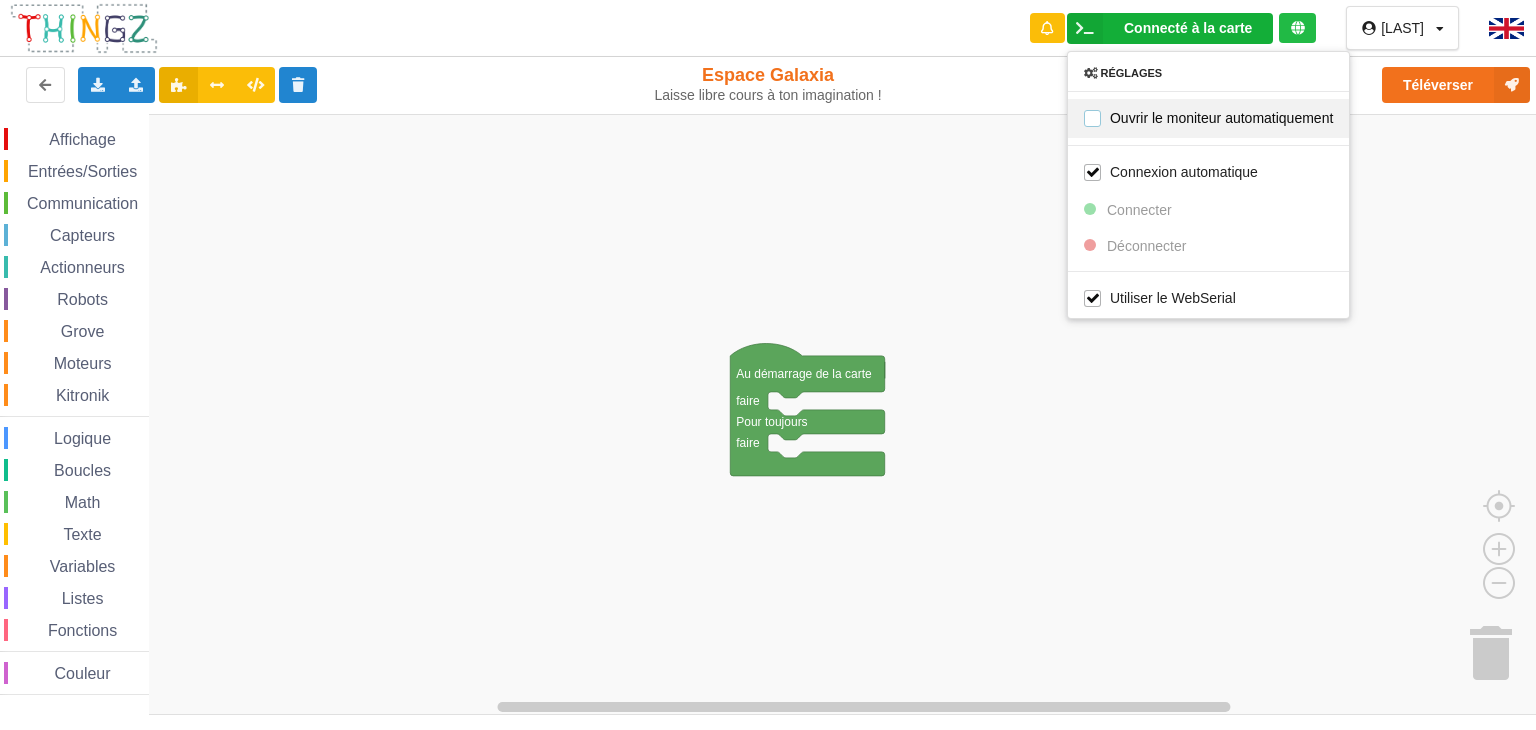 click on "Ouvrir le moniteur automatiquement" at bounding box center [1208, 117] 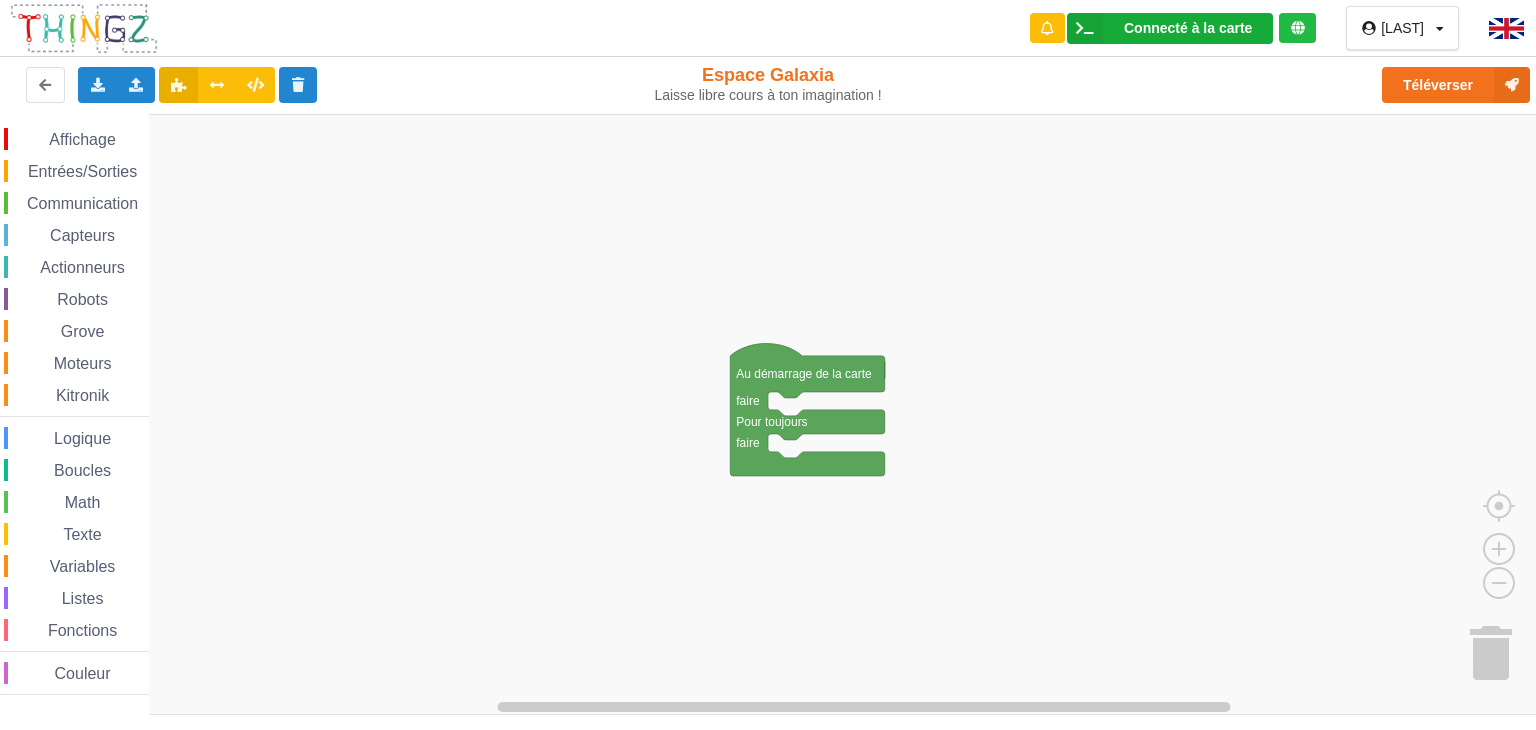 click at bounding box center (1085, 28) 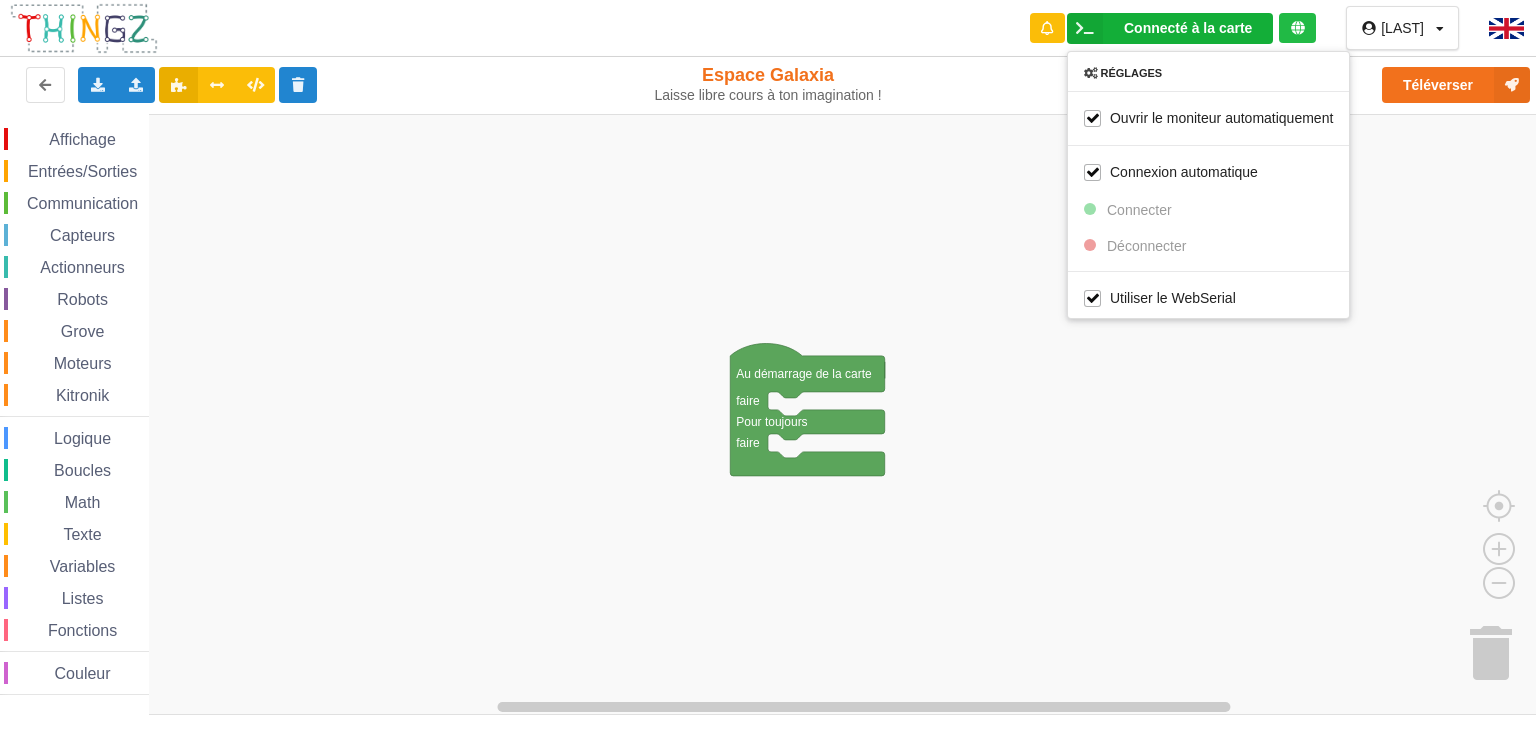 click at bounding box center (1085, 28) 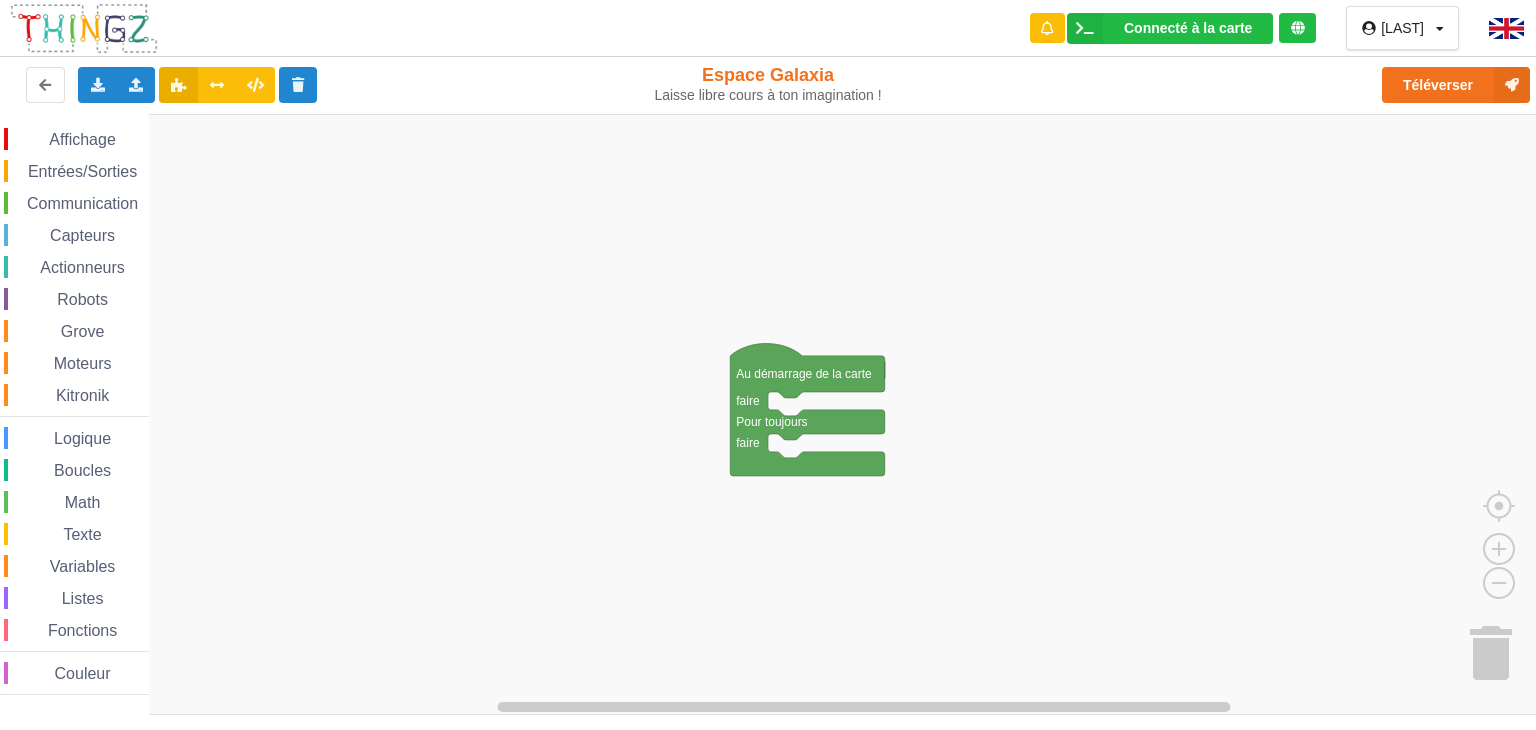 click at bounding box center [1297, 28] 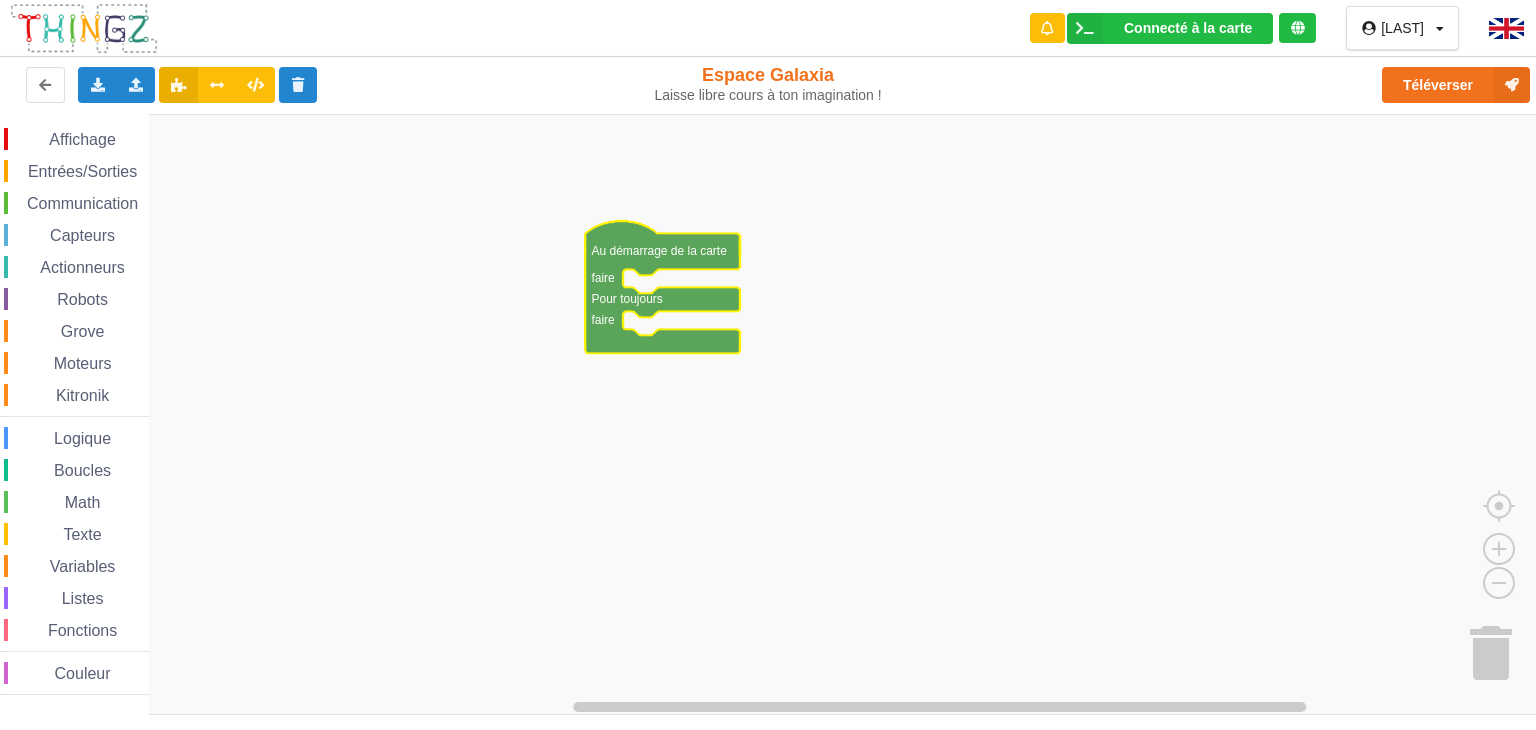 click on "Entrées/Sorties" at bounding box center (82, 171) 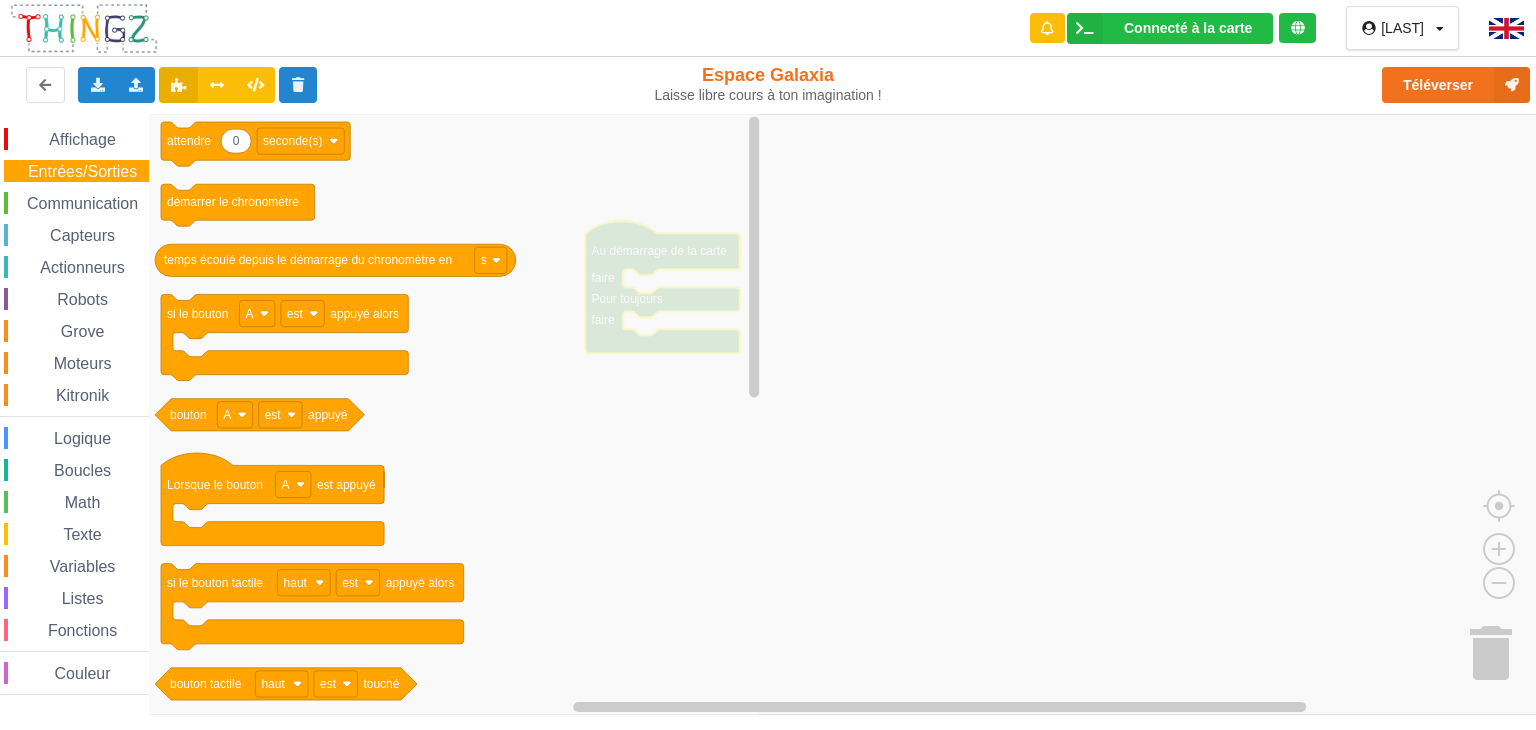 click on "Communication" at bounding box center [82, 203] 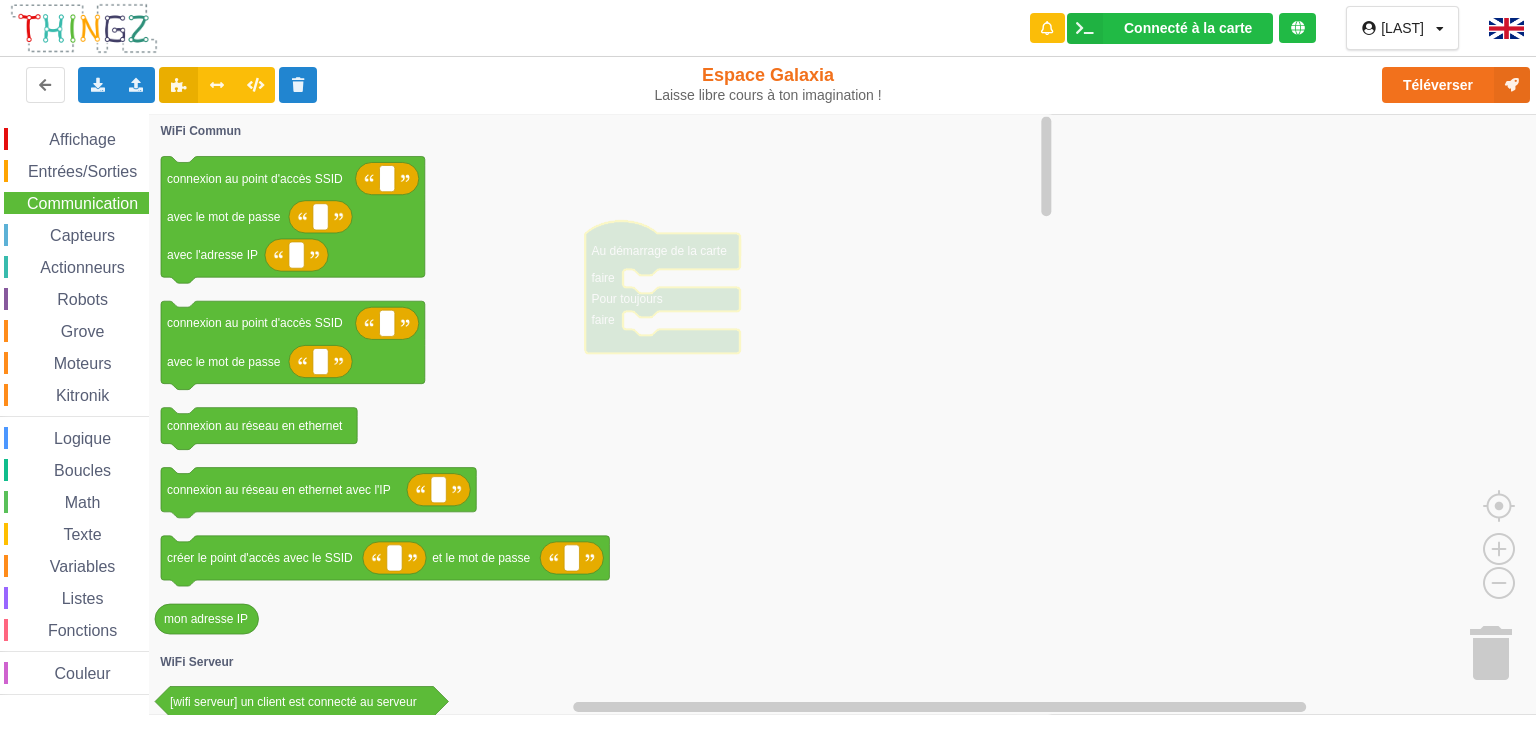 click on "Entrées/Sorties" at bounding box center [82, 171] 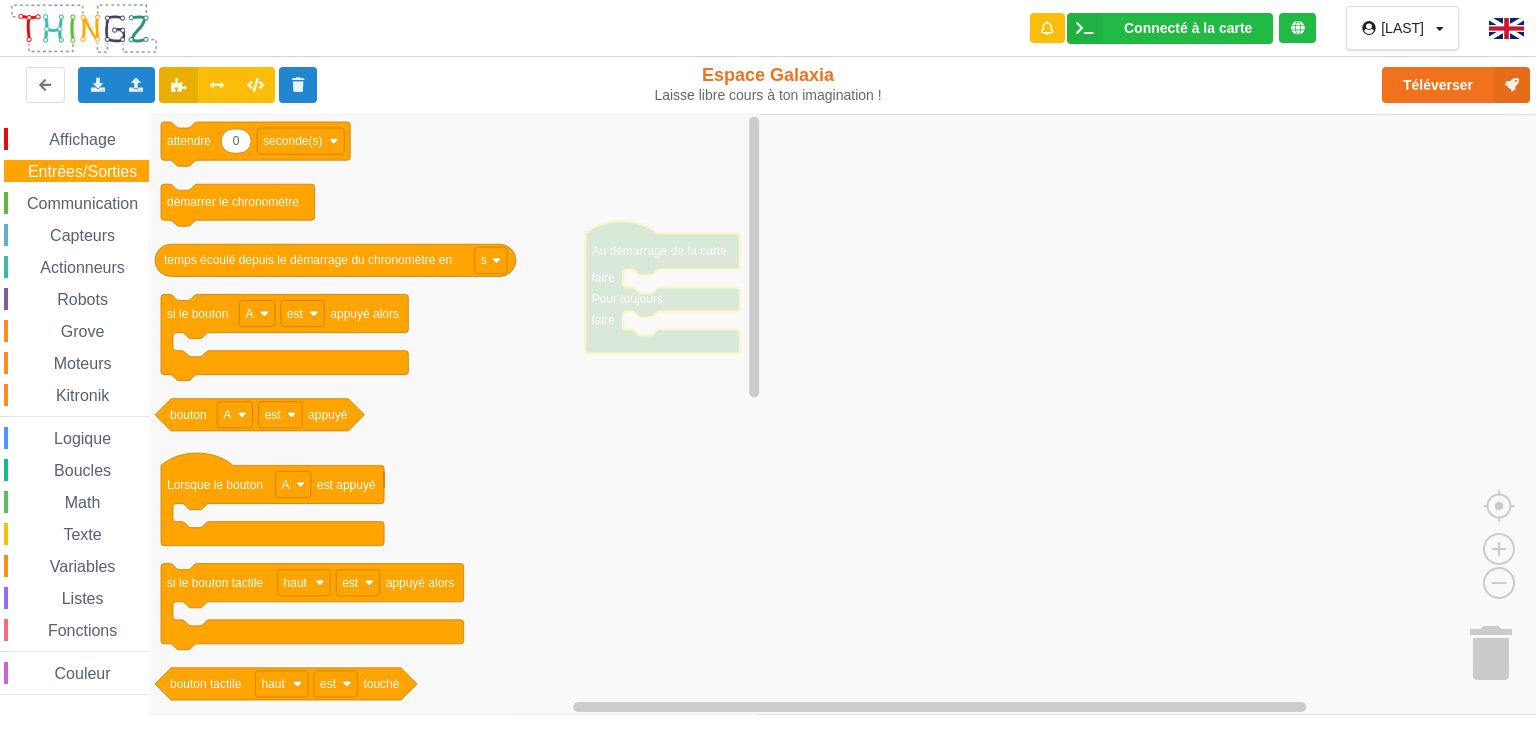 click on "Affichage Entrées/Sorties Communication Capteurs Actionneurs Robots Grove Moteurs Kitronik Logique Boucles Math Texte Variables Listes Fonctions Couleur" at bounding box center (74, 411) 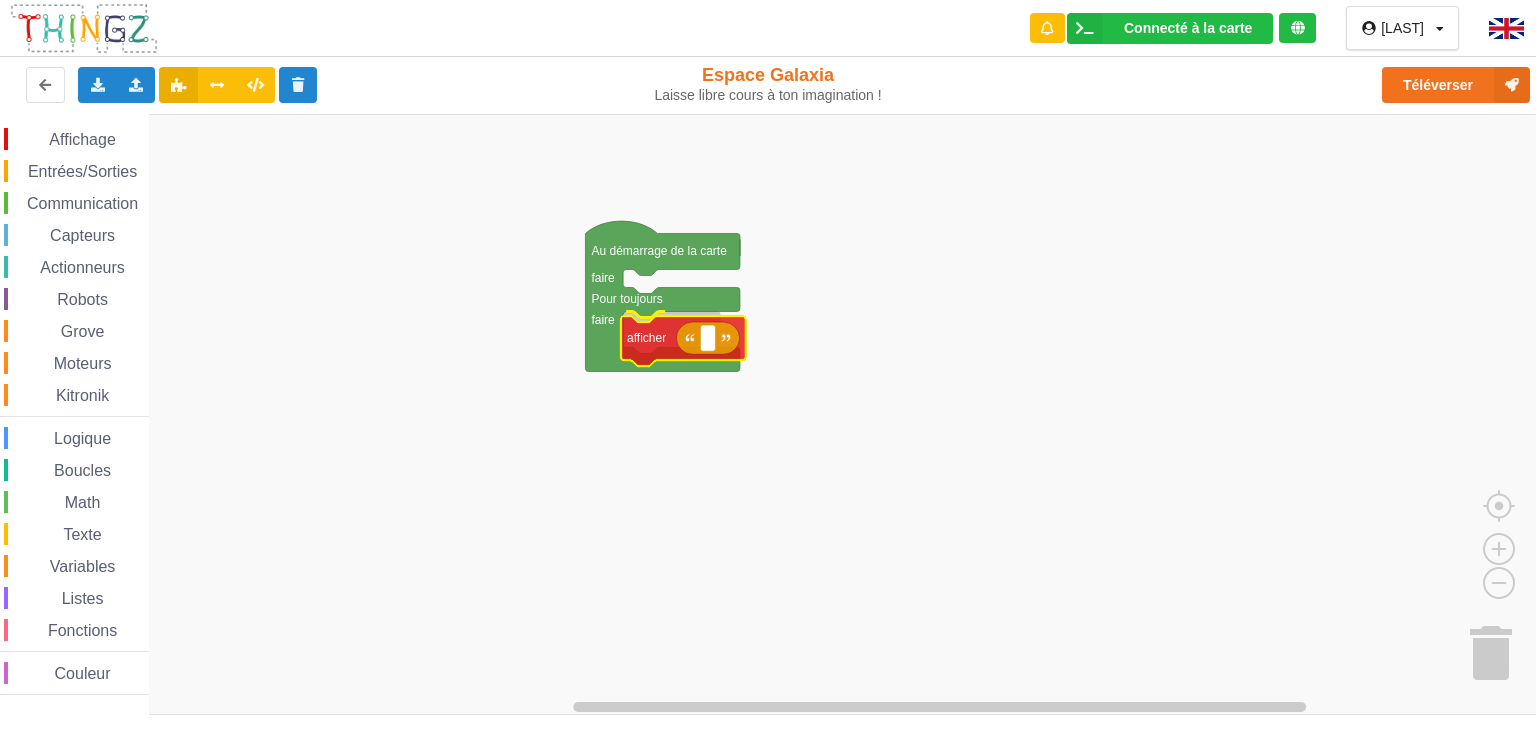 click on "Affichage Entrées/Sorties Communication Capteurs Actionneurs Robots Grove Moteurs Kitronik Logique Boucles Math Texte Variables Listes Fonctions Couleur Au démarrage de la carte faire Pour toujours faire afficher   afficher effacer l'écran 0 0 0 contrôler la LED à R V B 0 régler l'intensité du rouge de la LED à 0 régler l'intensité du vert de la LED à 0 régler l'intensité du bleu de la LED à intensité du rouge de la LED intensité du vert de la LED intensité du bleu de la LED passer l'écran en mode graphique 50 graphique: ajouter la valeur sur l'axe des Y vertical 0 100 graphique: règle l'échelle de l'axe y à: min max 1 50 graphique: toutes les secondes calculer une nouvelle valeur ajouter le résultat dans le graphique 0 0 20 10 créer le rectangle r à la position x: y: de longueur: de largeur: de couleur: 10 changer la valeur X de r à 10 changer longueur du rectangle r à valeur X du rectangle r r r r" at bounding box center (775, 415) 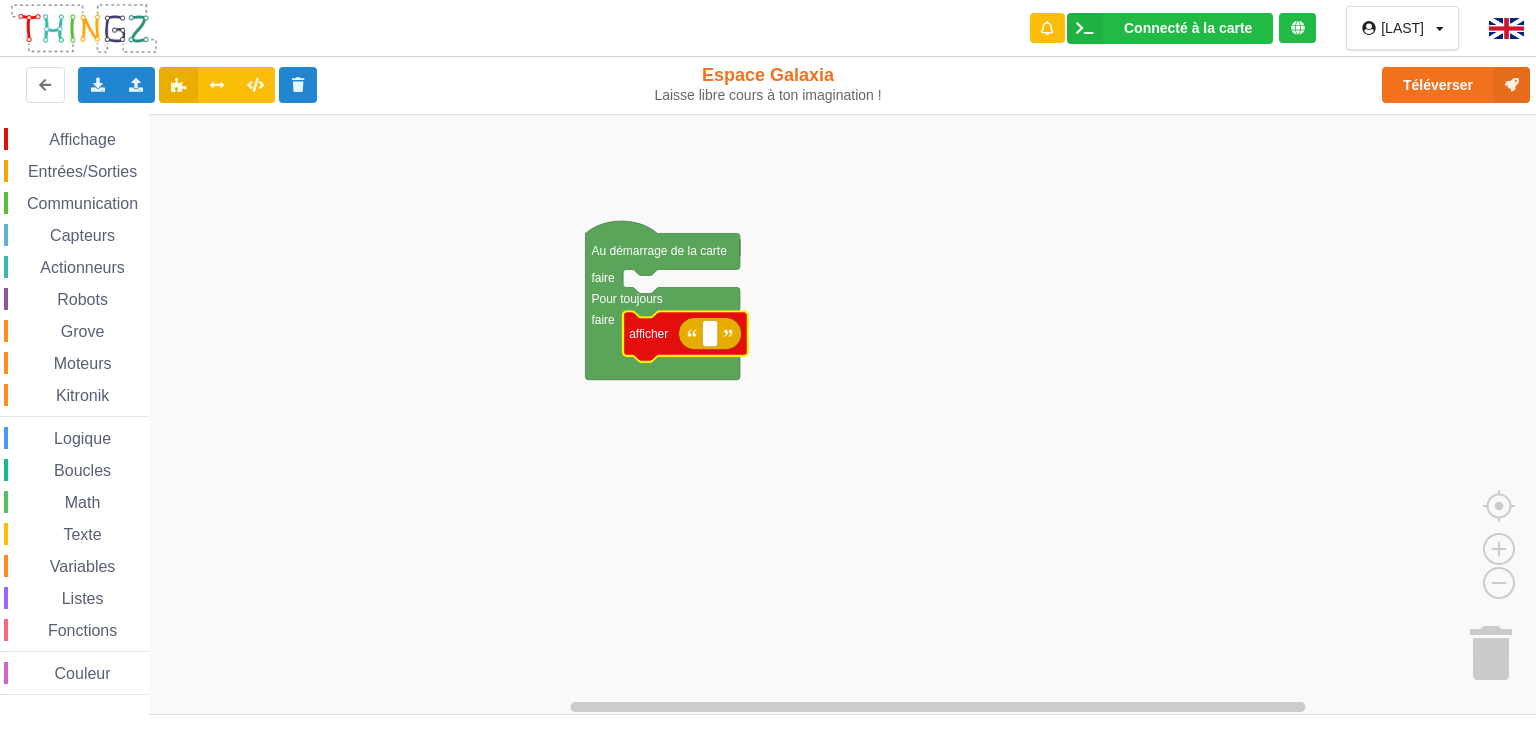 click at bounding box center [709, 333] 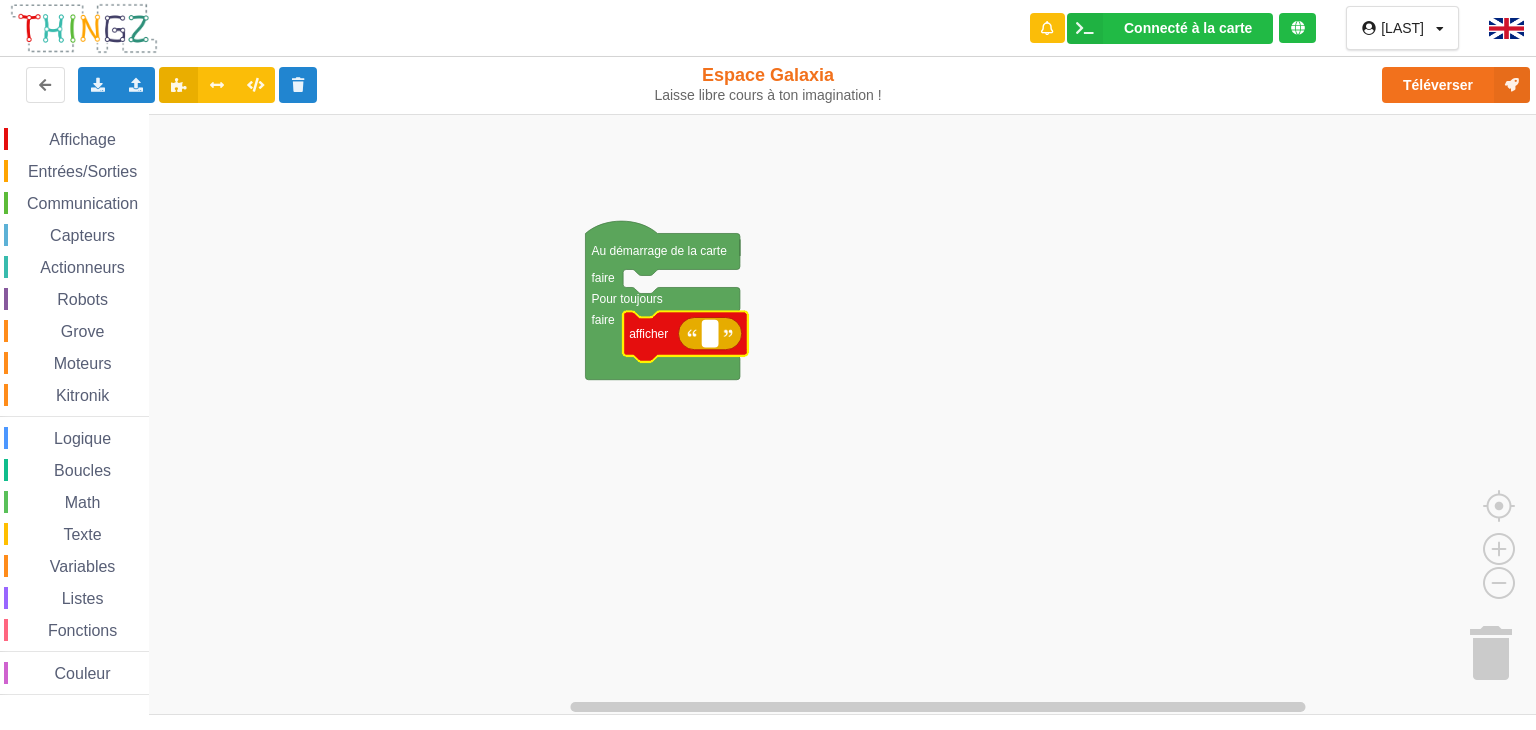 click at bounding box center [709, 333] 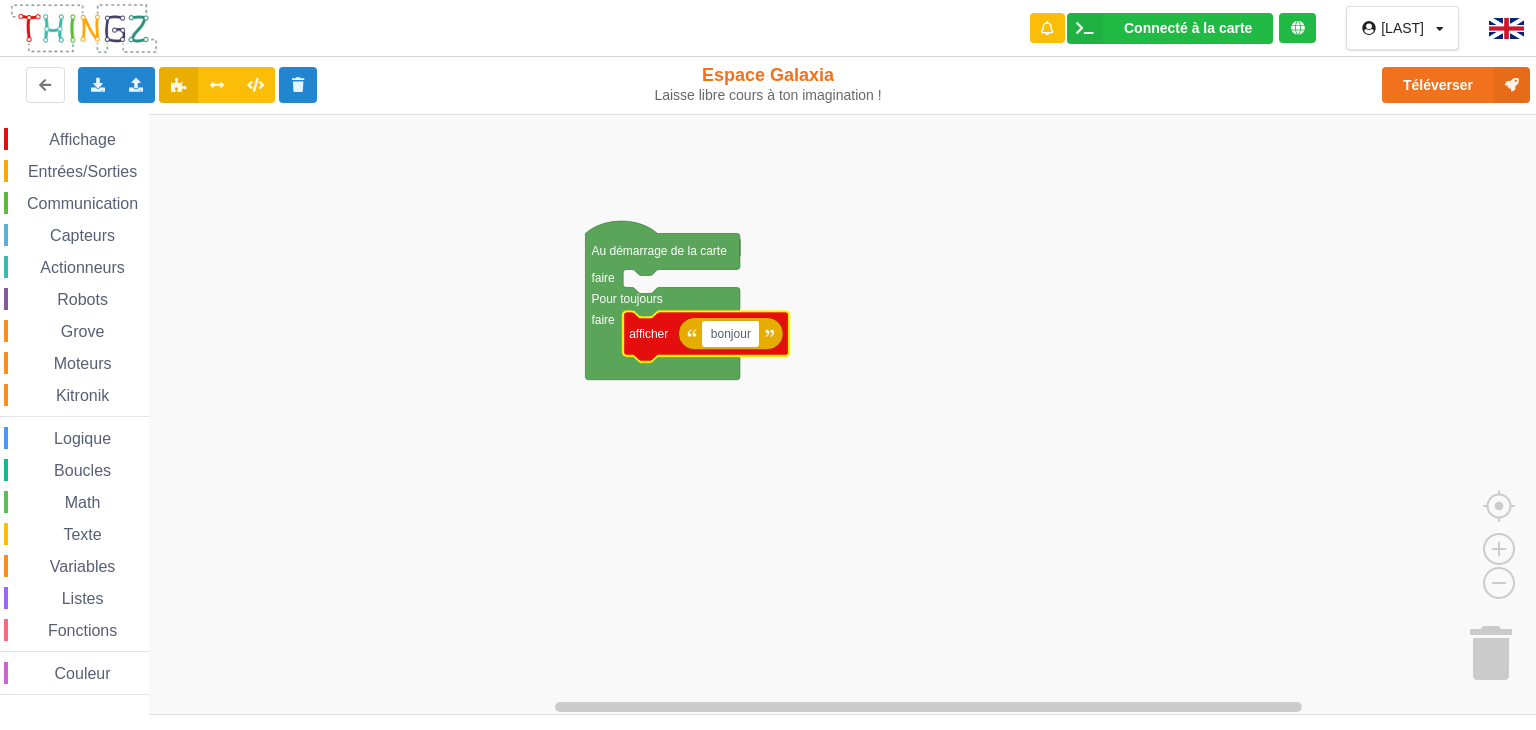 click at bounding box center [775, 414] 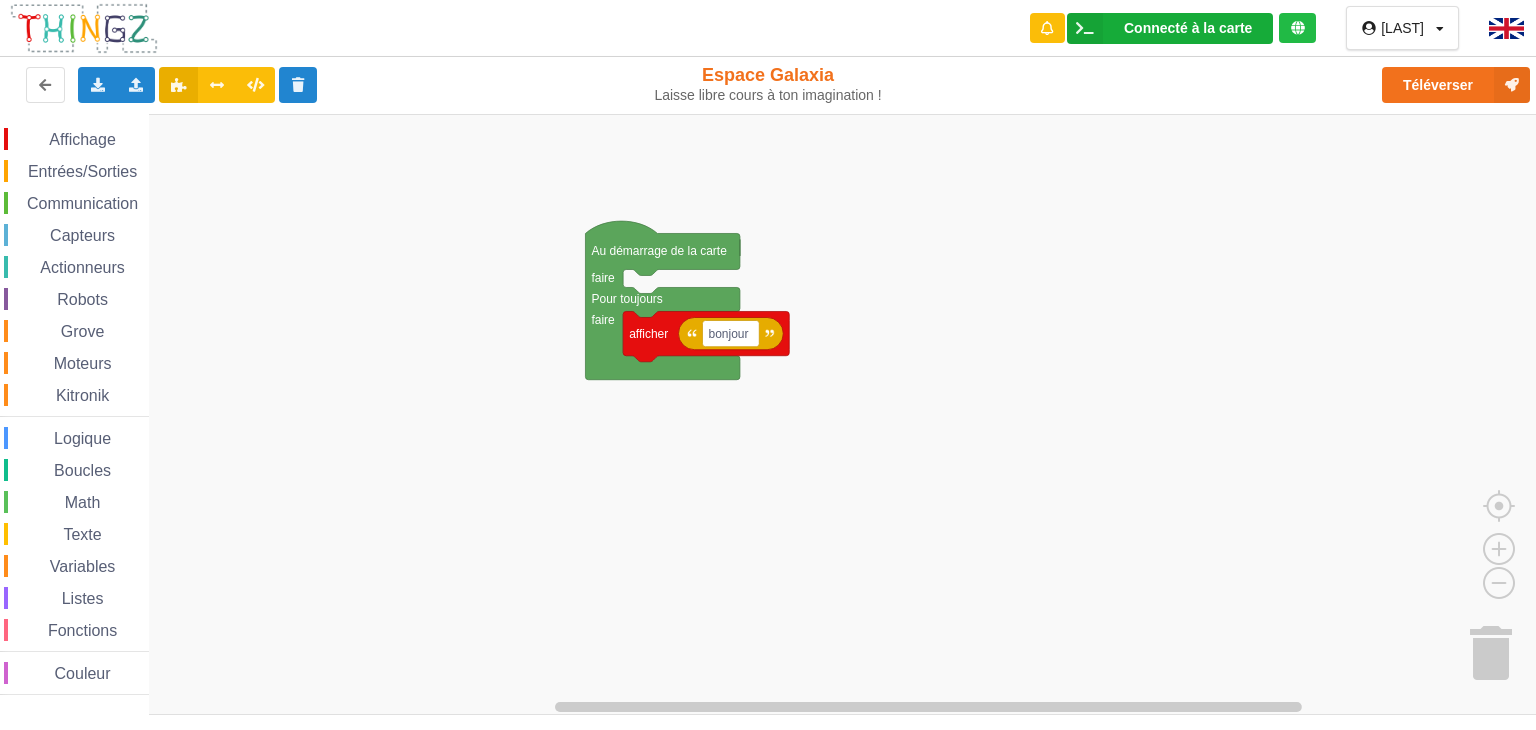 click at bounding box center (1085, 28) 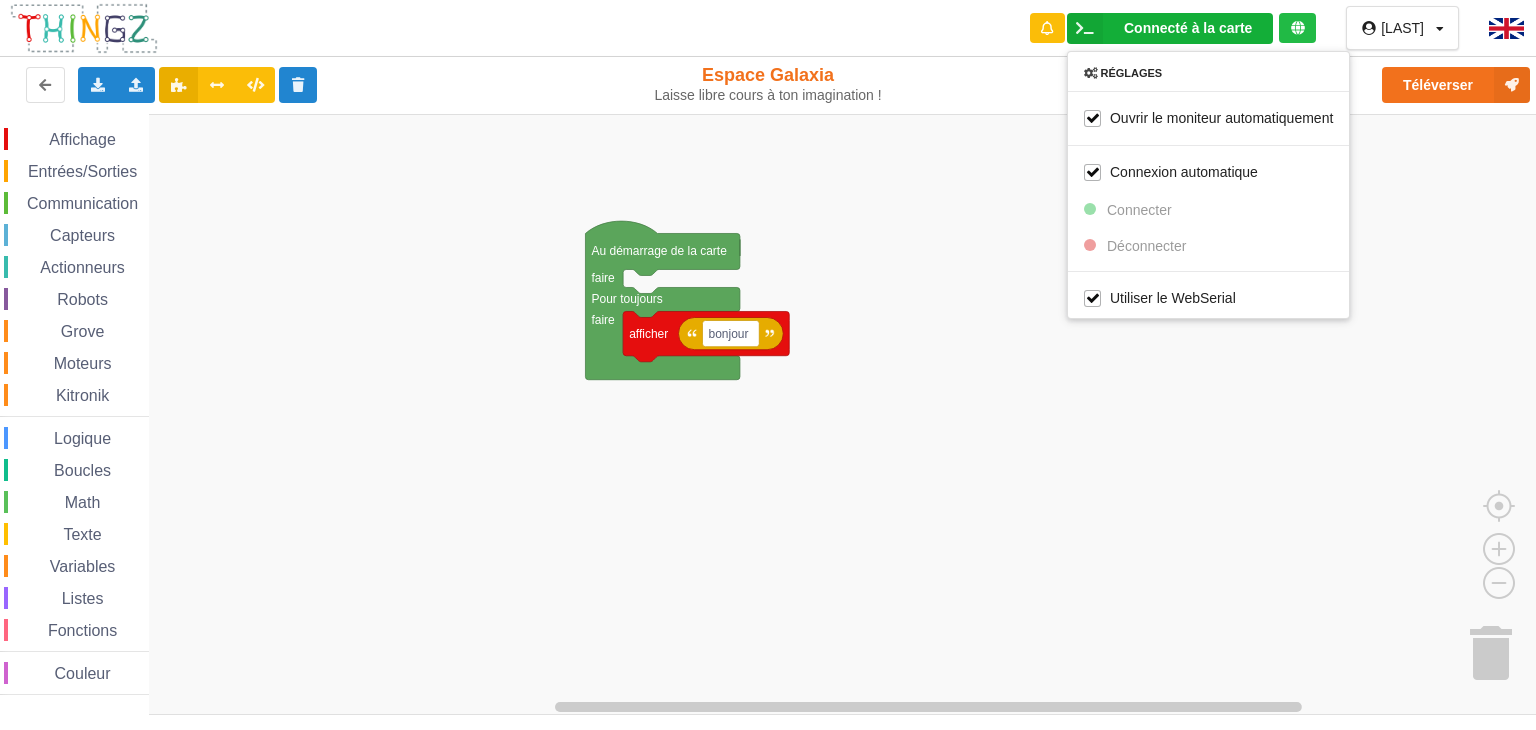 click on "Connecté à la carte" at bounding box center [1188, 28] 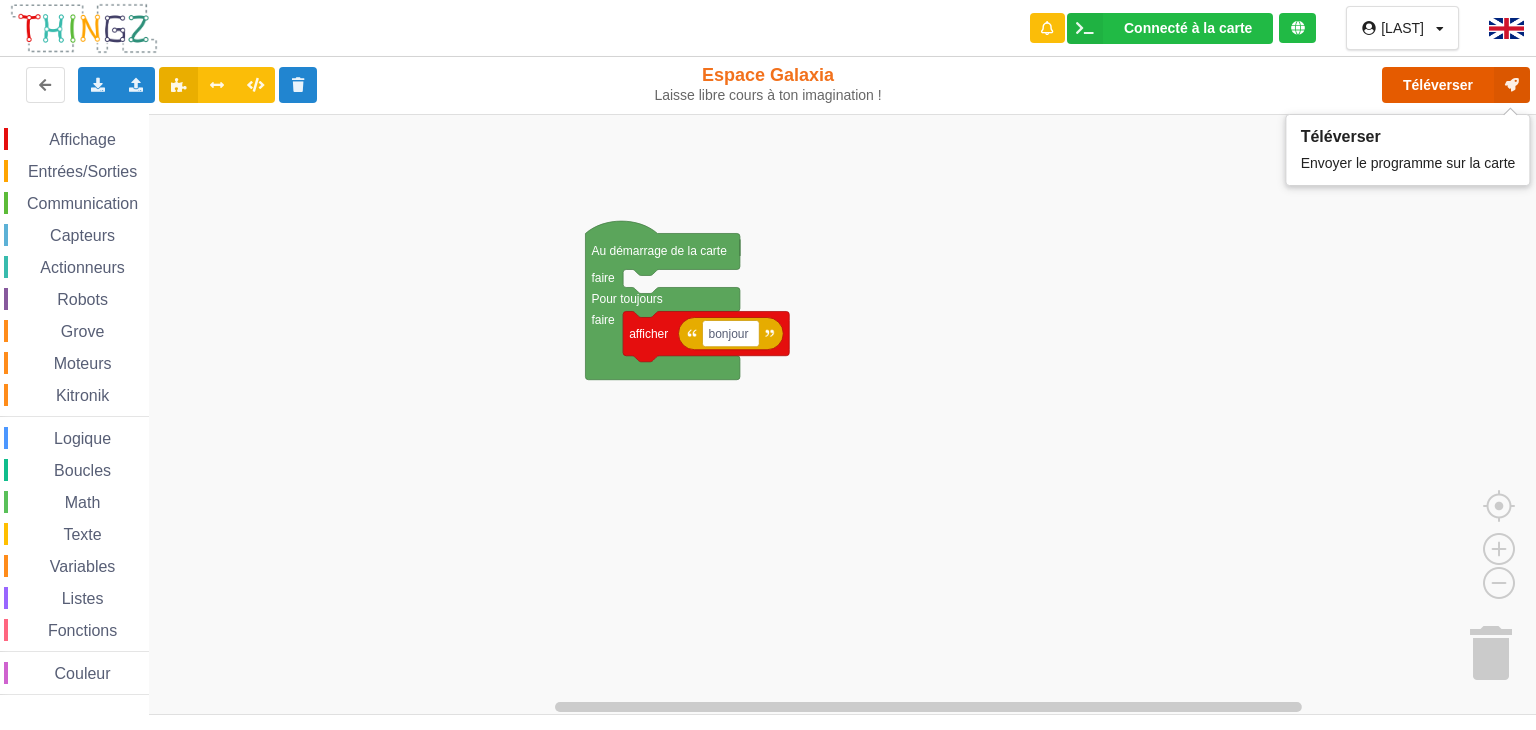 click on "Téléverser" at bounding box center (1456, 85) 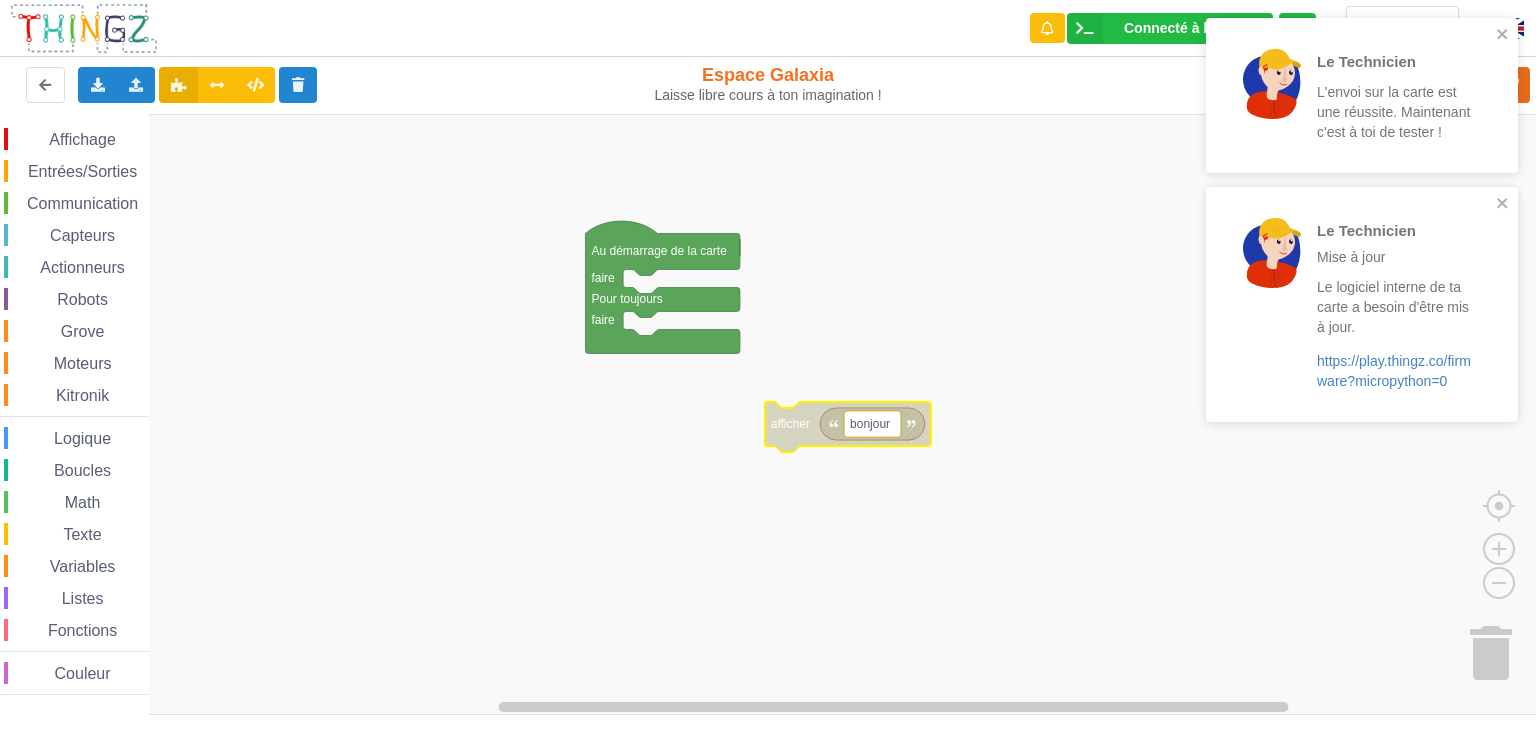 click on "Affichage" at bounding box center [82, 139] 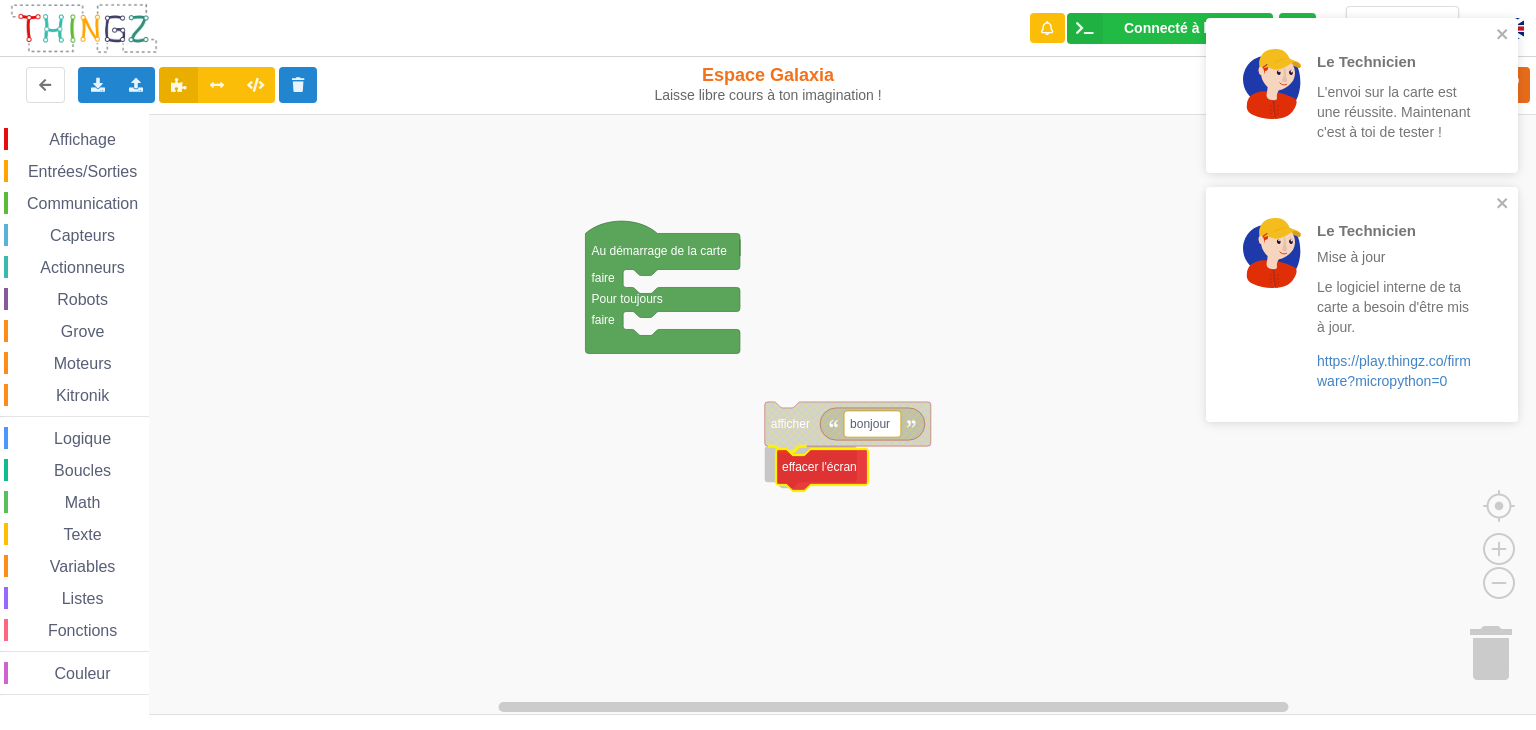 click on "Affichage Entrées/Sorties Communication Capteurs Actionneurs Robots Grove Moteurs Kitronik Logique Boucles Math Texte Variables Listes Fonctions Couleur Au démarrage de la carte faire Pour toujours faire bonjour afficher effacer l'écran   afficher effacer l'écran 0 0 0 contrôler la LED à R V B 0 régler l'intensité du rouge de la LED à 0 régler l'intensité du vert de la LED à 0 régler l'intensité du bleu de la LED à intensité du rouge de la LED intensité du vert de la LED intensité du bleu de la LED passer l'écran en mode graphique 50 graphique: ajouter la valeur sur l'axe des Y vertical 0 100 graphique: règle l'échelle de l'axe y à: min max 1 50 graphique: toutes les secondes calculer une nouvelle valeur ajouter le résultat dans le graphique 0 0 20 10 créer le rectangle r à la position x: y: de longueur: de largeur: de couleur: 10 changer la valeur X de r à 10 changer longueur du rectangle r à X r" at bounding box center [775, 415] 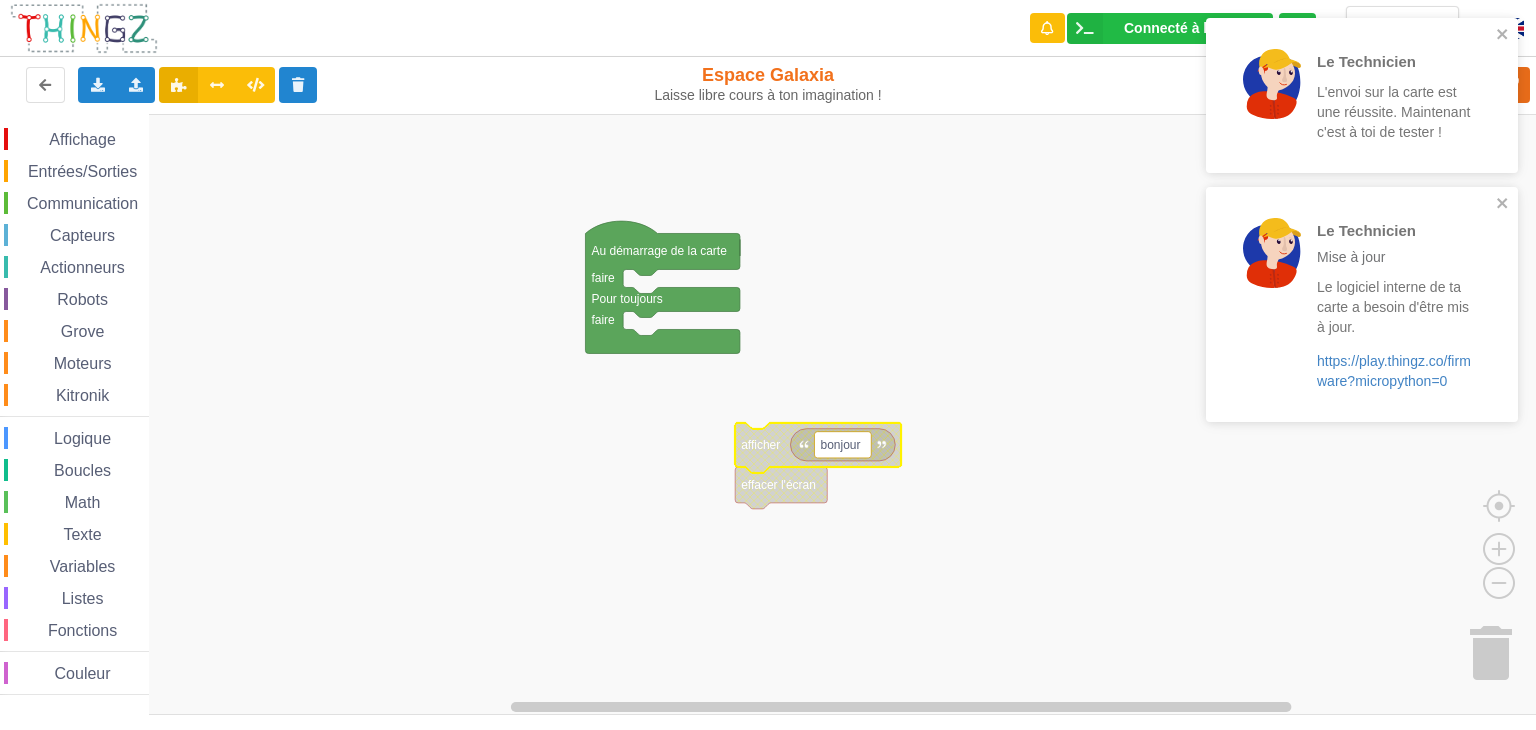 click on "Boucles" at bounding box center [82, 470] 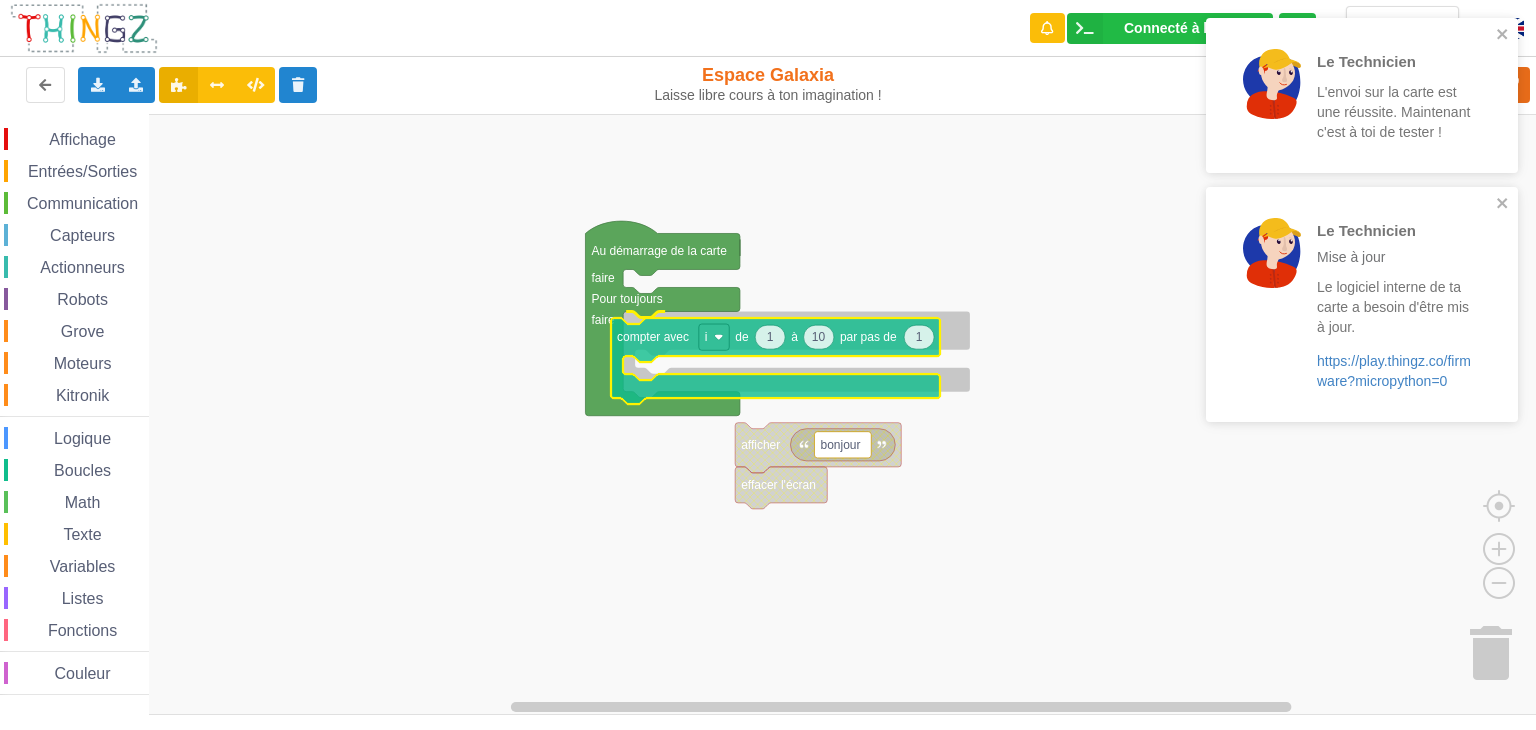 click on "Affichage Entrées/Sorties Communication Capteurs Actionneurs Robots Grove Moteurs Kitronik Logique Boucles Math Texte Variables Listes Fonctions Couleur Au démarrage de la carte faire Pour toujours faire compter avec i de à par pas de bonjour afficher effacer l'écran 10 répéter fois répéter tant que 1 10 1 compter avec i de à par pas de pour chaque élément i dans la liste quitter la boucle 1 10 1 compter avec i de à par pas de" at bounding box center [775, 415] 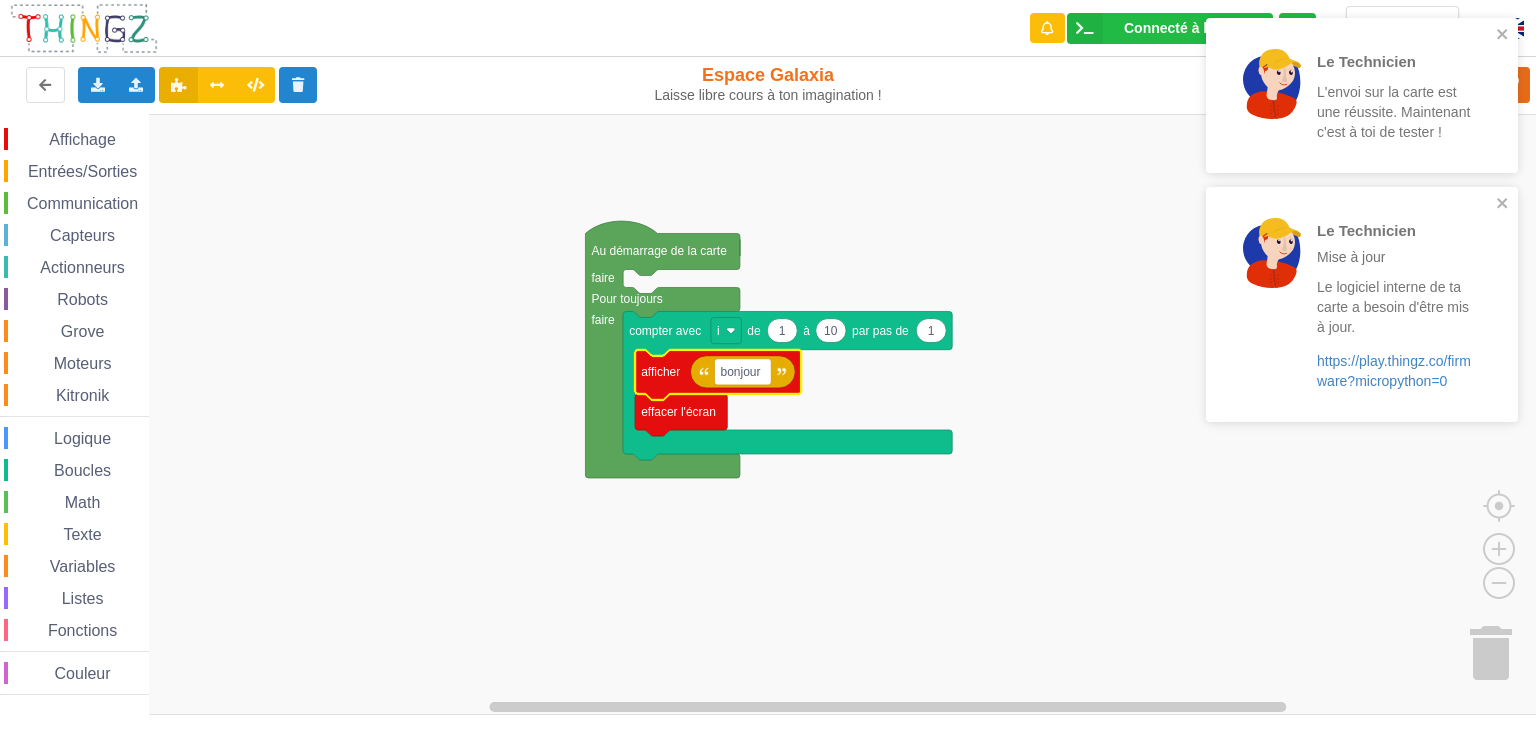 click at bounding box center [782, 330] 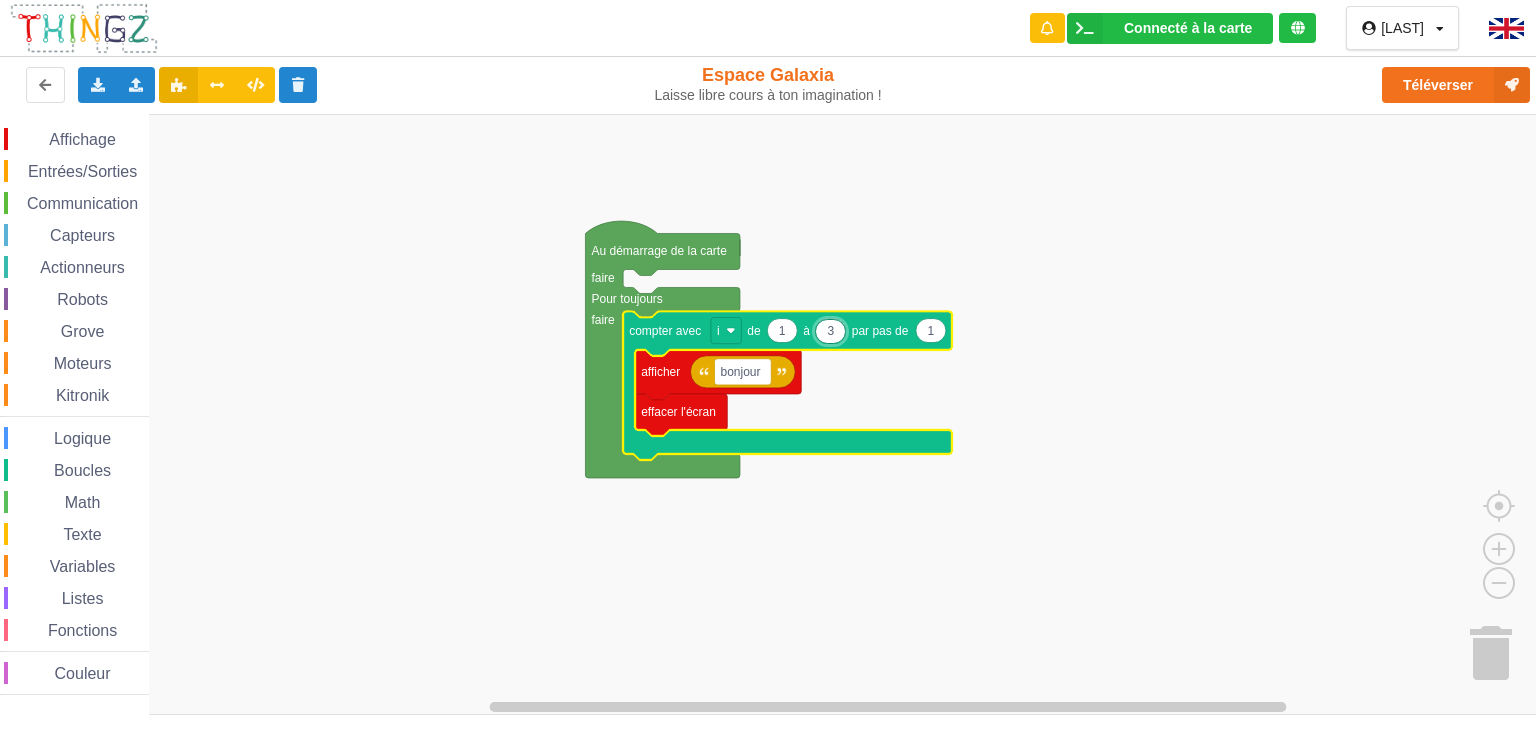 click at bounding box center [775, 414] 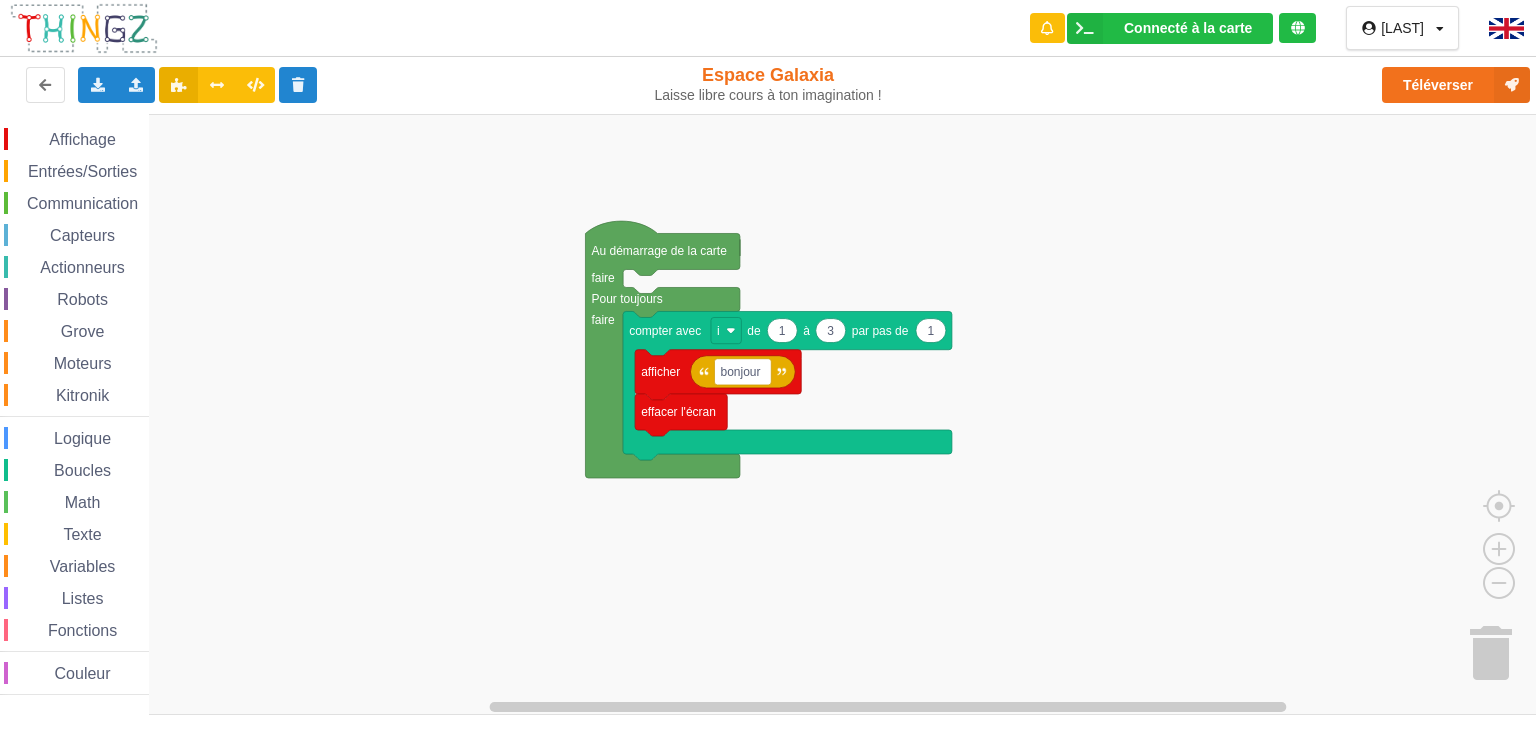 click on "Affichage" at bounding box center [82, 139] 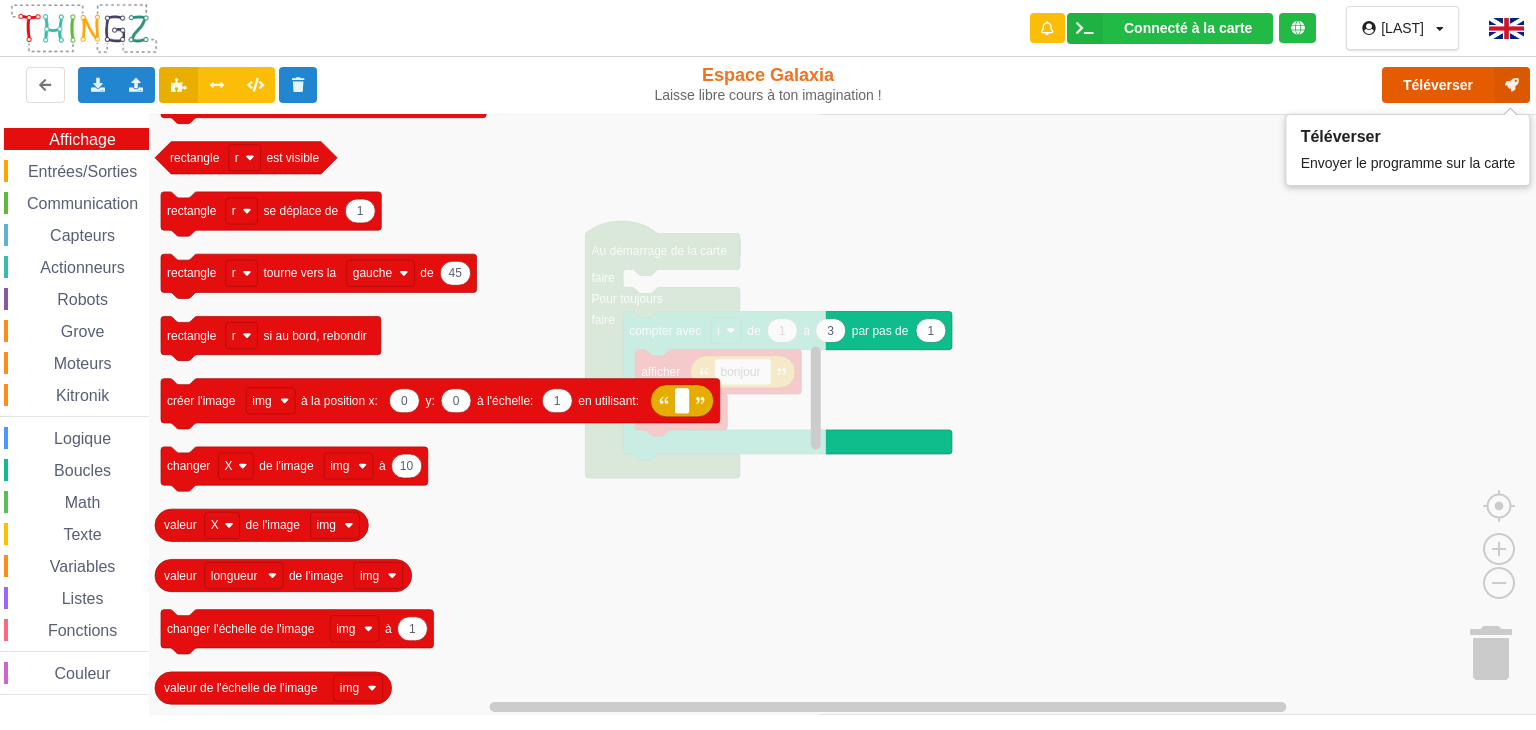 click on "Téléverser" at bounding box center (1456, 85) 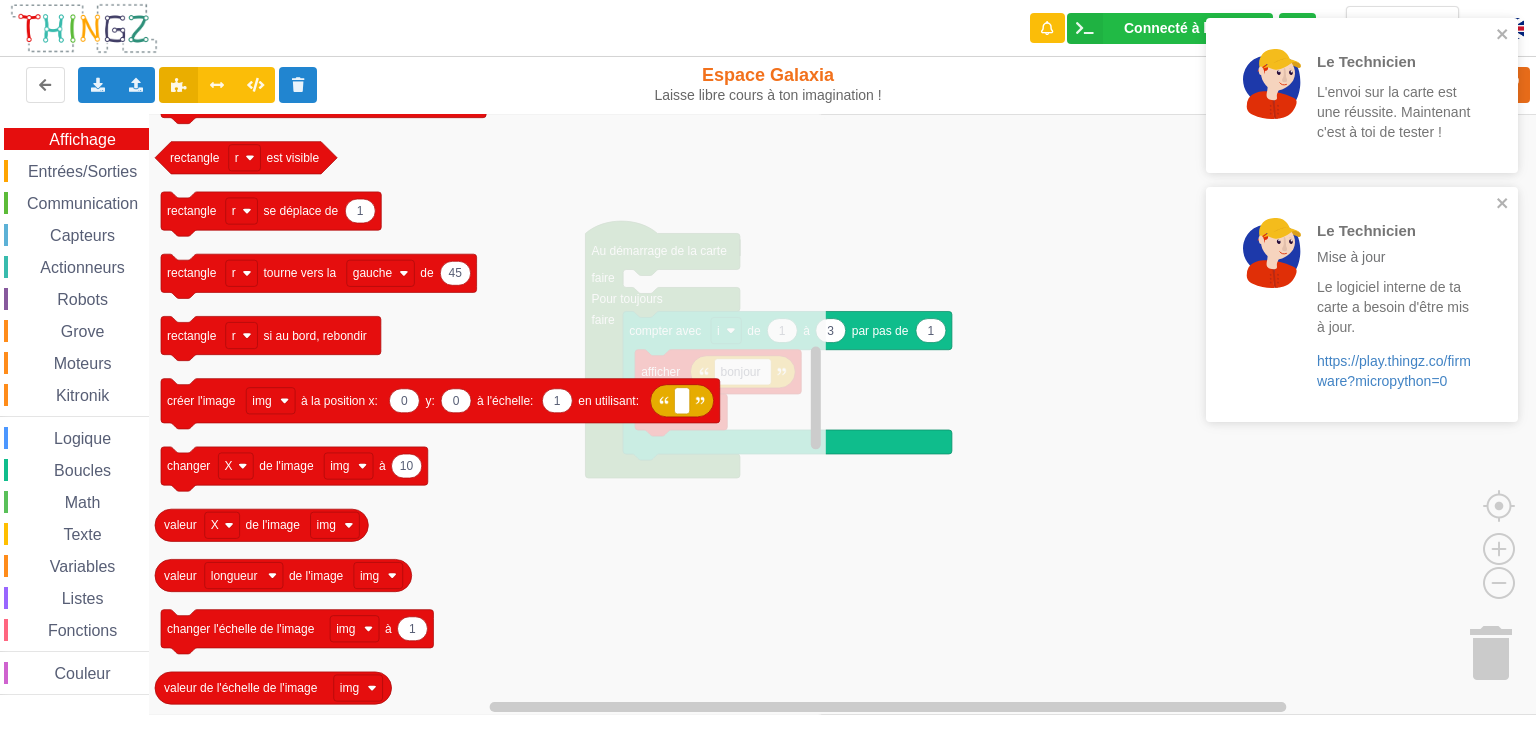 click at bounding box center [775, 414] 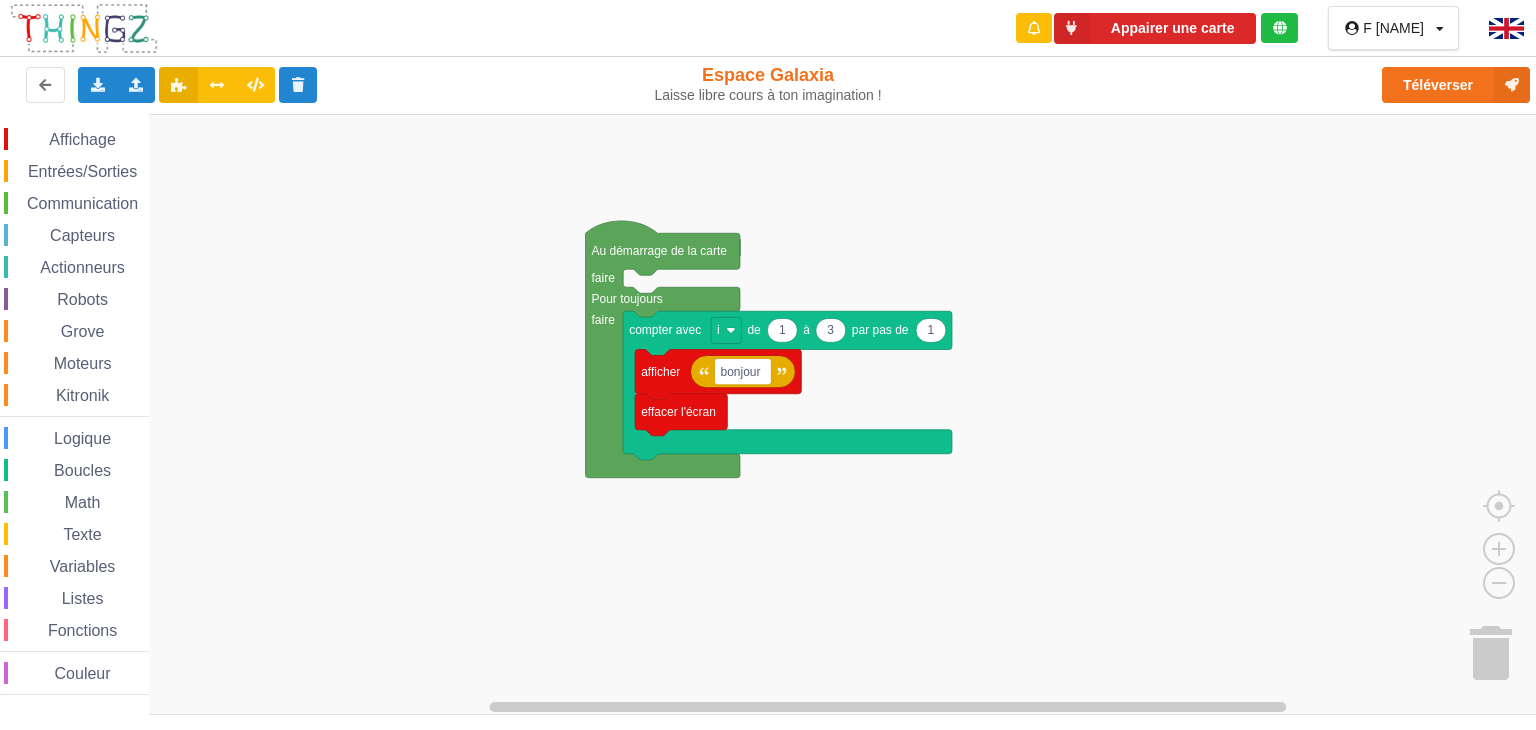 scroll, scrollTop: 0, scrollLeft: 0, axis: both 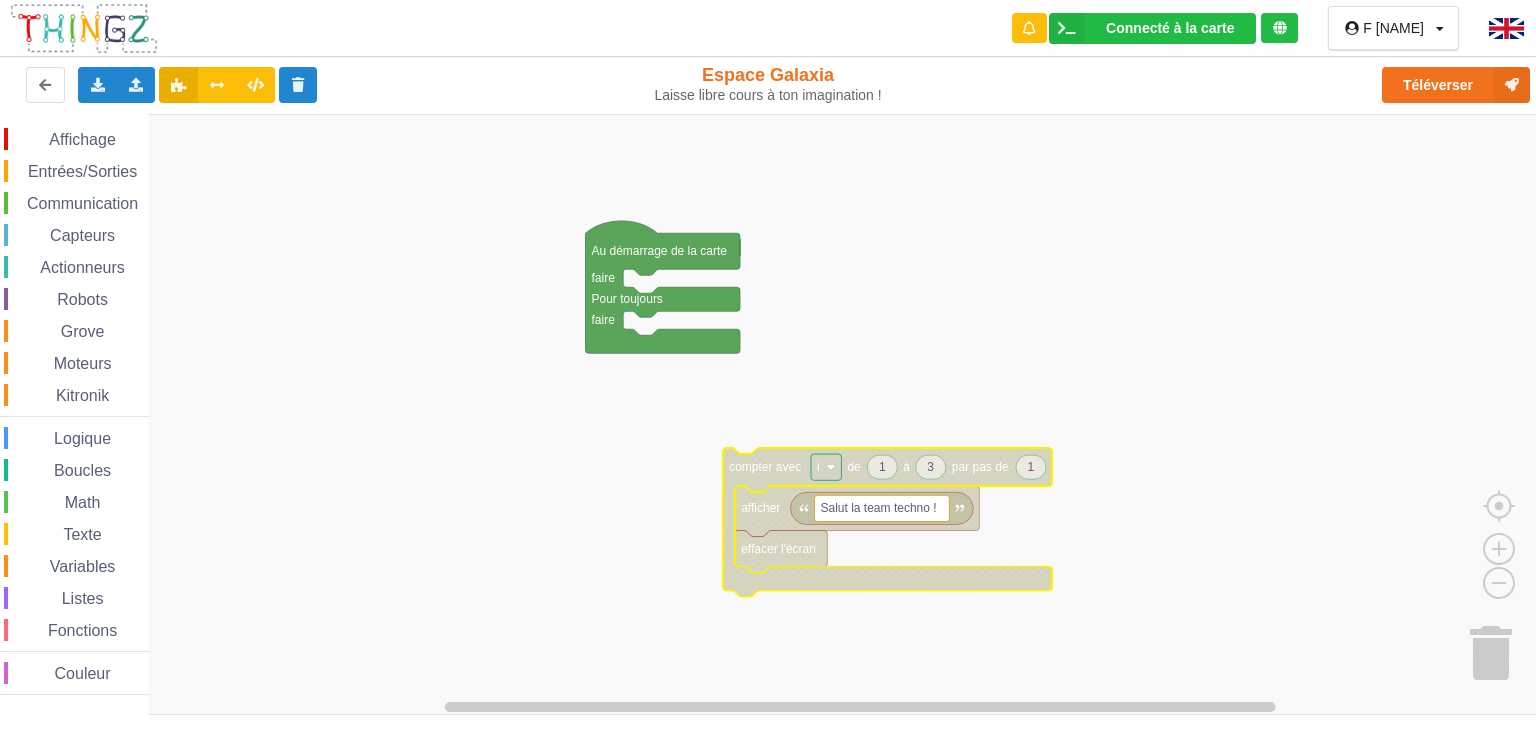 click on "Salut la team techno !" at bounding box center (879, 508) 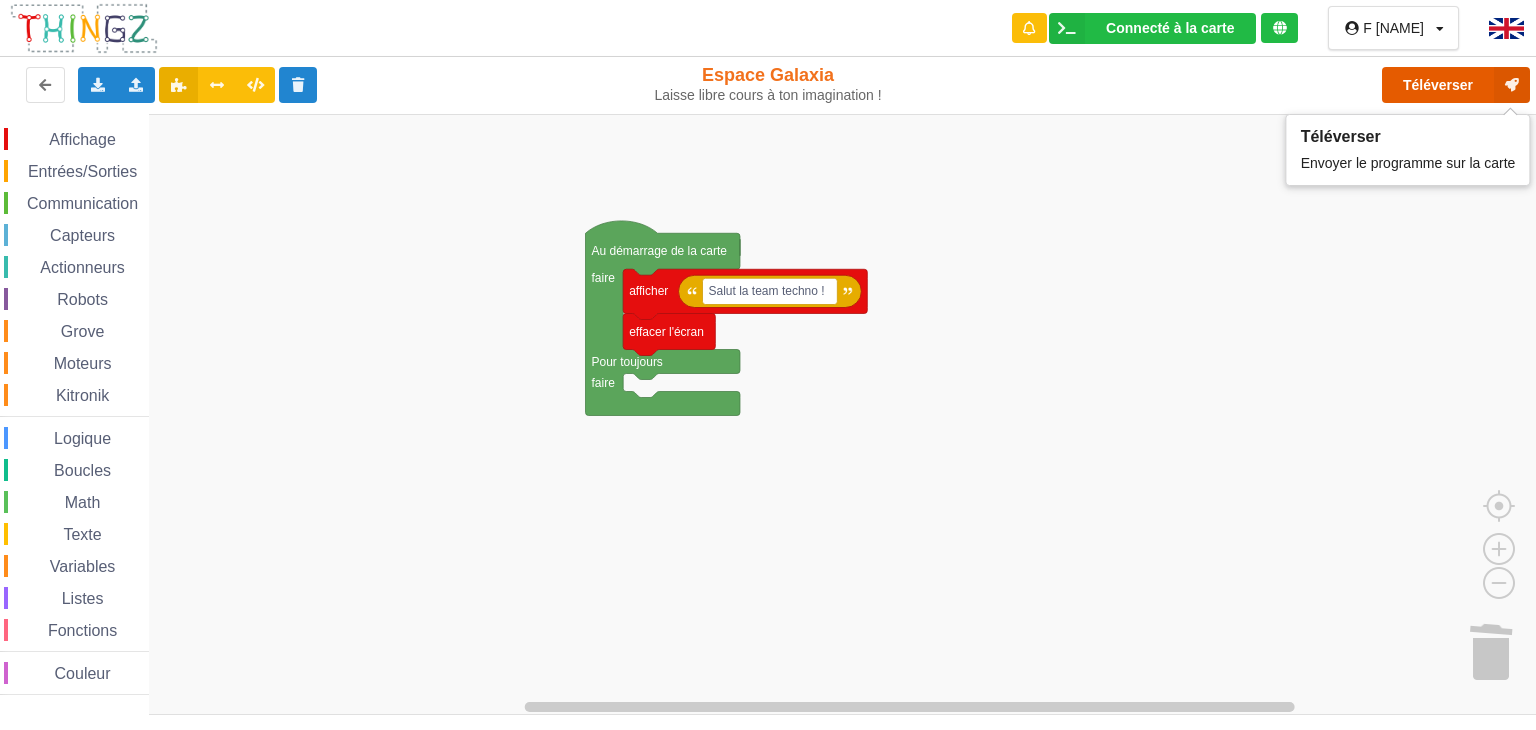 click on "Téléverser" at bounding box center [1456, 85] 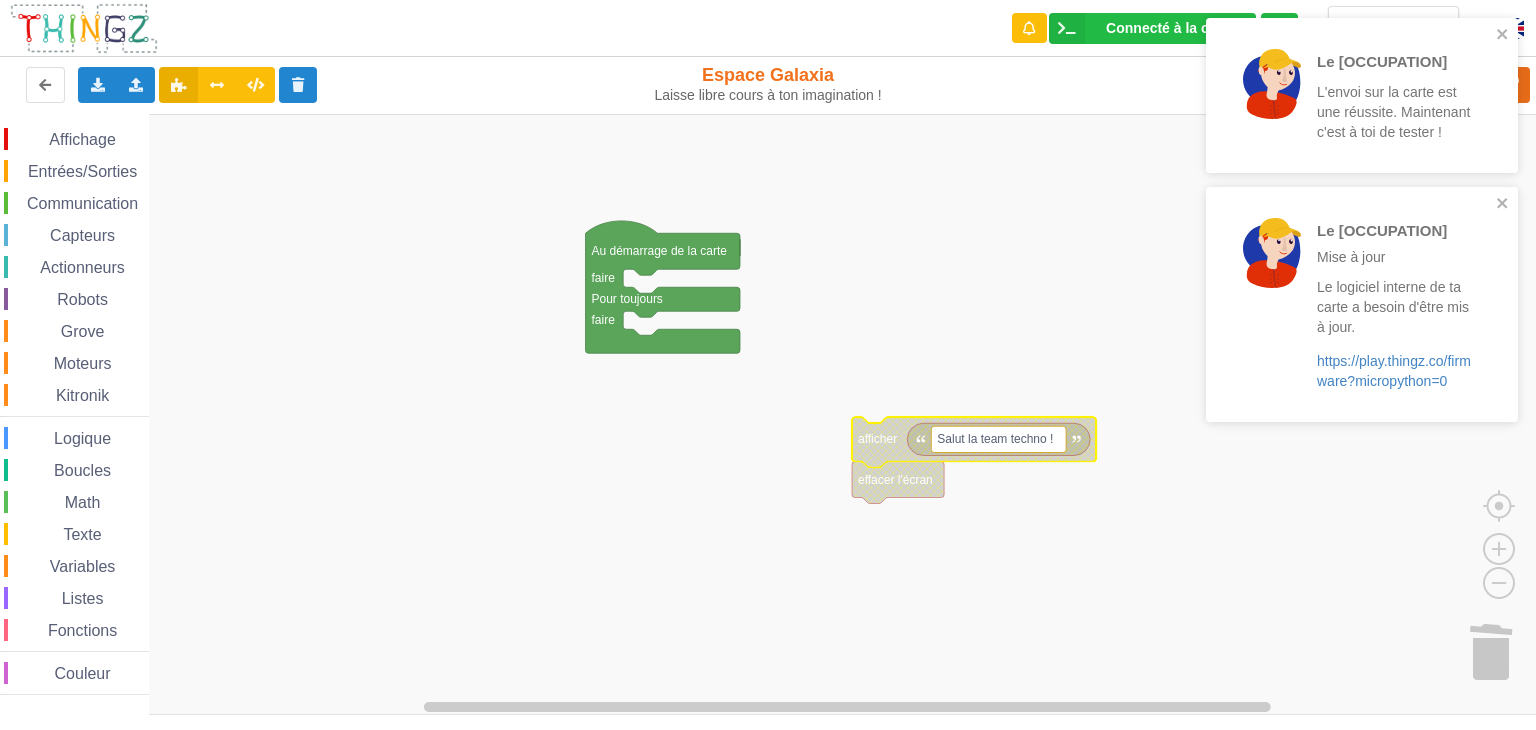 click on "Logique" at bounding box center (82, 438) 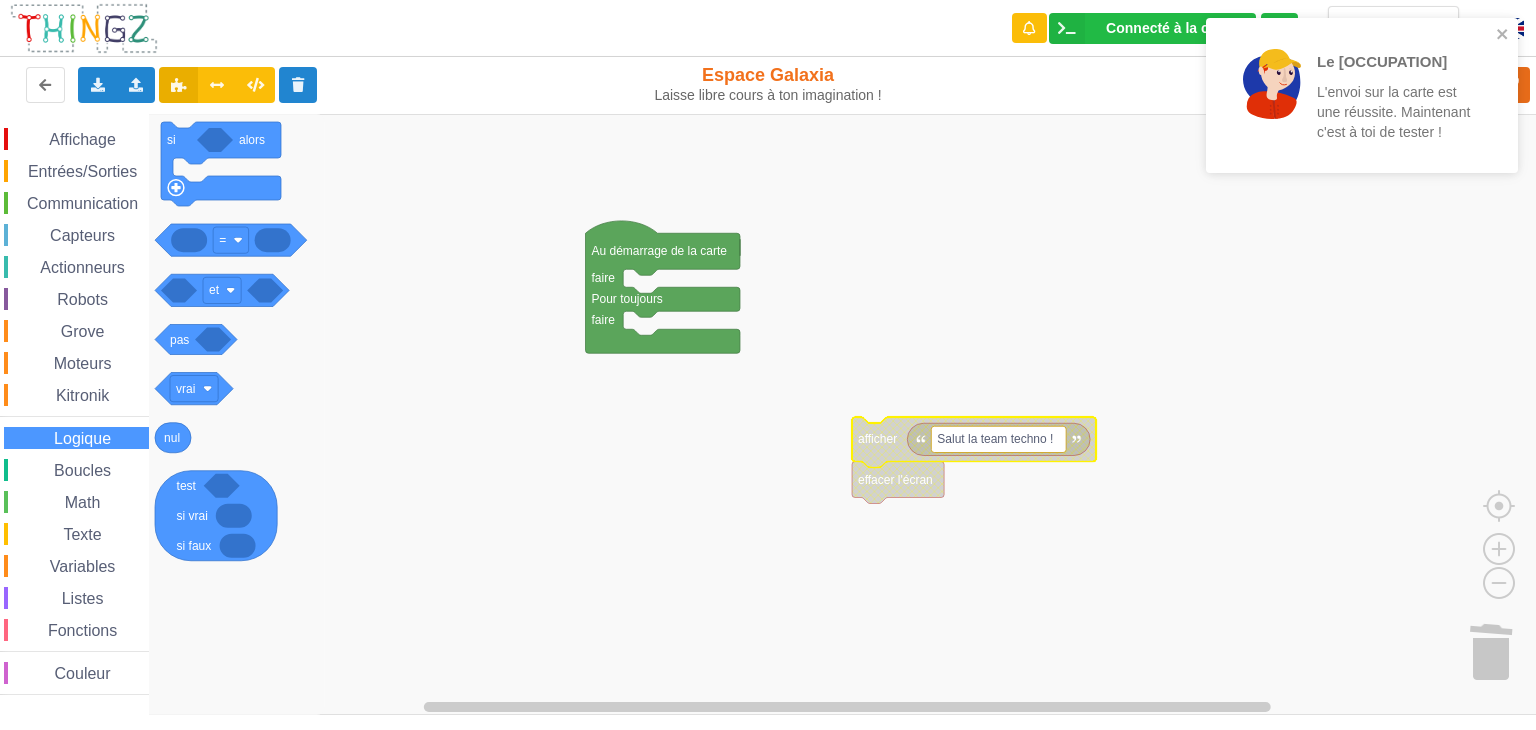 click on "Boucles" at bounding box center [82, 470] 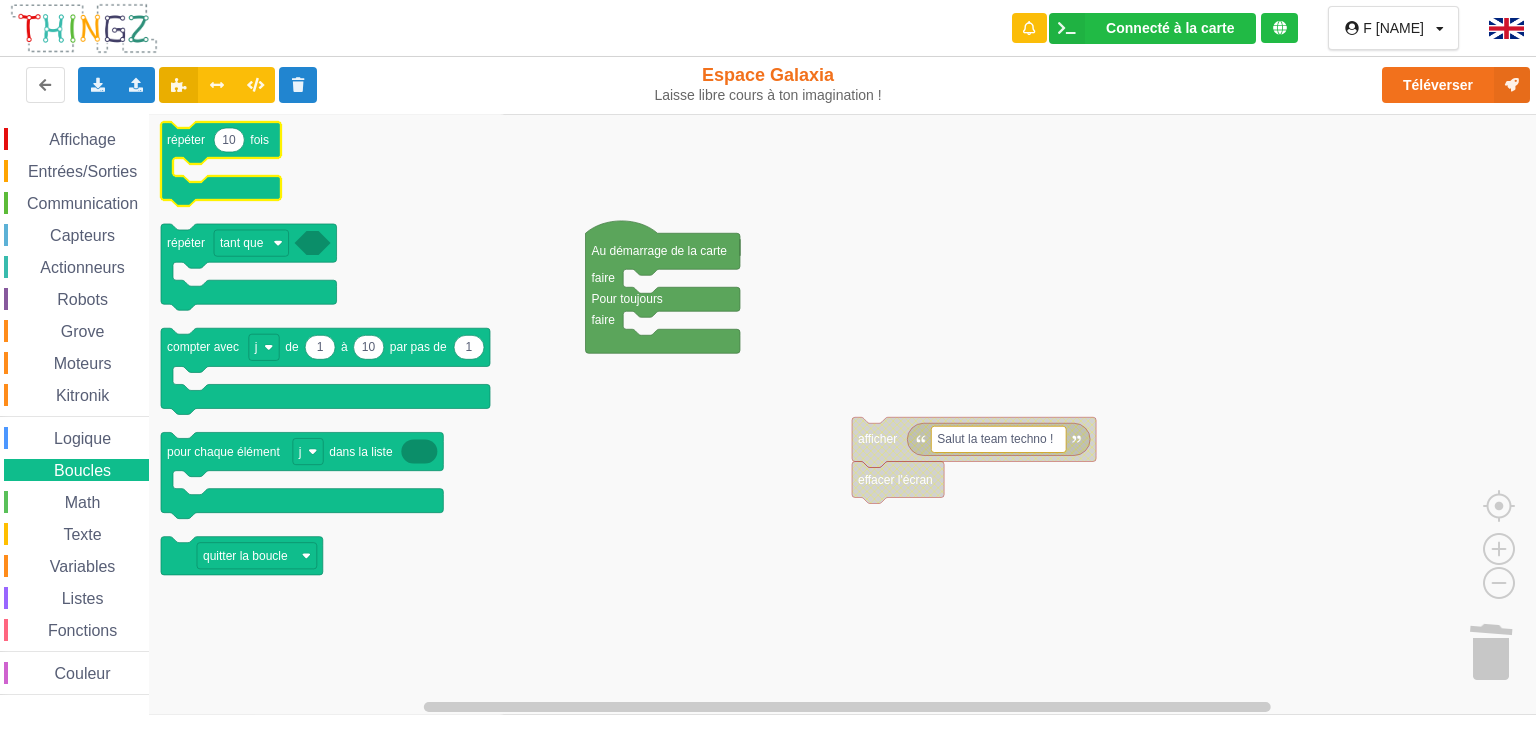 click at bounding box center (221, 164) 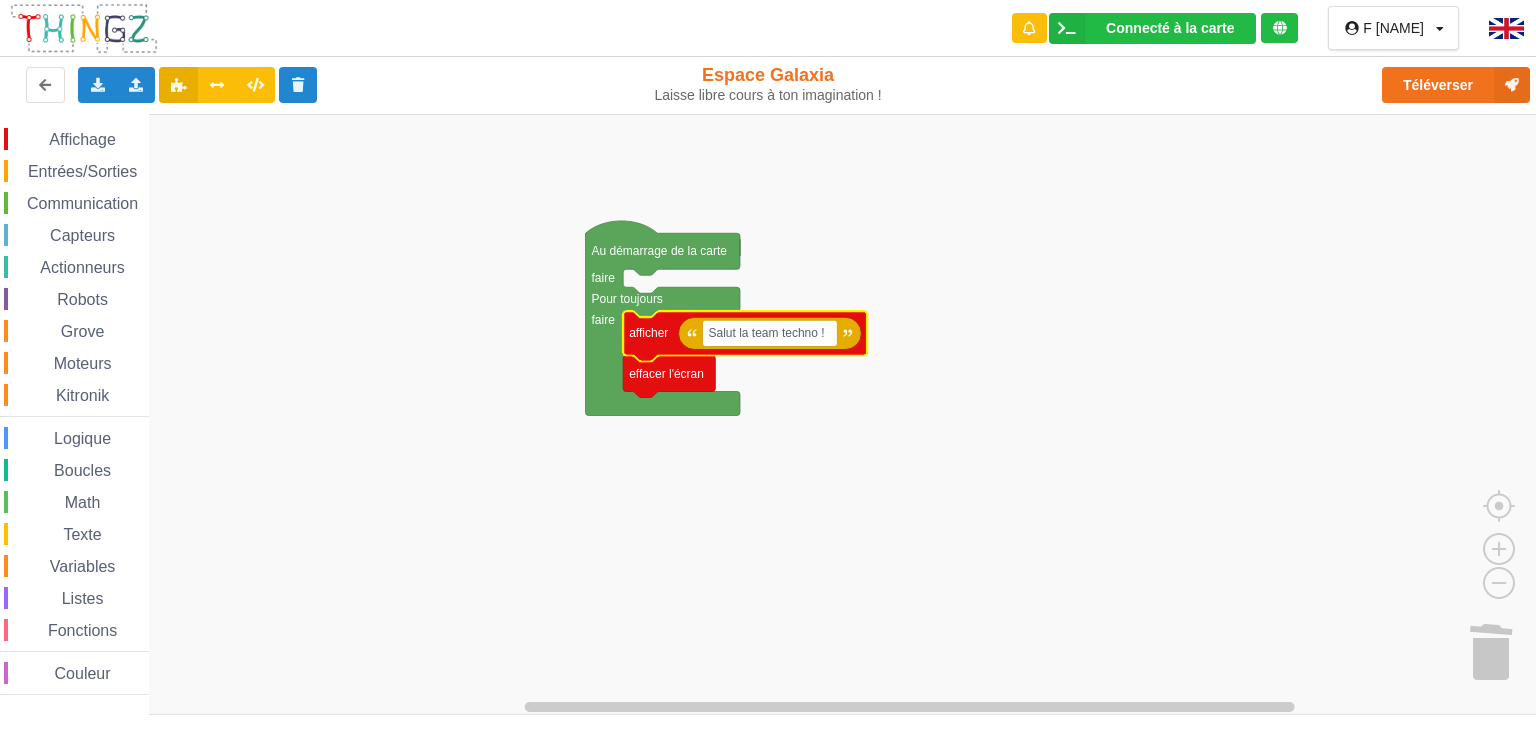 click on "Math" at bounding box center (83, 502) 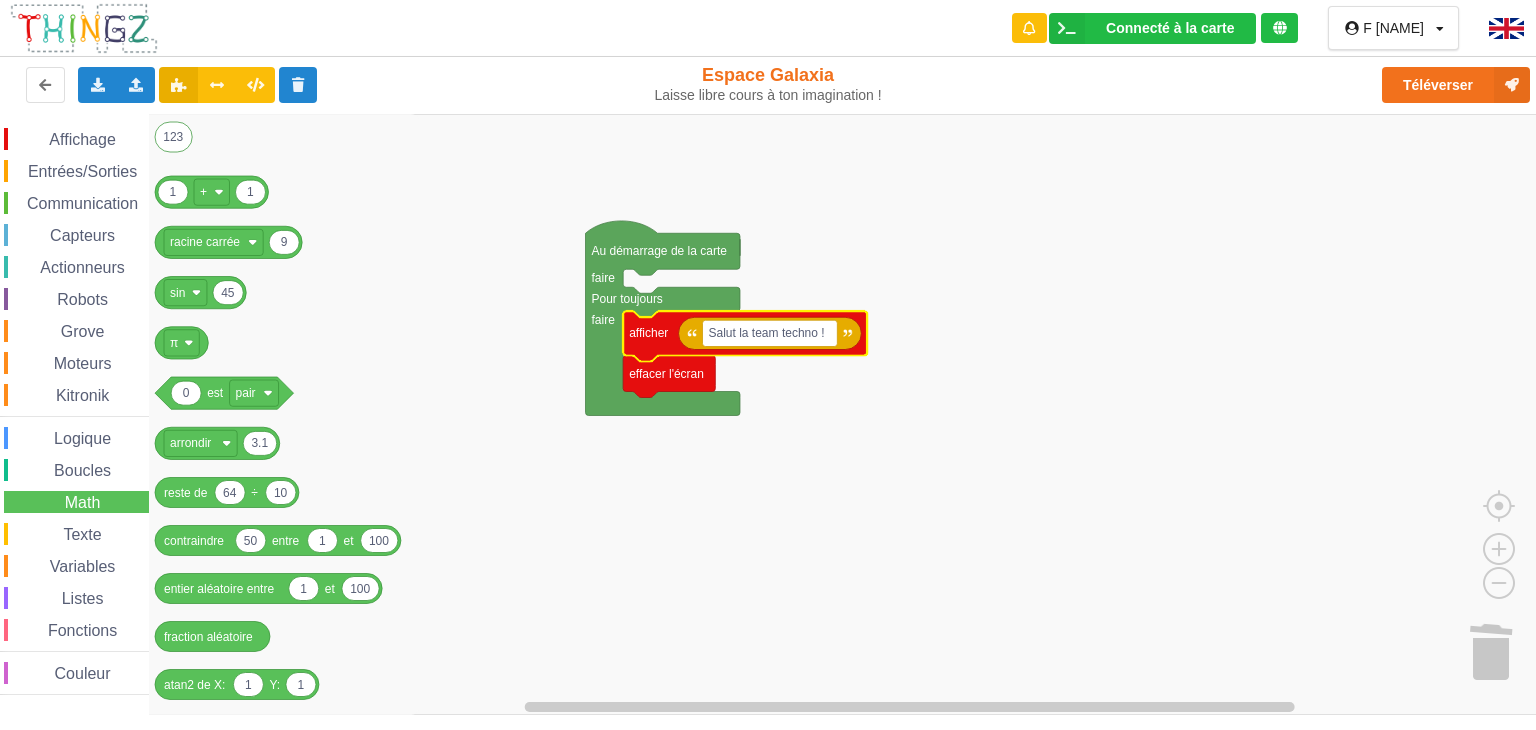 click on "Logique" at bounding box center [82, 438] 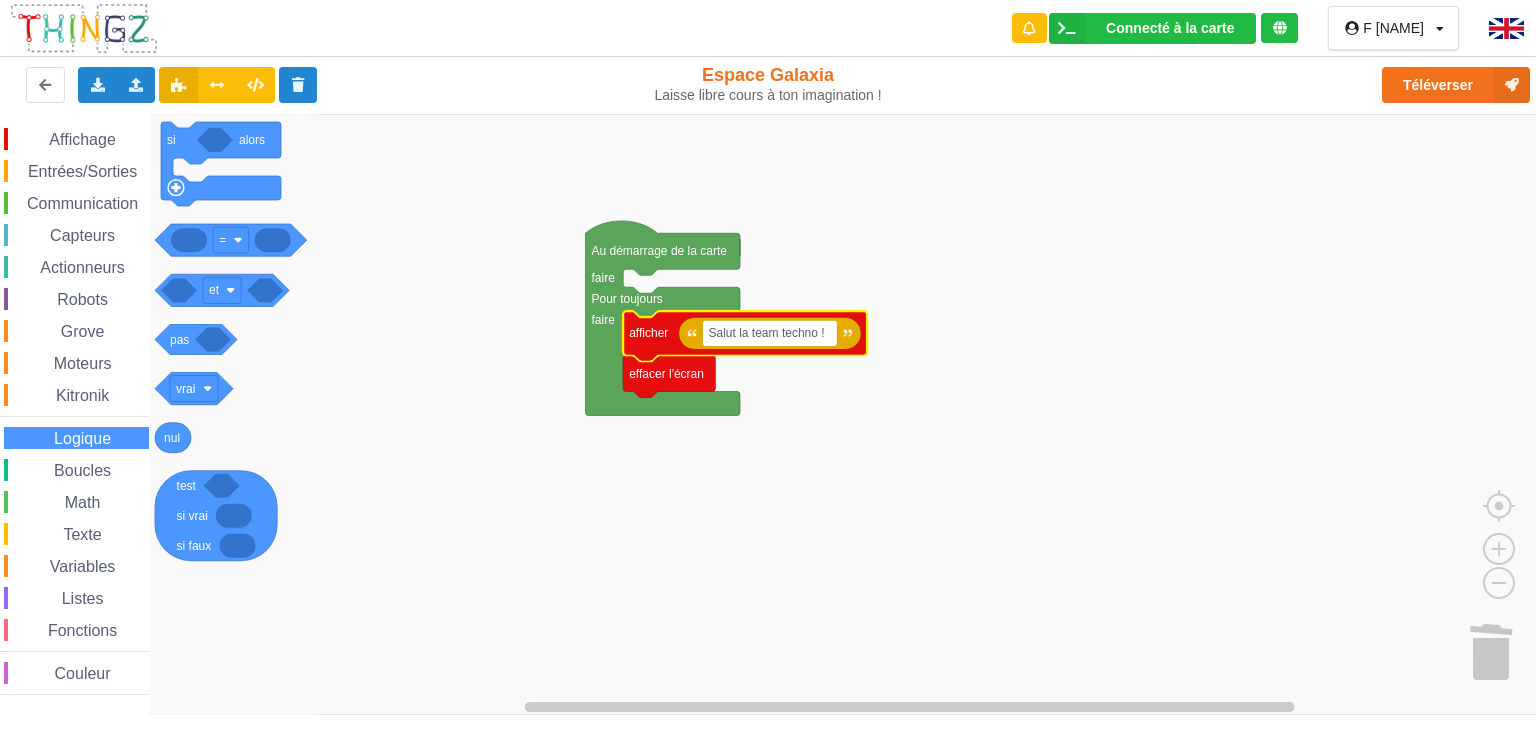click on "Boucles" at bounding box center [82, 470] 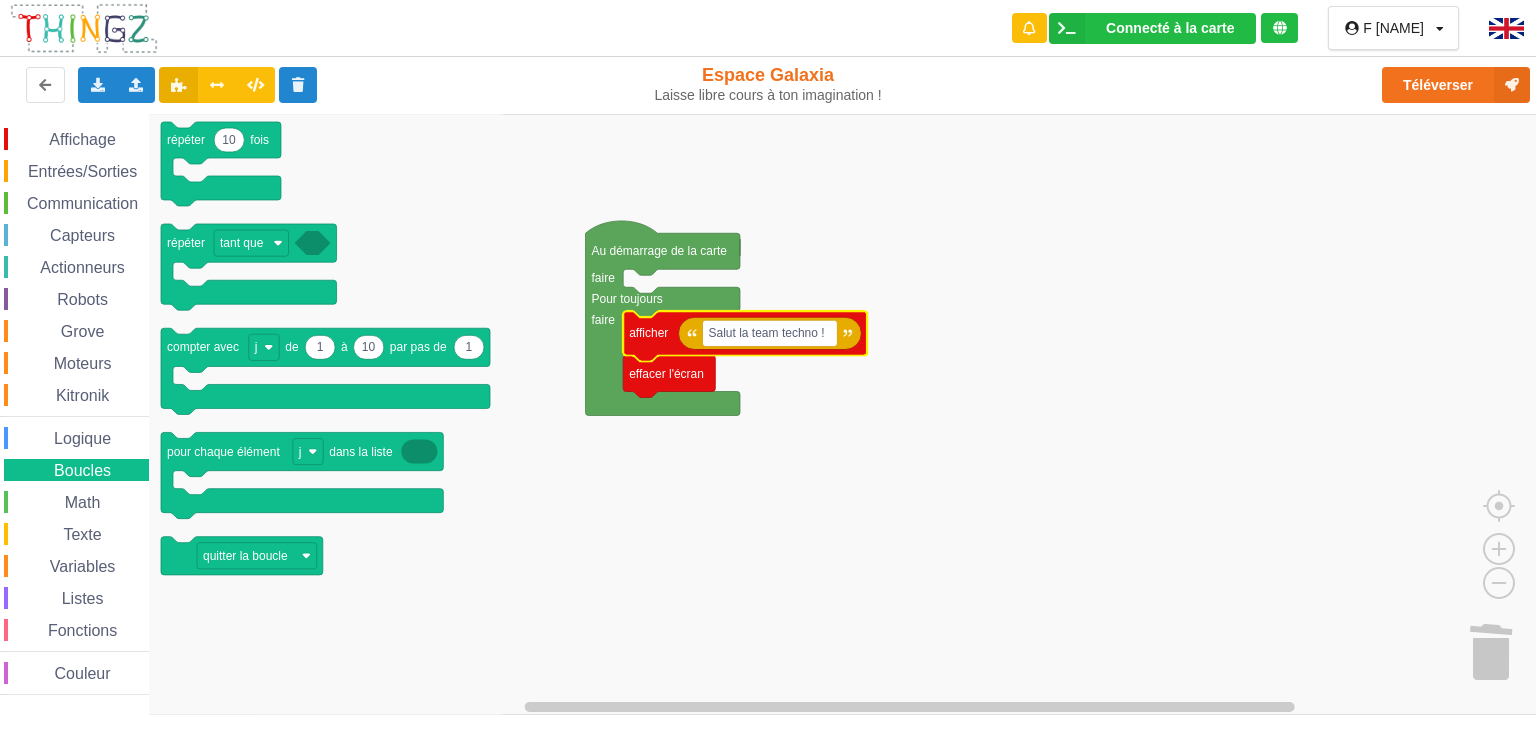 click on "Entrées/Sorties" at bounding box center [82, 171] 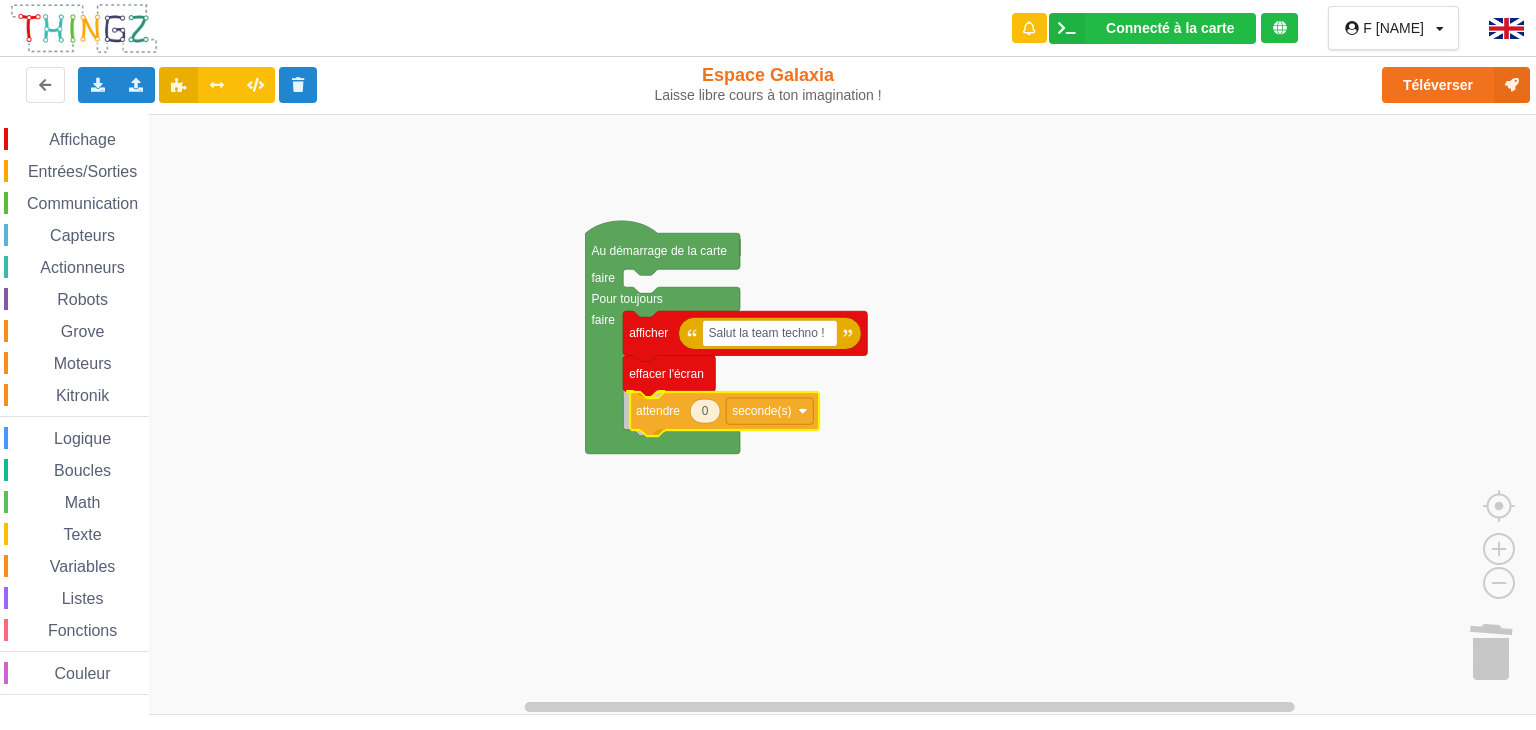 click on "Affichage Entrées/Sorties Communication Capteurs Actionneurs Robots Grove Moteurs Kitronik Logique Boucles Math Texte Variables Listes Fonctions Couleur Au démarrage de la carte faire Pour toujours faire Salut la team techno ! effacer l'écran attendre seconde(s) afficher 0 attendre seconde(s) démarrer le chronomètre temps écoulé depuis le démarrage du chronomètre en s si le bouton A est appuyé alors bouton A est appuyé Lorsque le bouton A est appuyé si le bouton tactile haut est appuyé alors bouton tactile haut est touché Lorsque le bouton tactile haut est touché HAUT lire la broche numérique P0 écrire sur la broche numérique P0 l'état lire la broche analogique P0 100 appliquer un signal pwm sur la broche P0 avec rapport cyclique: % 100 50 appliquer un signal pwm sur la broche P0 avec fréquence: Hz rapport cyclique: % bouton A est appuyé (signal entre 0 et 3,3) bouton tactile haut est touché (signal entre 0 et 3,3) 0" at bounding box center (775, 415) 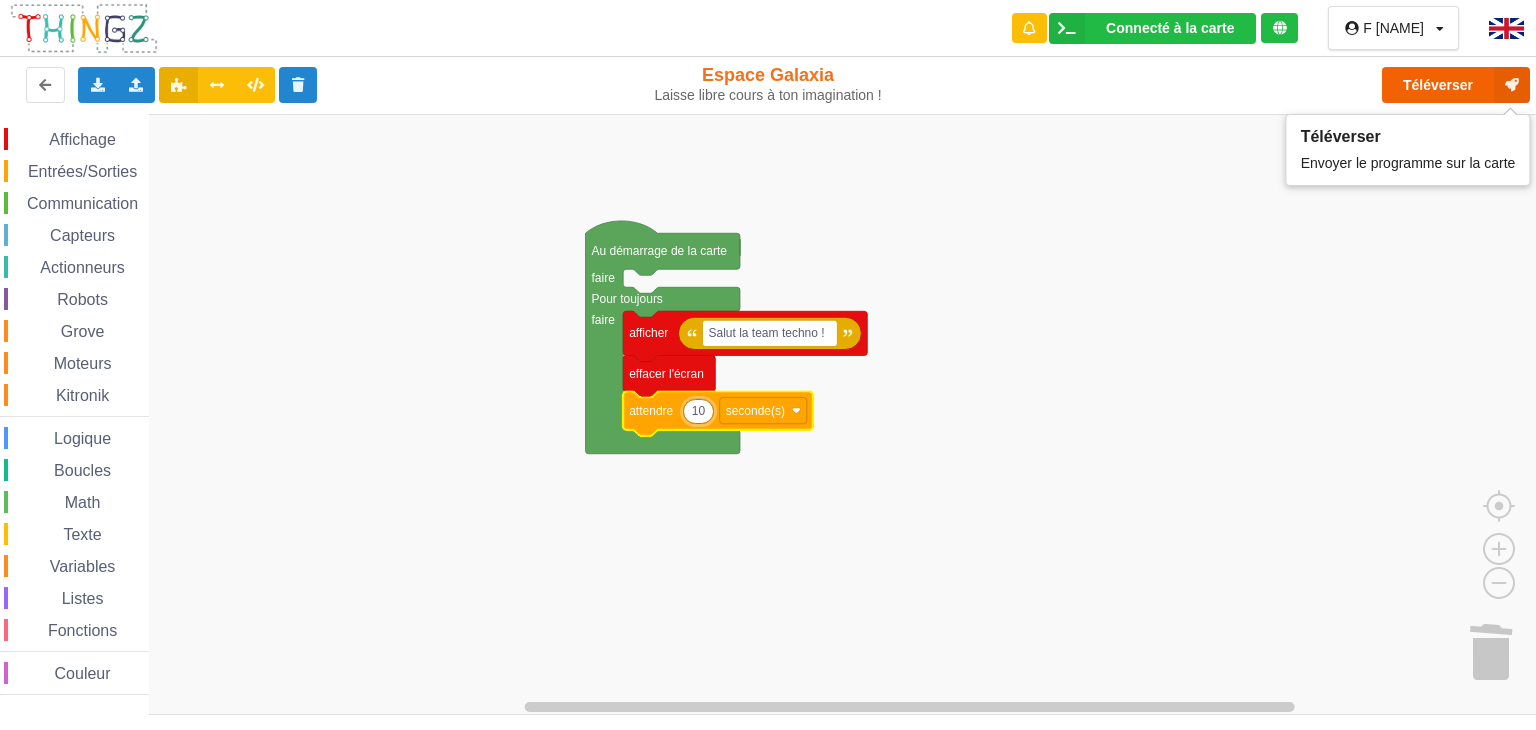 type on "10" 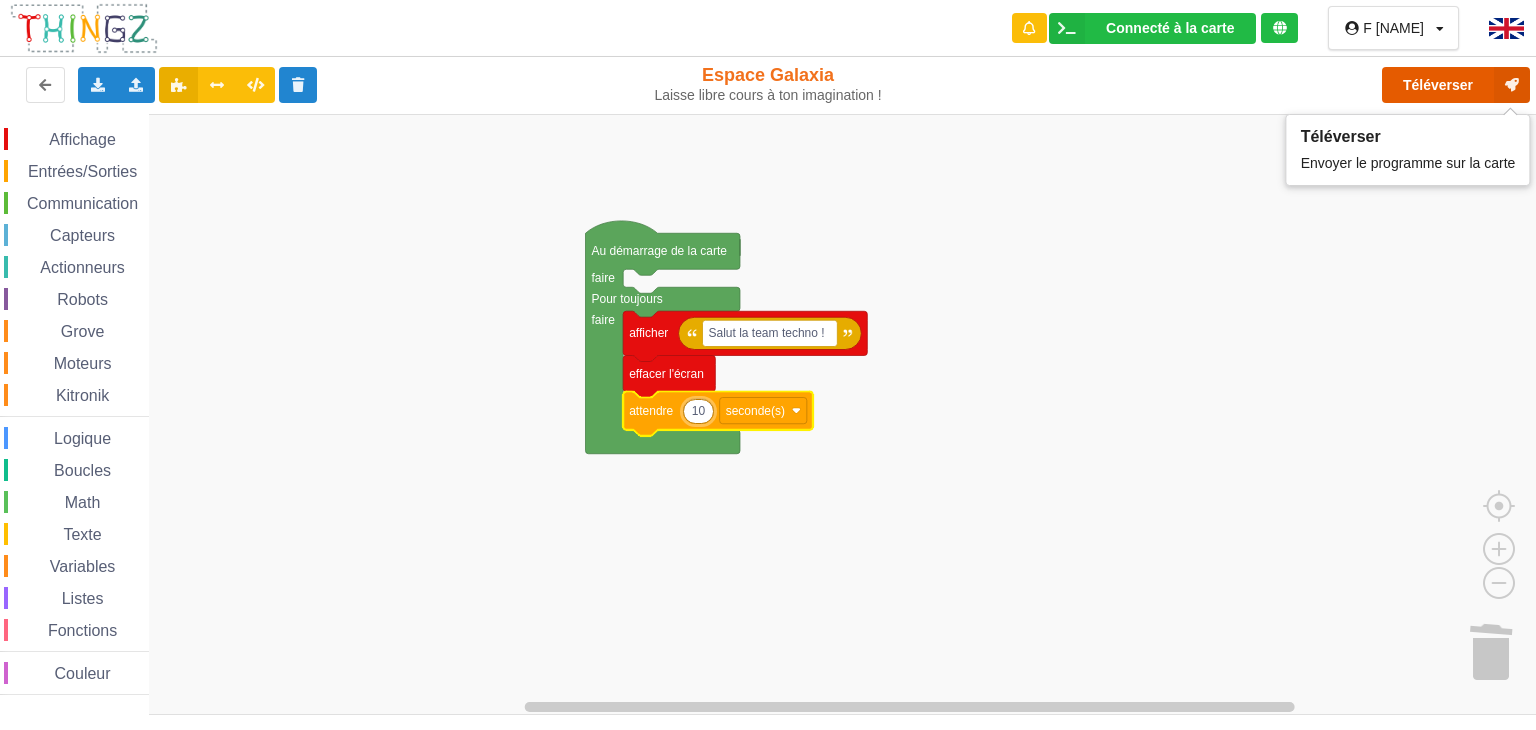 click on "Téléverser" at bounding box center [1456, 85] 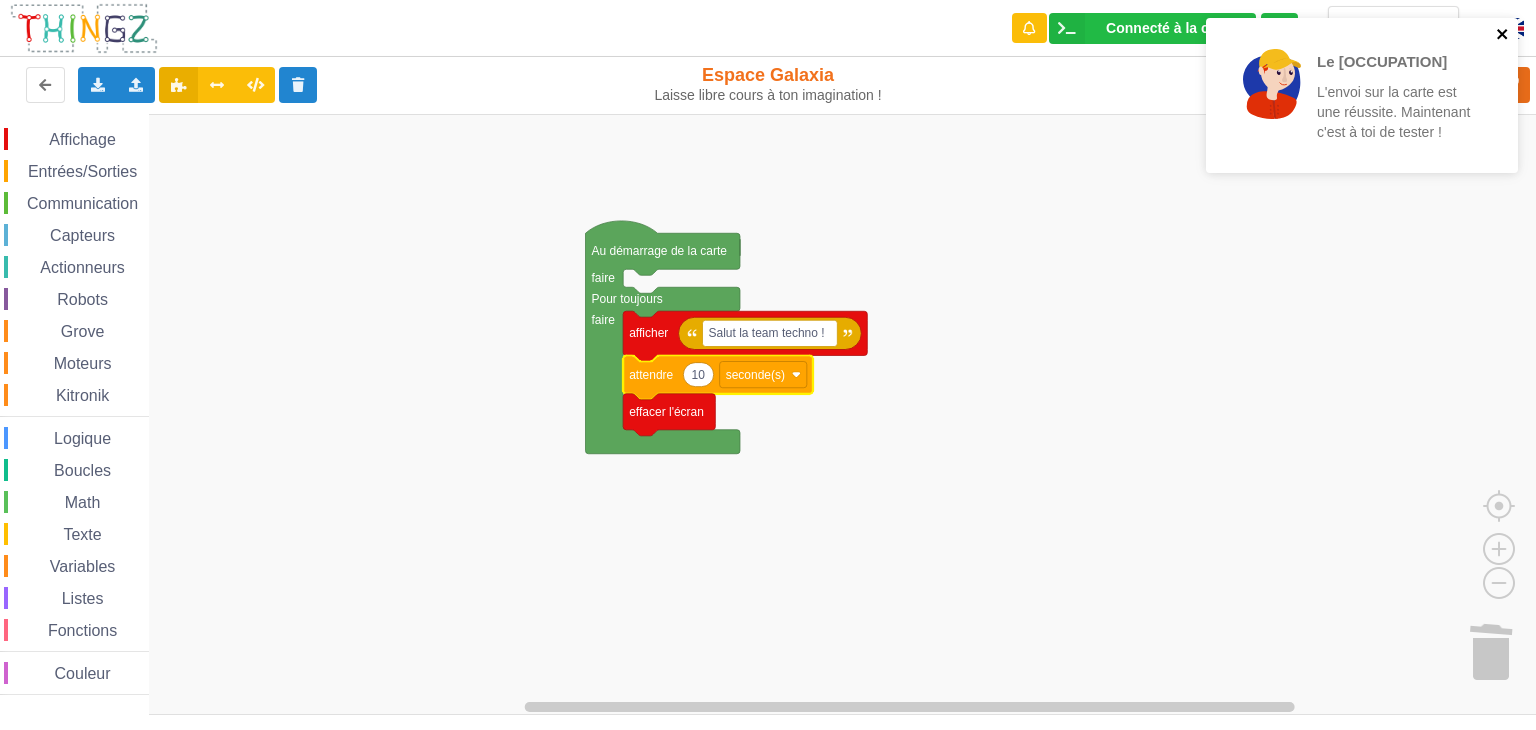 click at bounding box center [1503, 34] 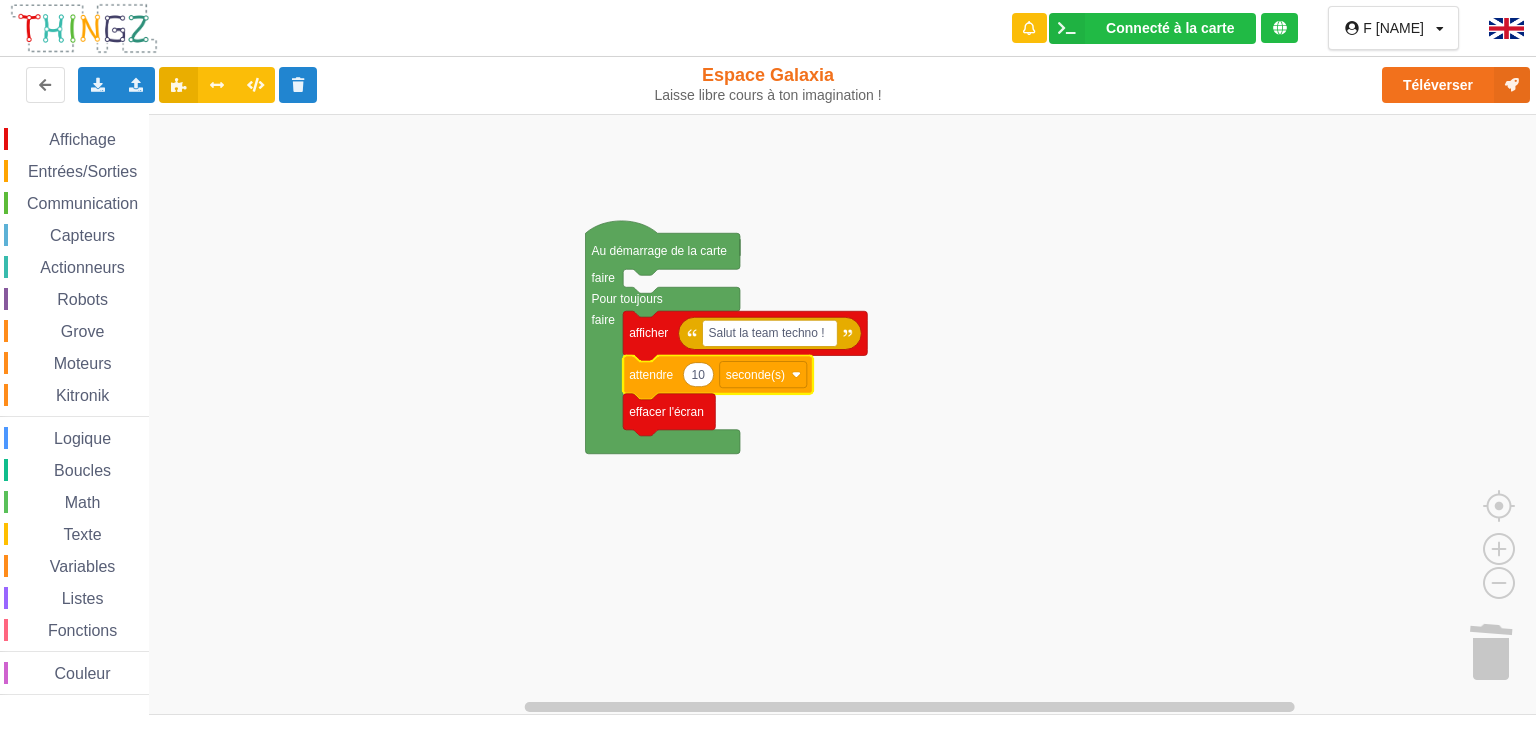 click on "Le Technicien L'envoi sur la carte est une réussite. Maintenant c'est à toi de tester !" at bounding box center [1362, 102] 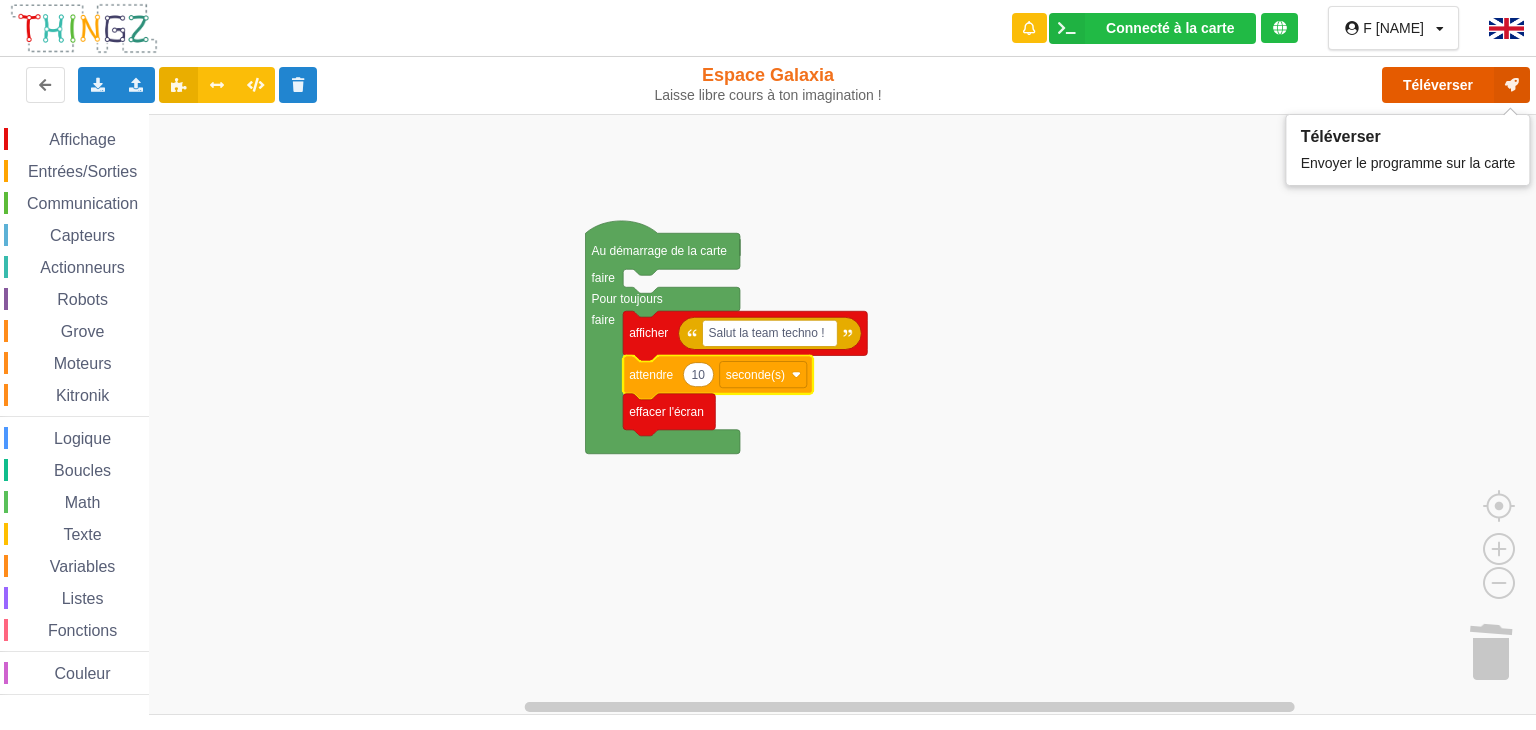 click on "Téléverser" at bounding box center (1456, 85) 